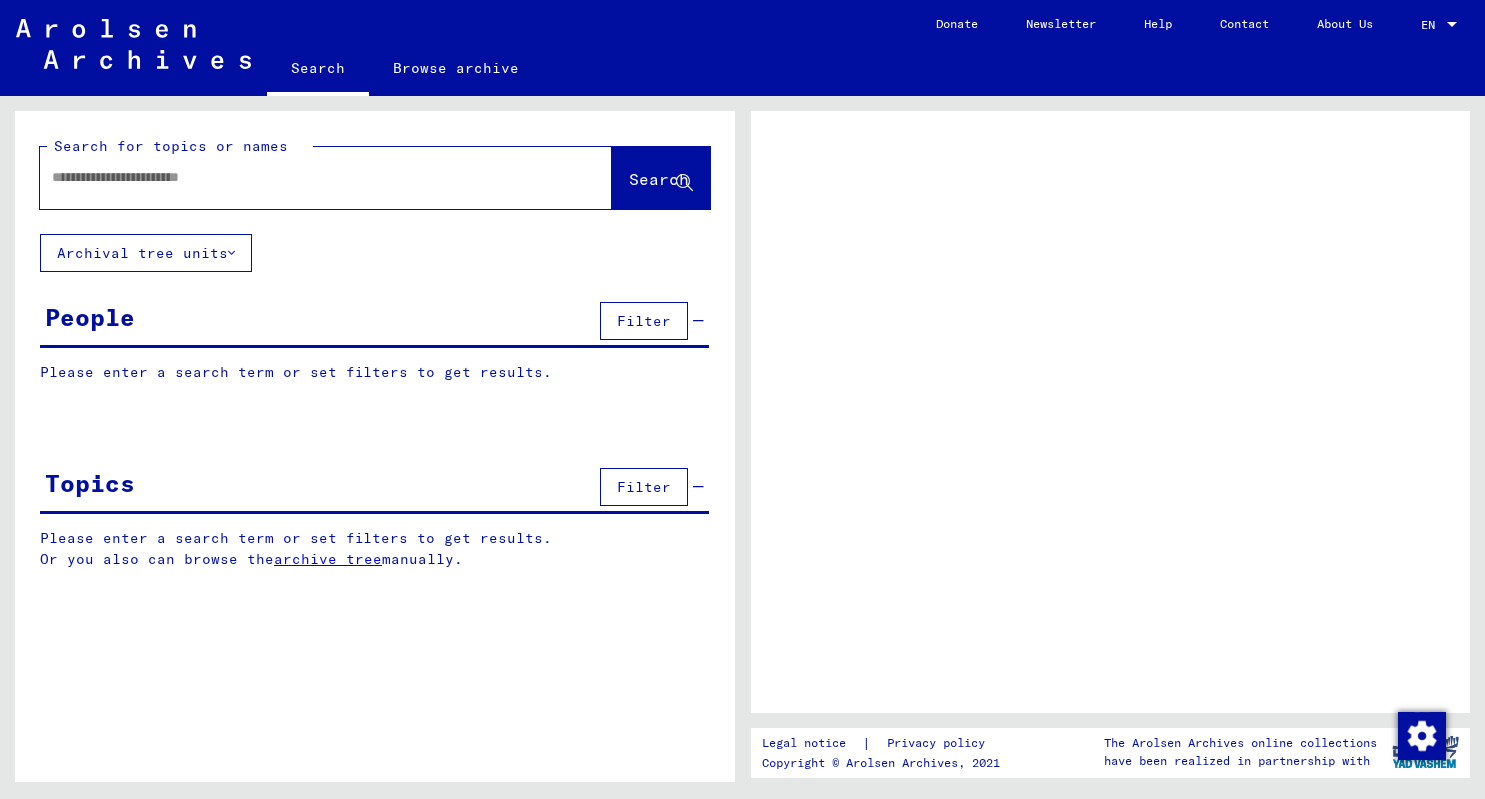 scroll, scrollTop: 0, scrollLeft: 0, axis: both 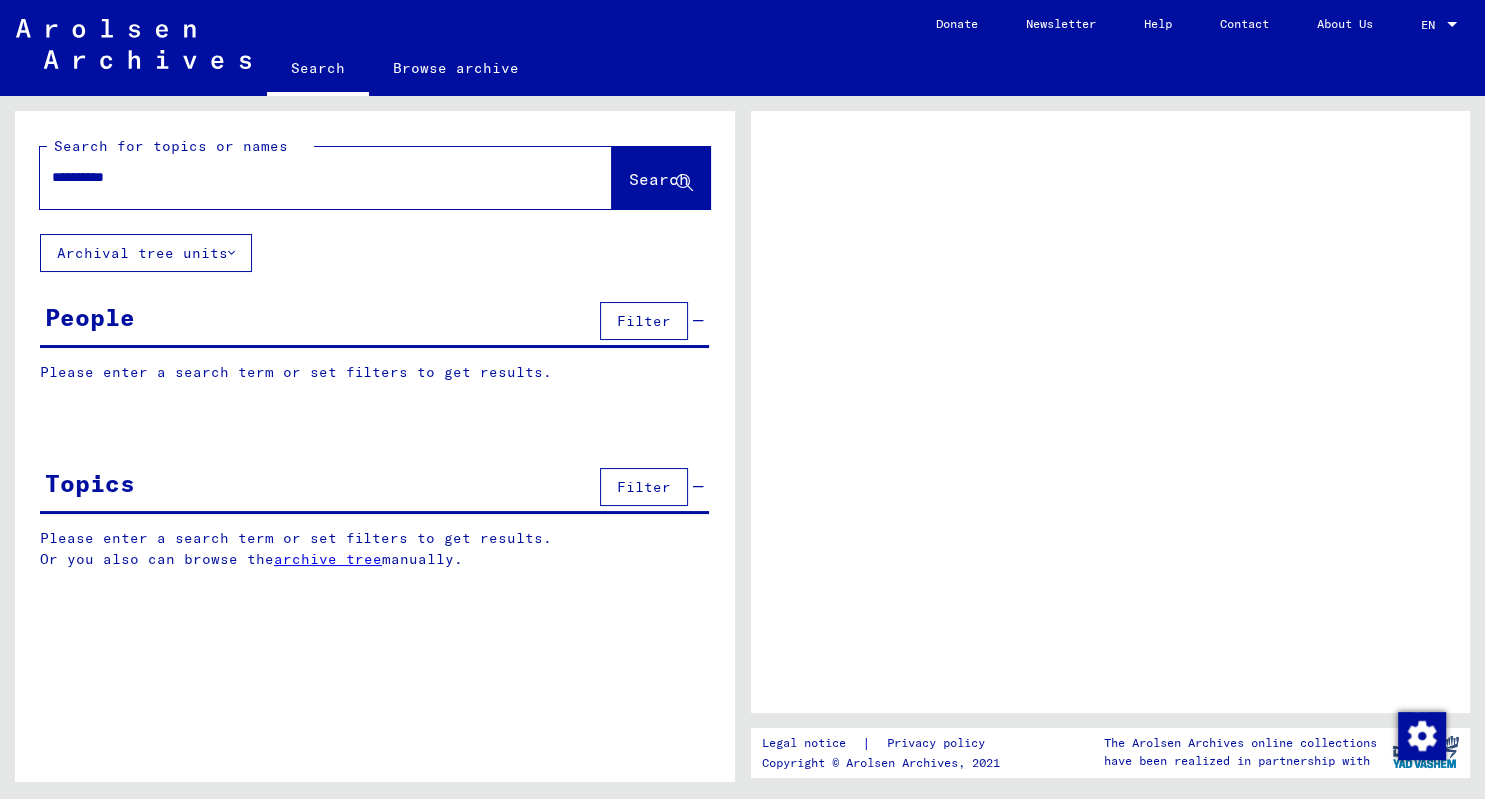 type on "**********" 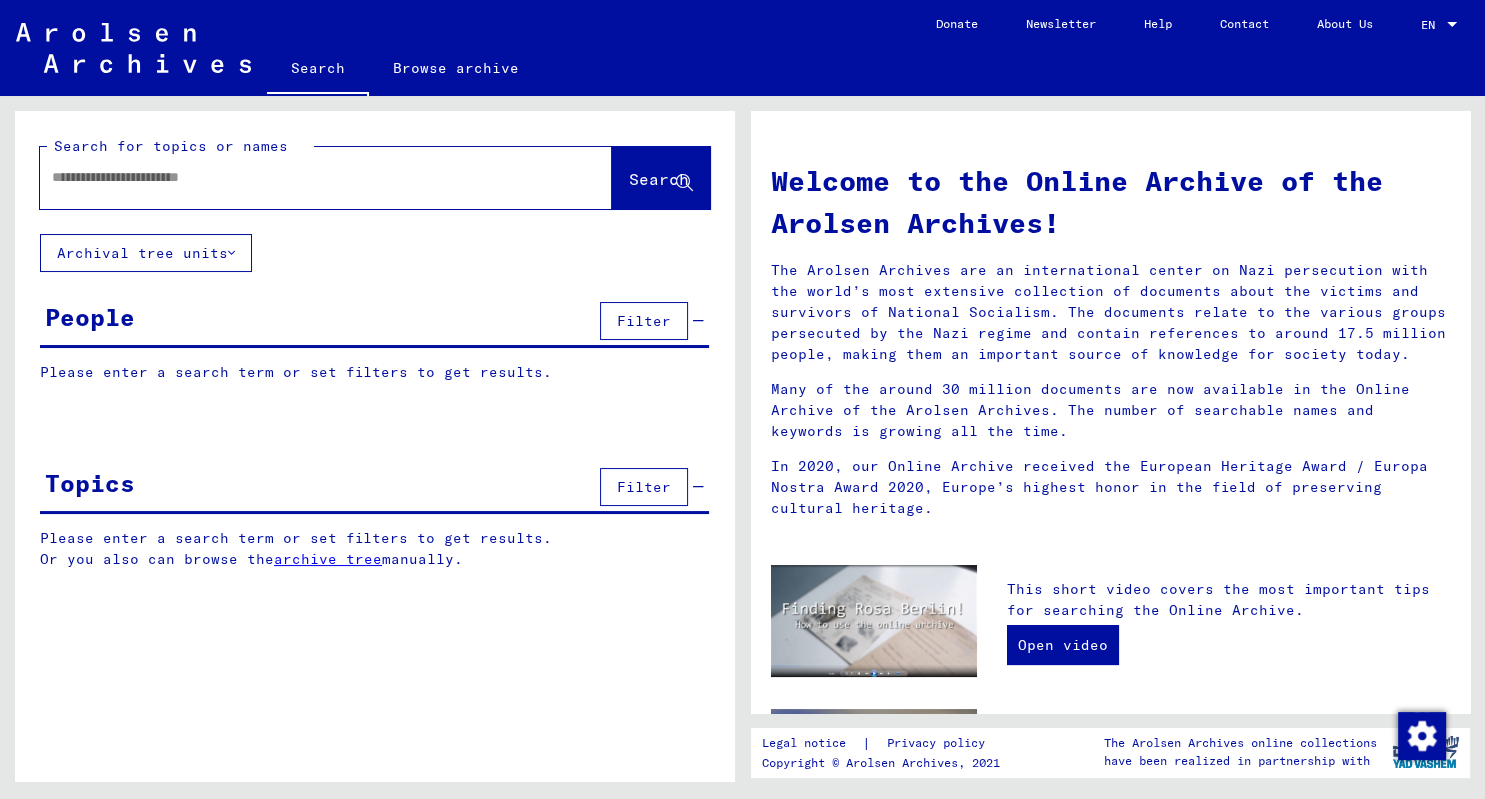 click 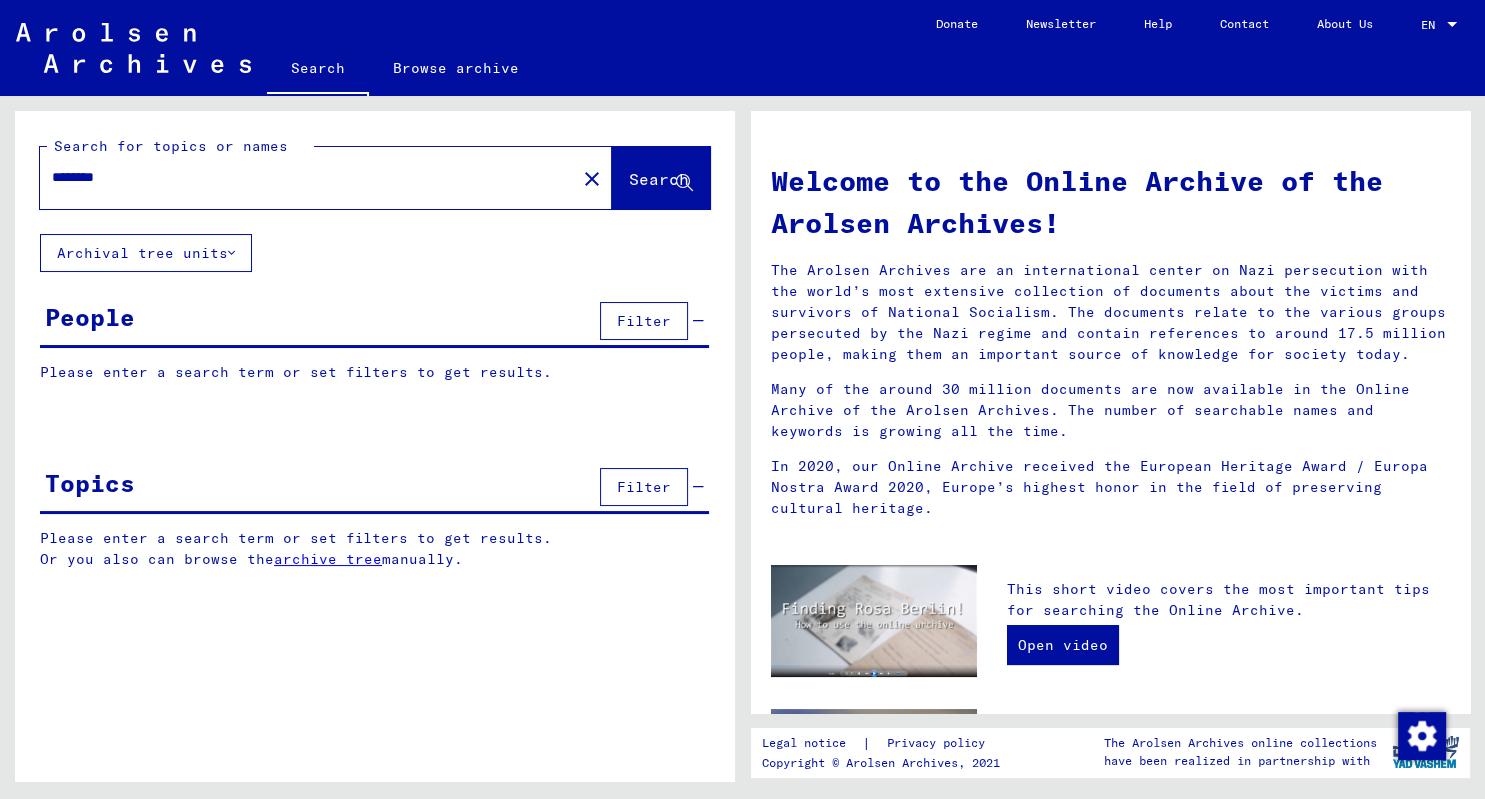 type on "********" 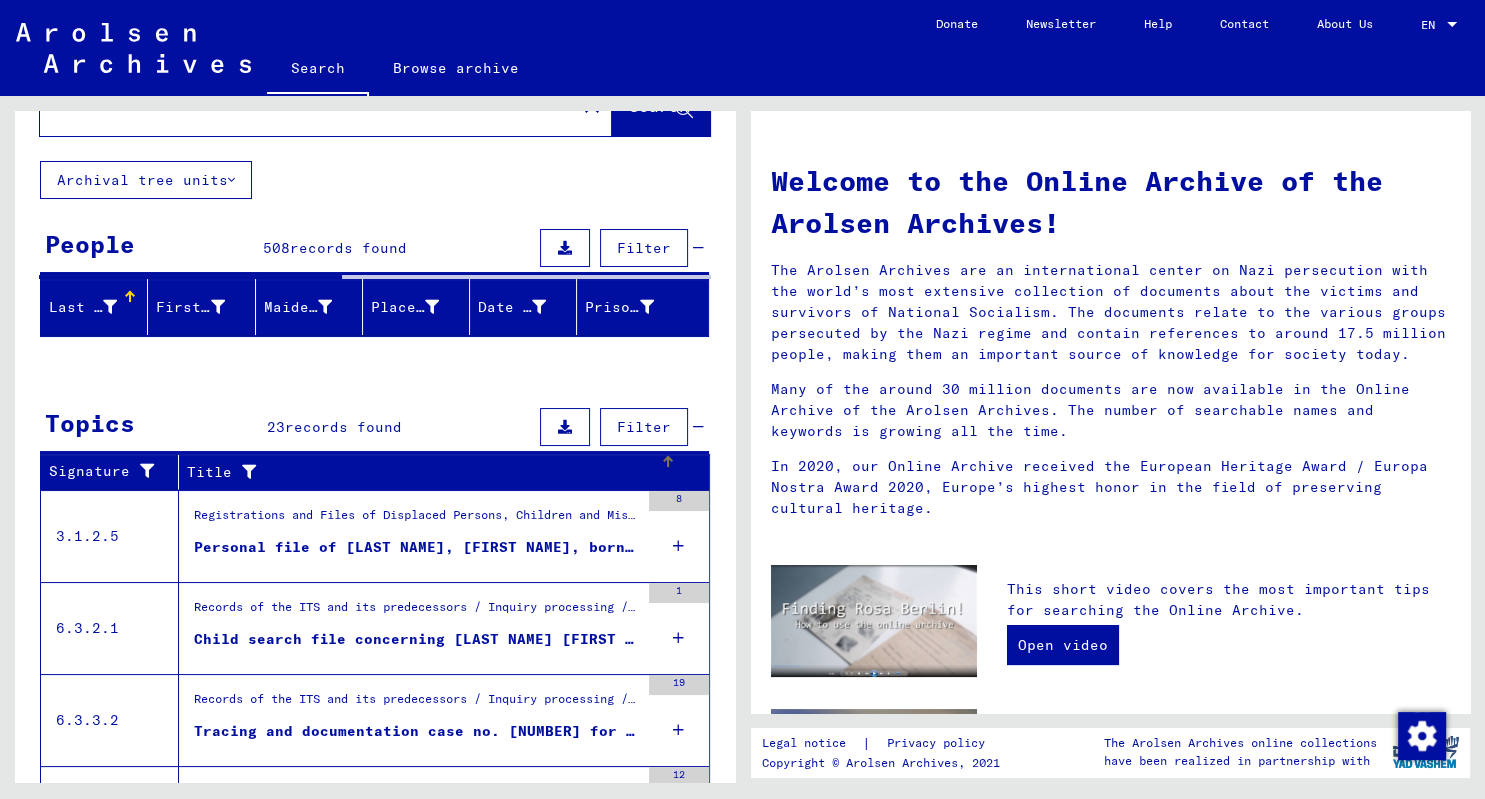 scroll, scrollTop: 0, scrollLeft: 0, axis: both 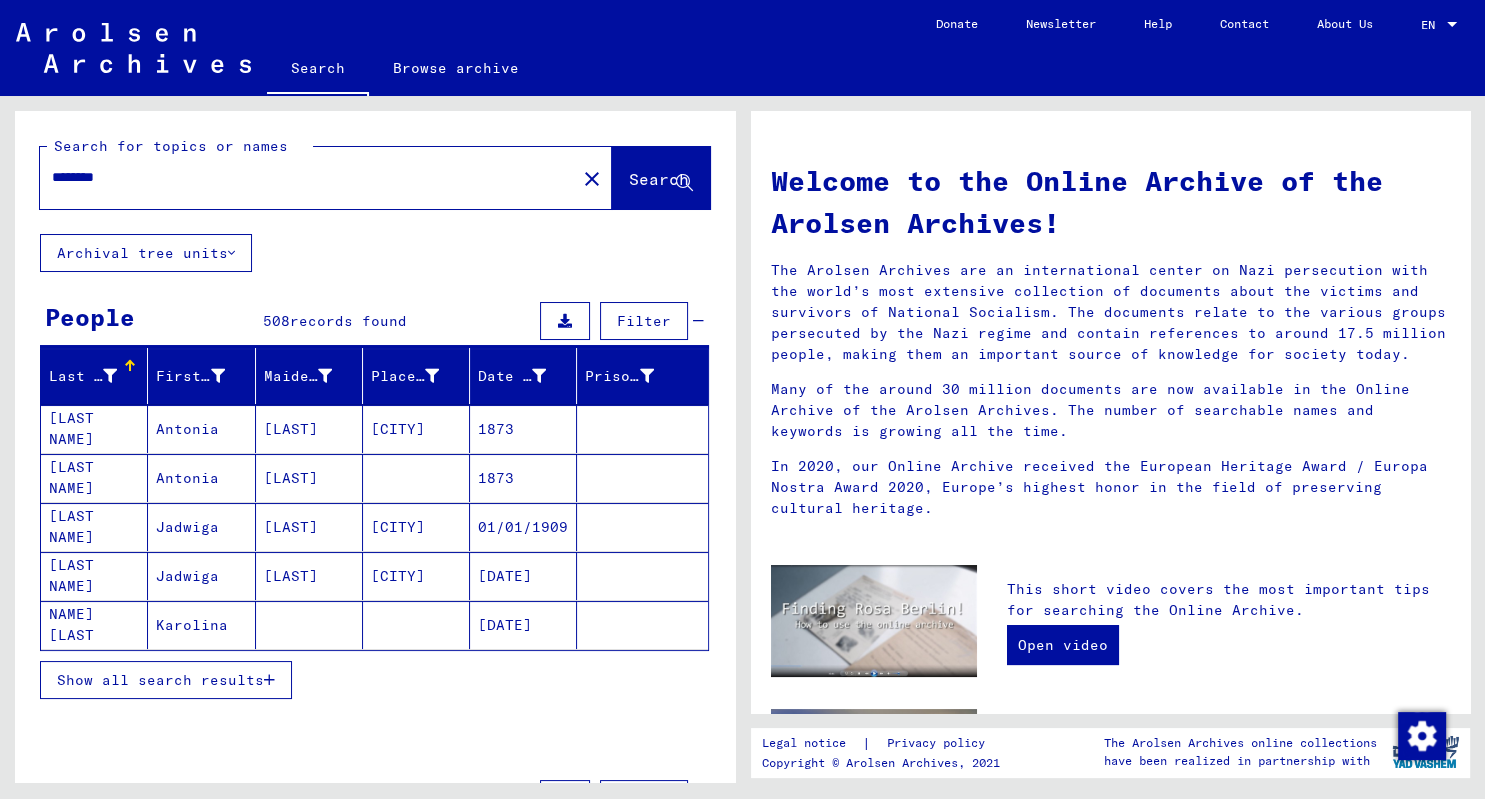 click on "Last Name" at bounding box center (83, 376) 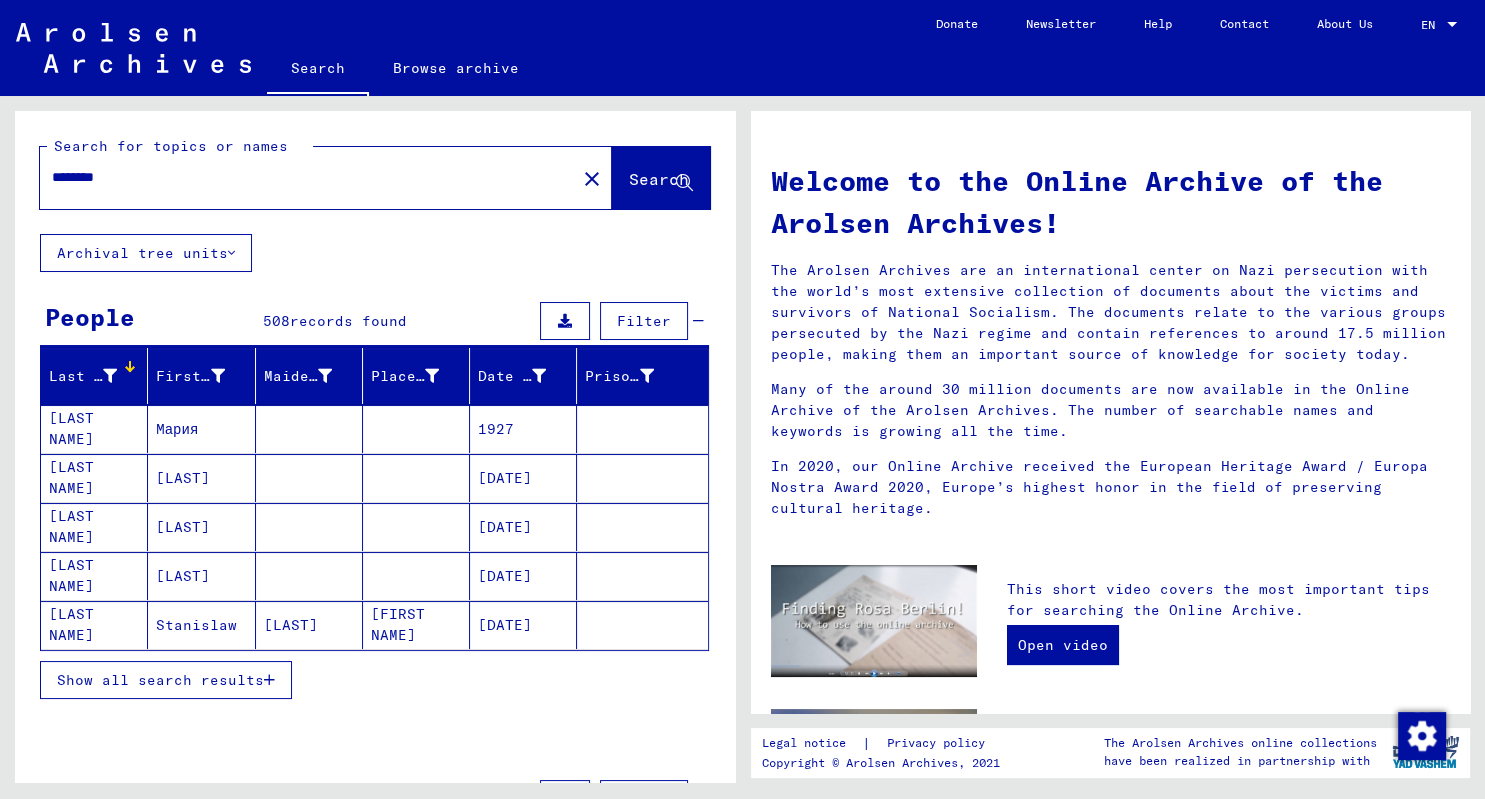 click on "Last Name" at bounding box center [83, 376] 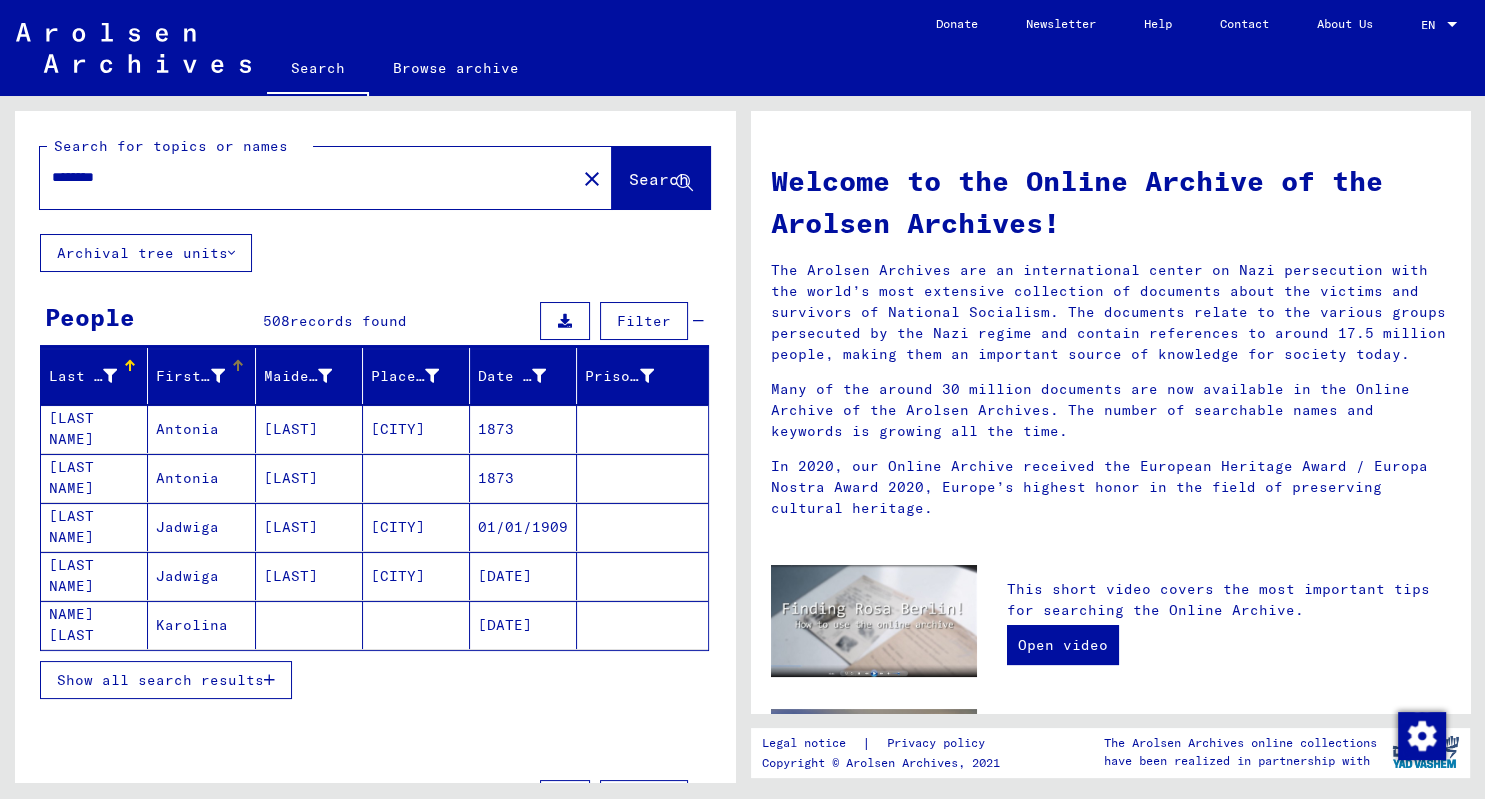 click on "First Name" at bounding box center (190, 376) 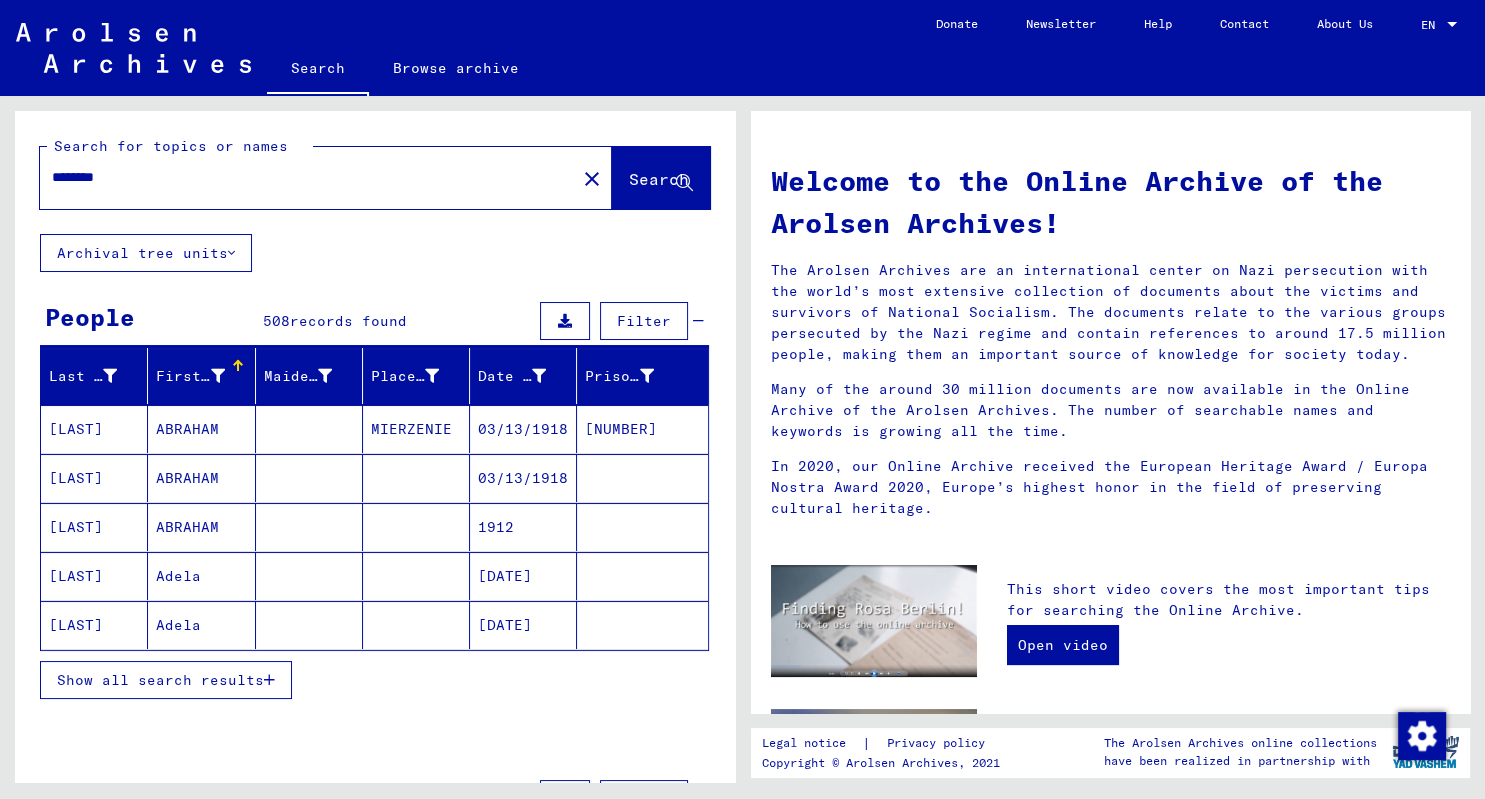 scroll, scrollTop: 110, scrollLeft: 0, axis: vertical 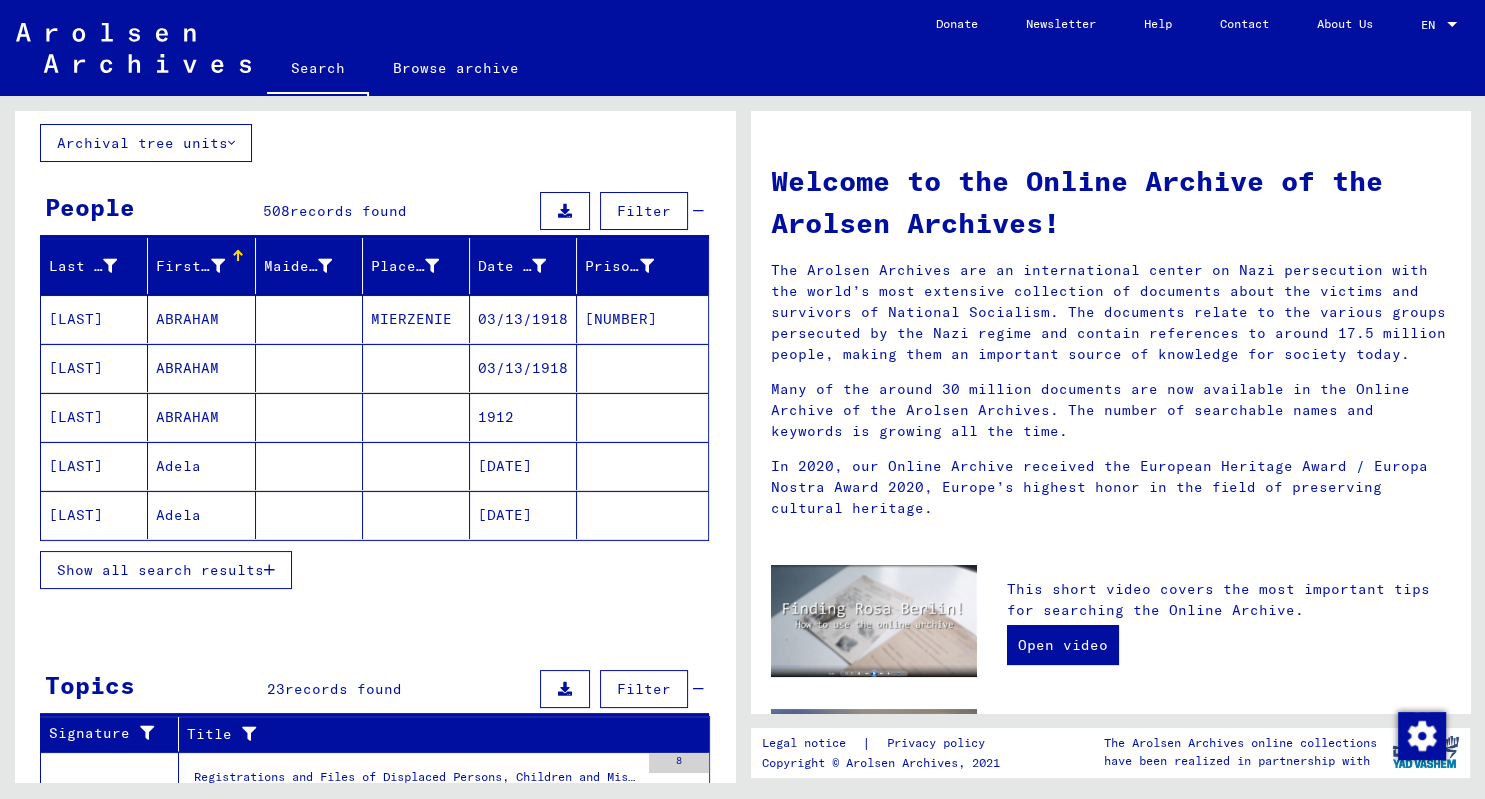 click on "First Name" at bounding box center (190, 266) 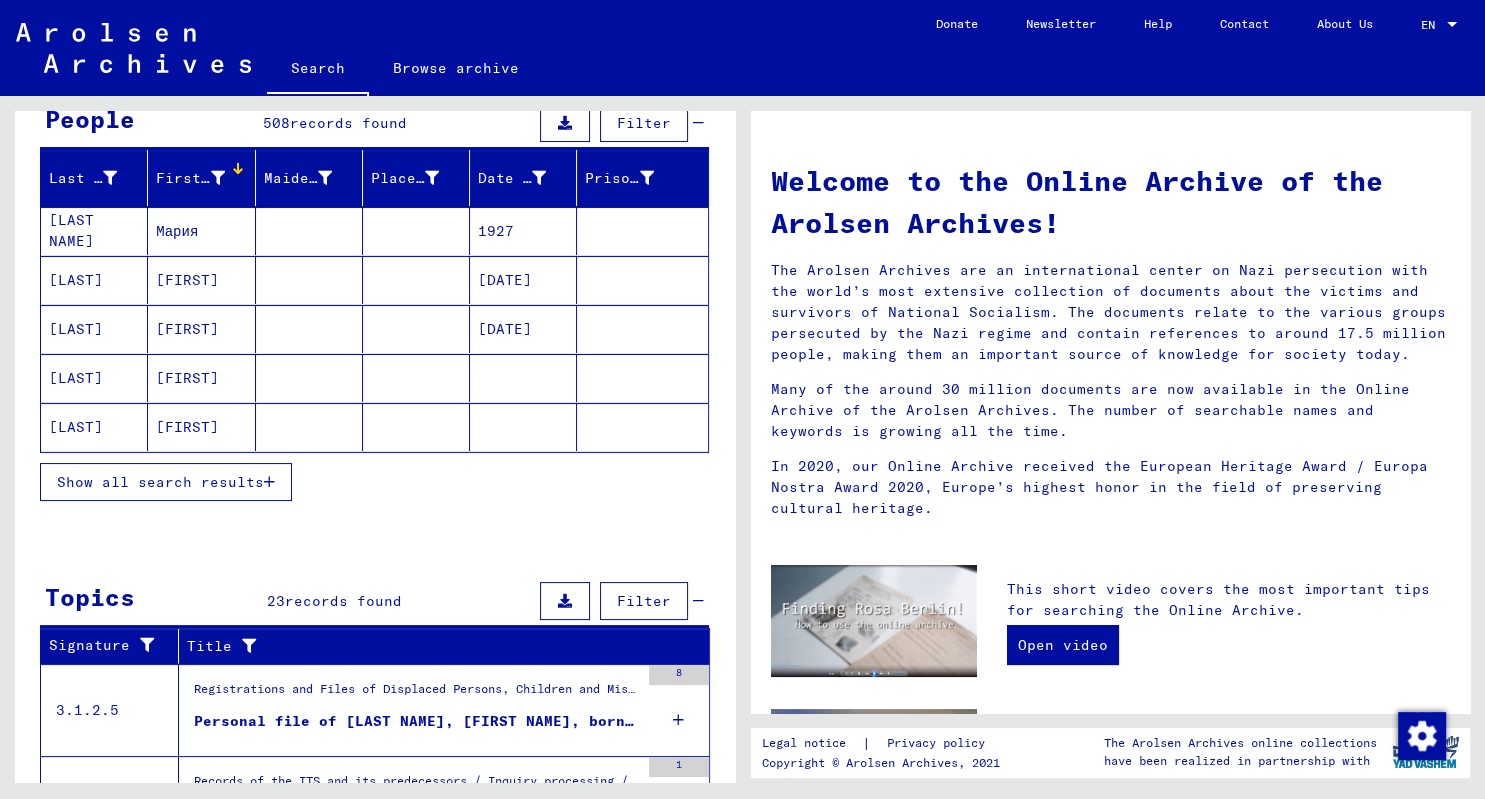 scroll, scrollTop: 442, scrollLeft: 0, axis: vertical 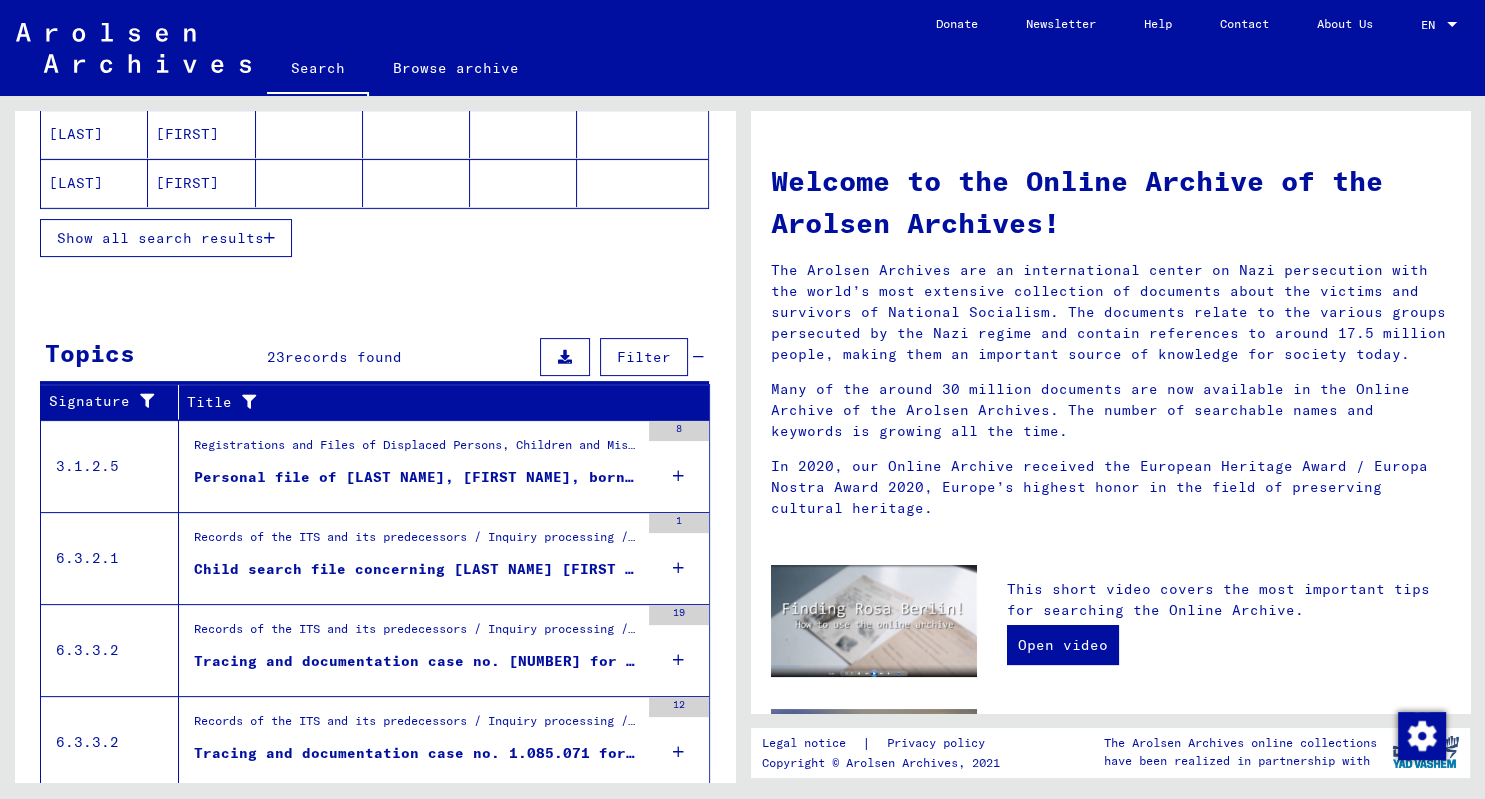 click on "Show all search results" at bounding box center [166, 238] 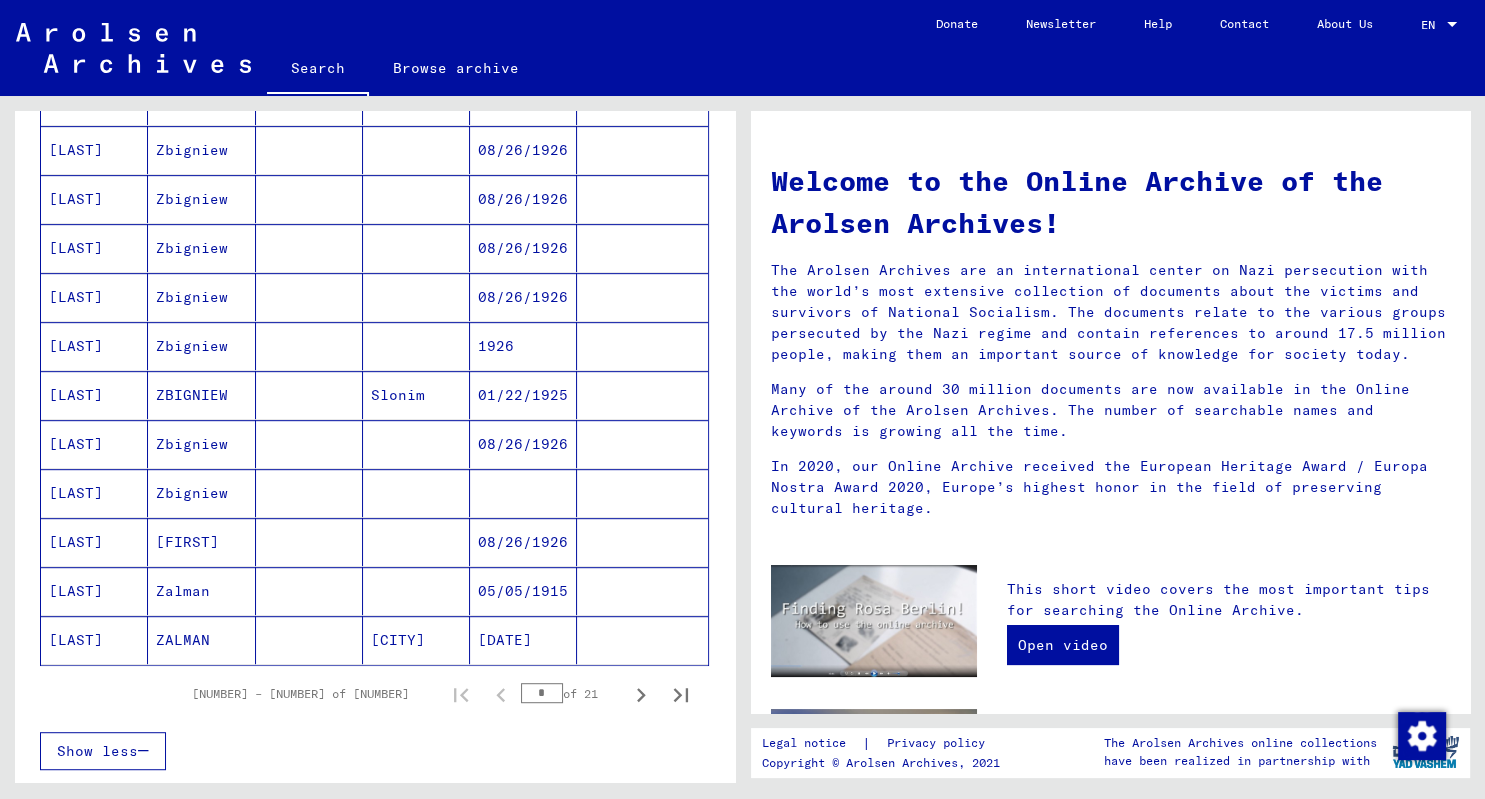 scroll, scrollTop: 994, scrollLeft: 0, axis: vertical 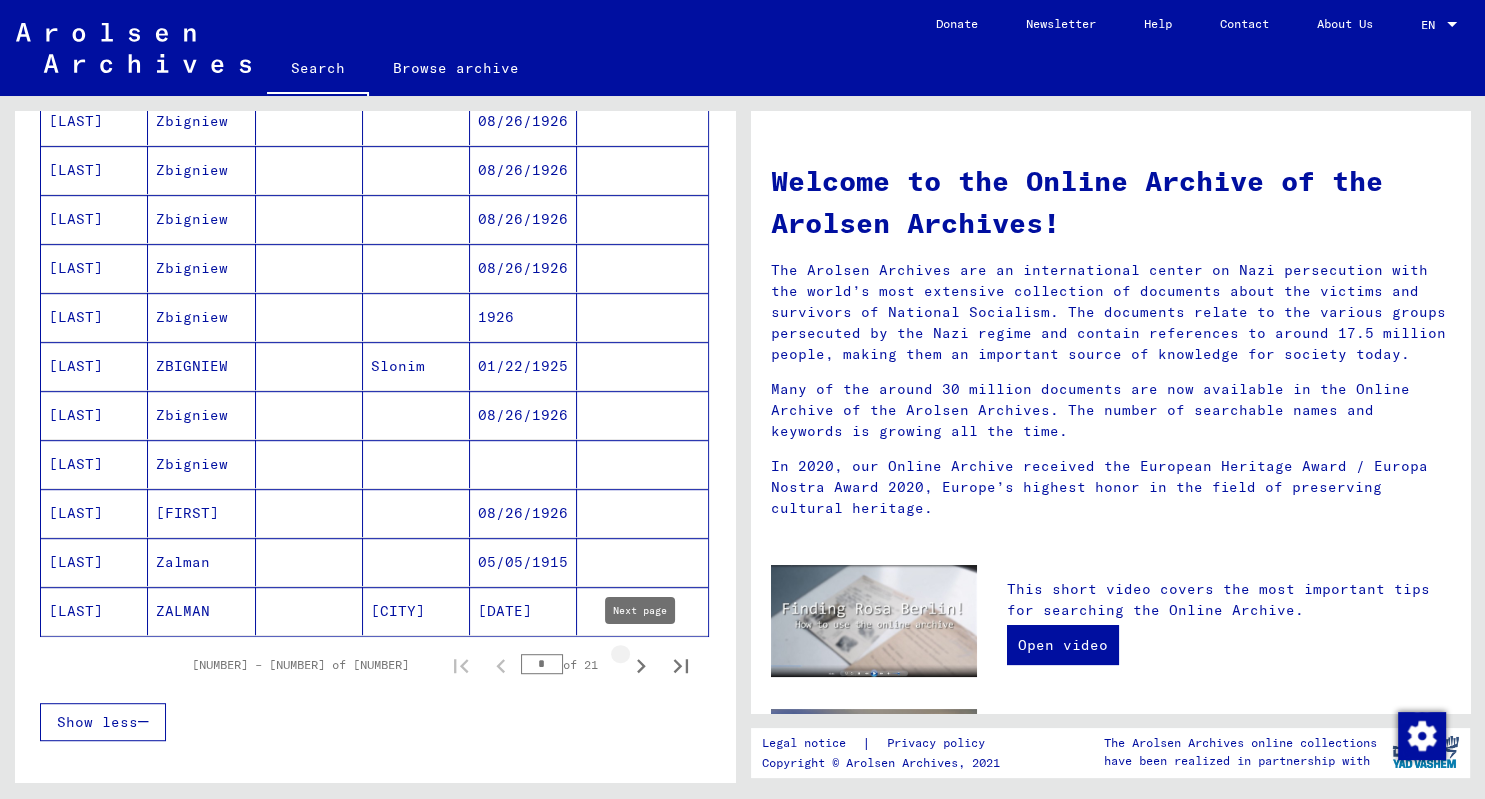 click 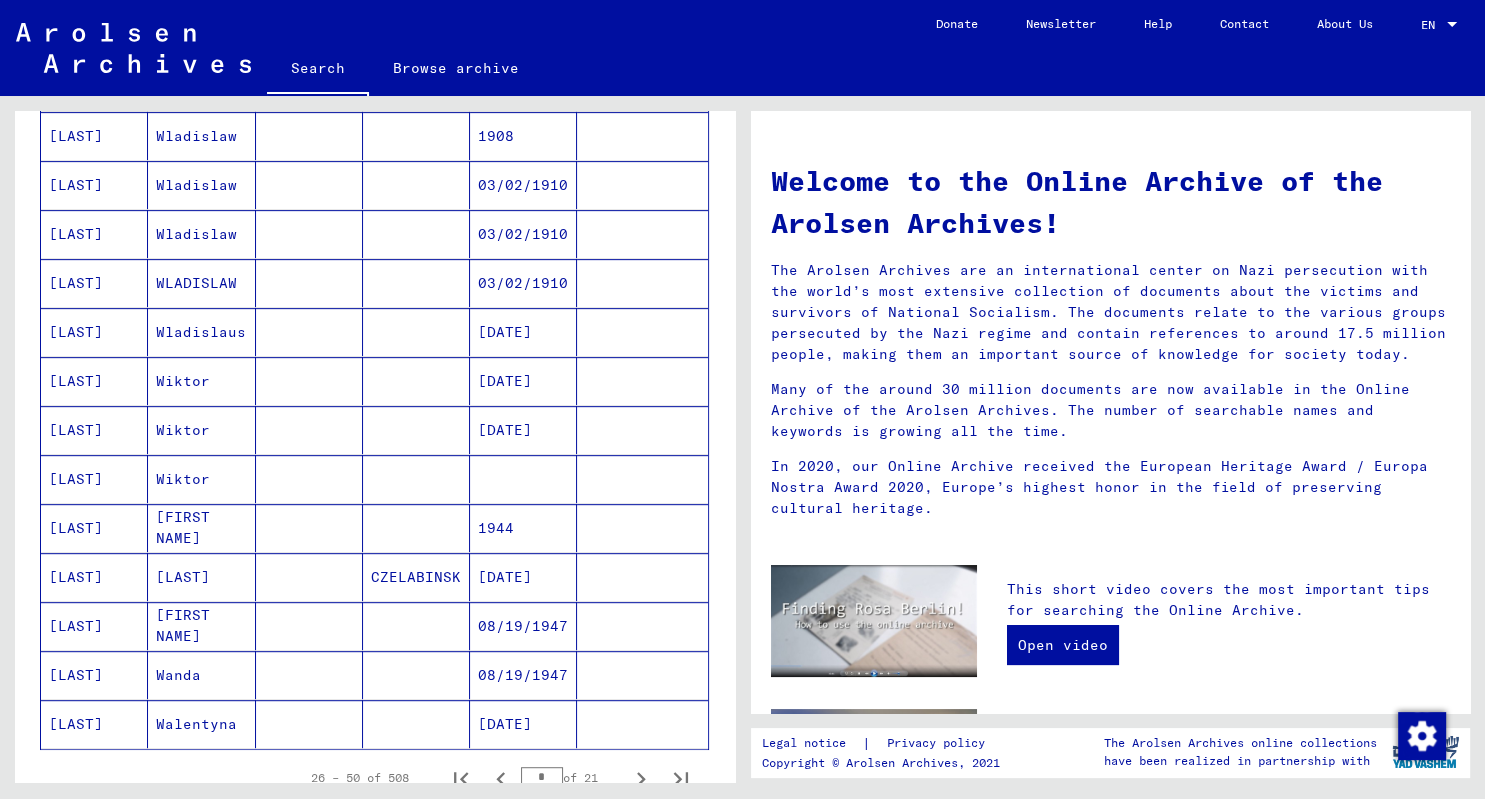 scroll, scrollTop: 883, scrollLeft: 0, axis: vertical 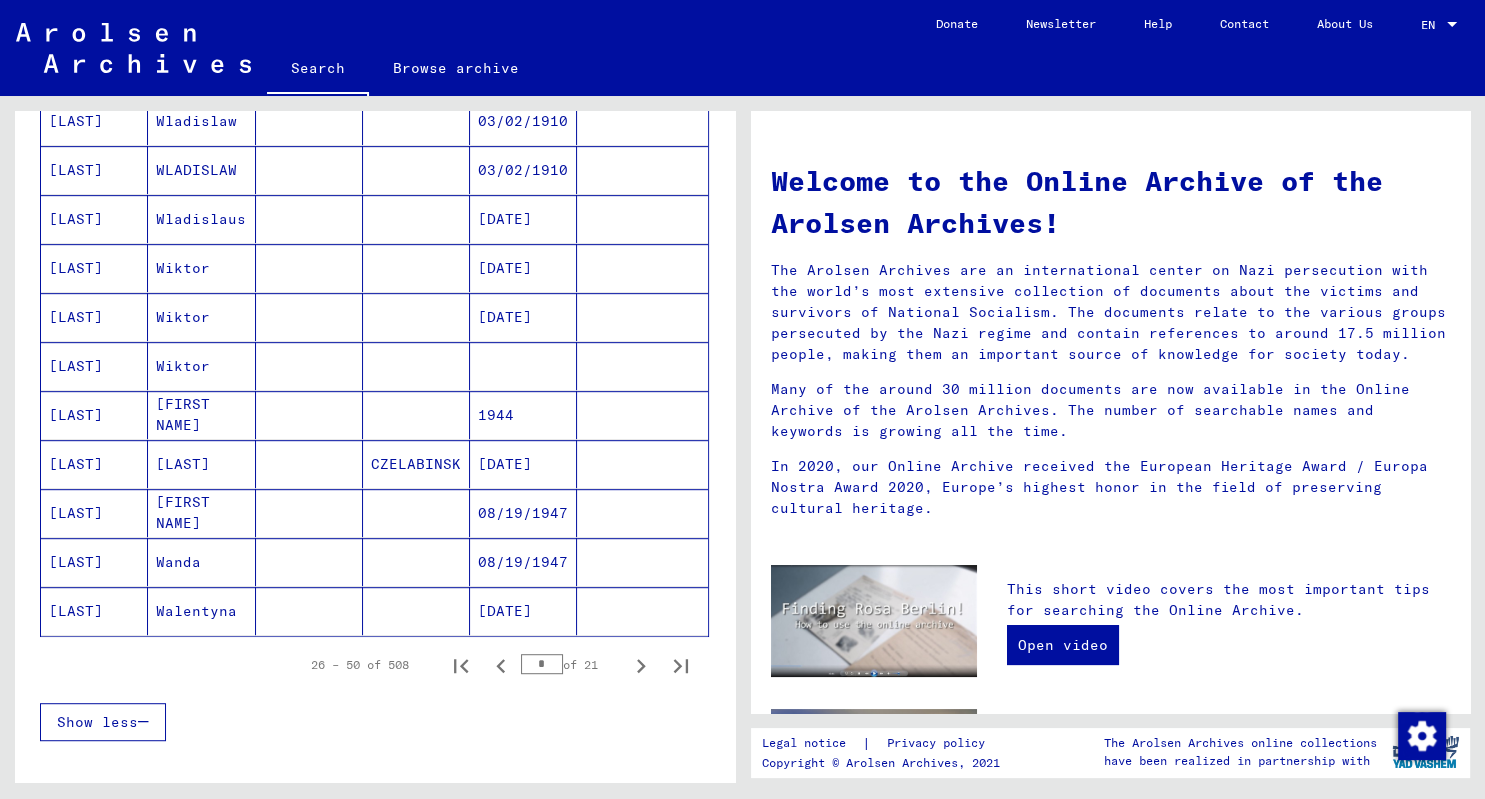 click on "[LAST]" 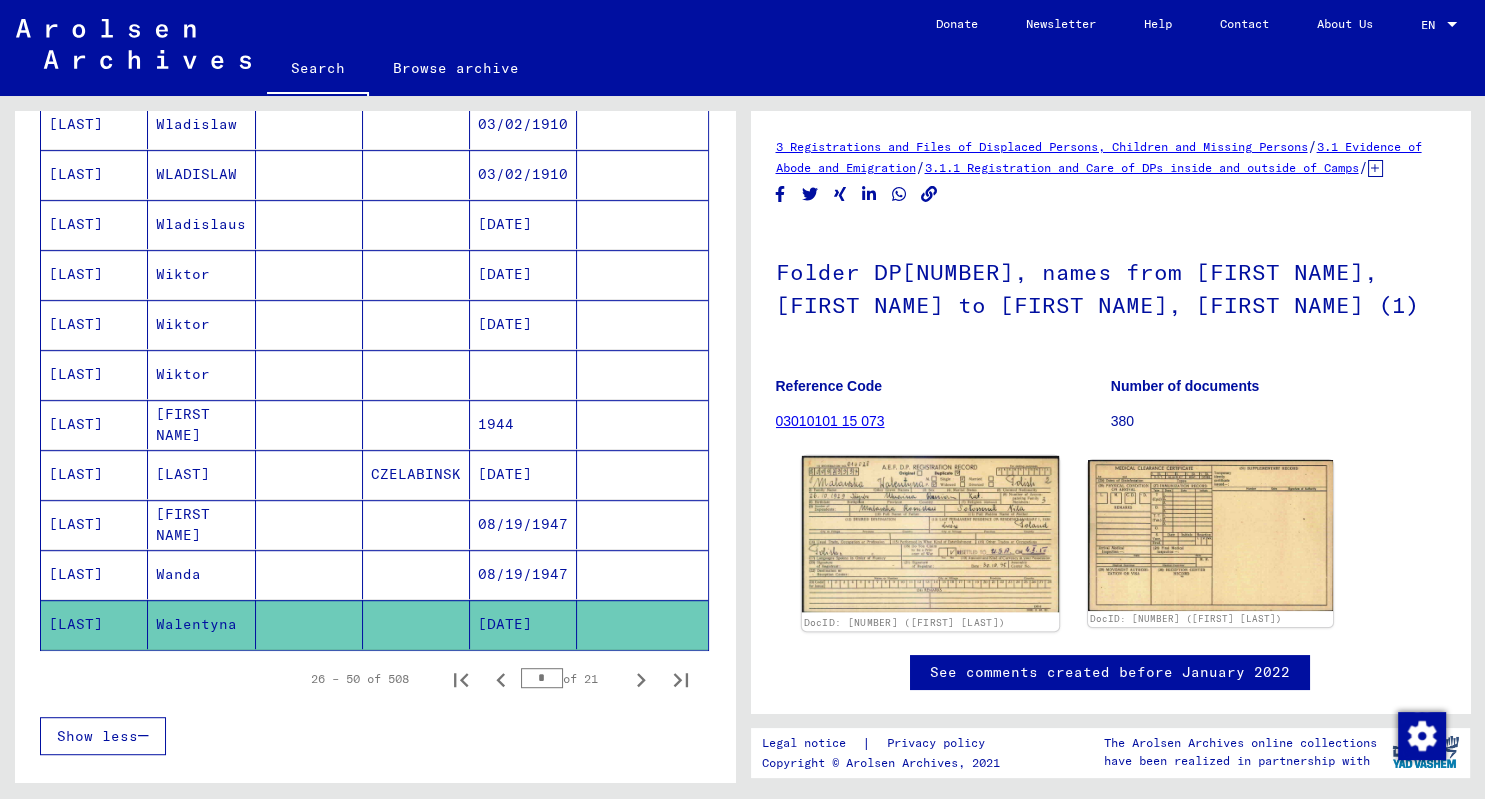 click 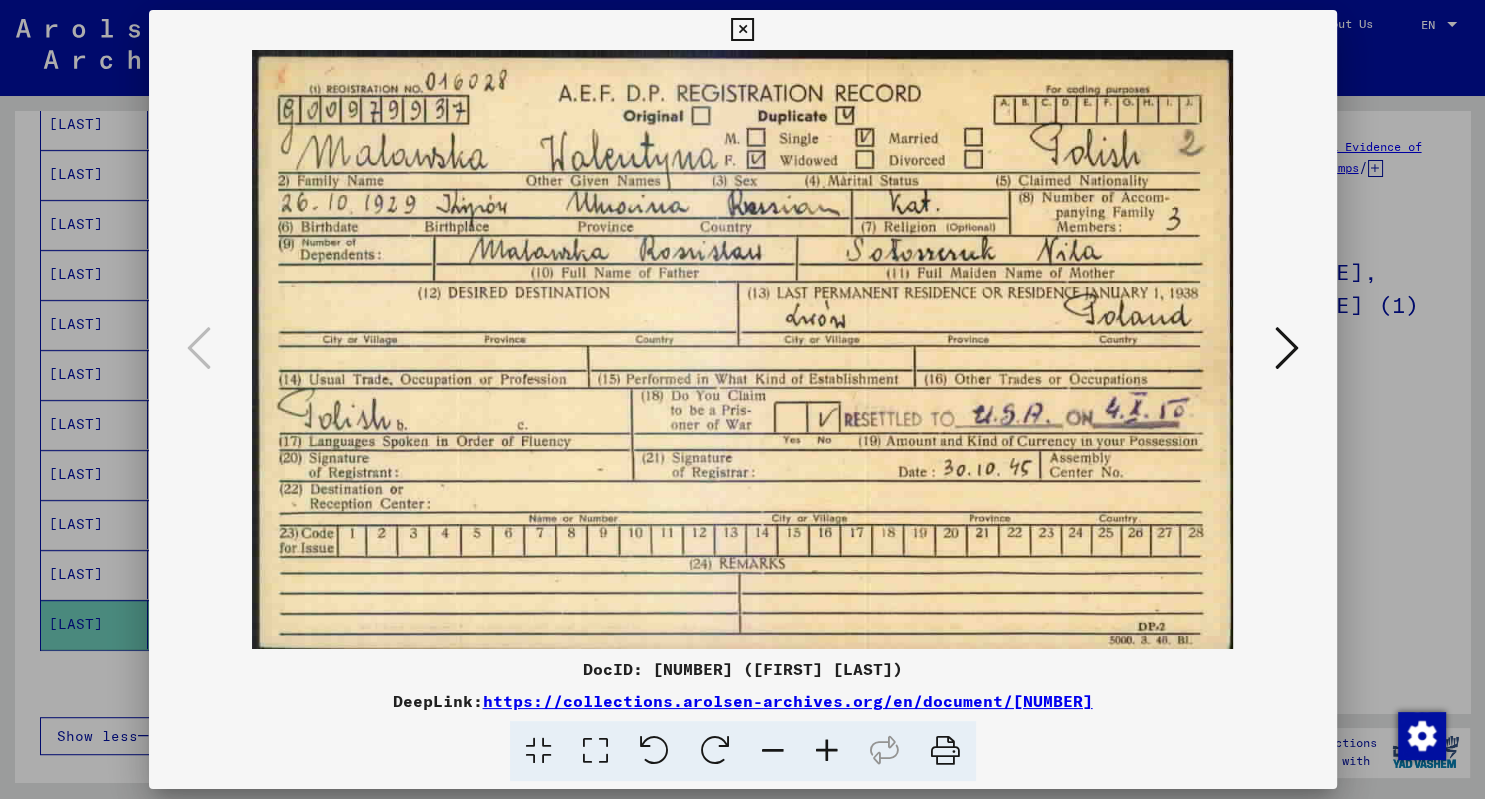 click at bounding box center (827, 751) 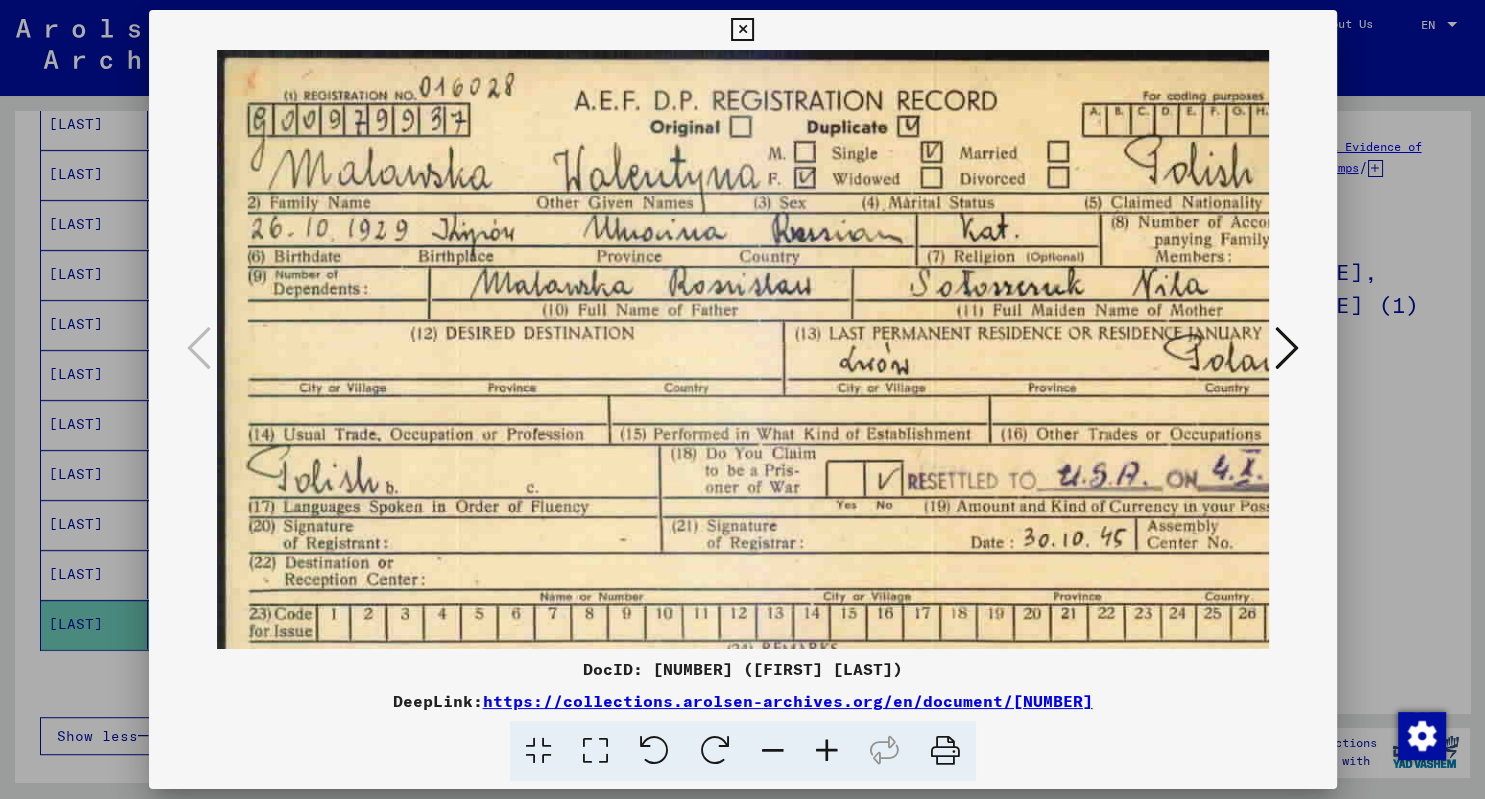 click at bounding box center (827, 751) 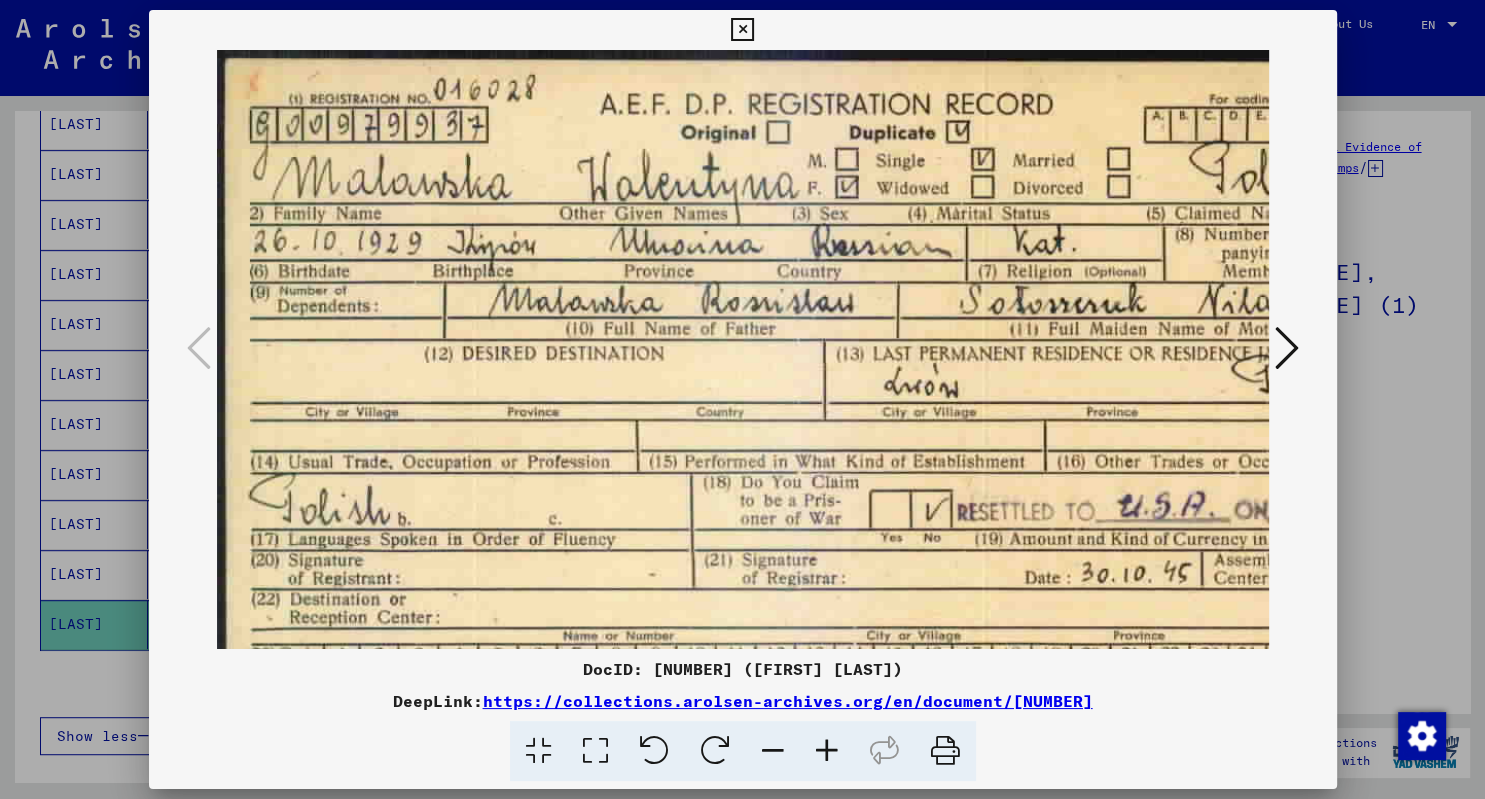 click at bounding box center (827, 751) 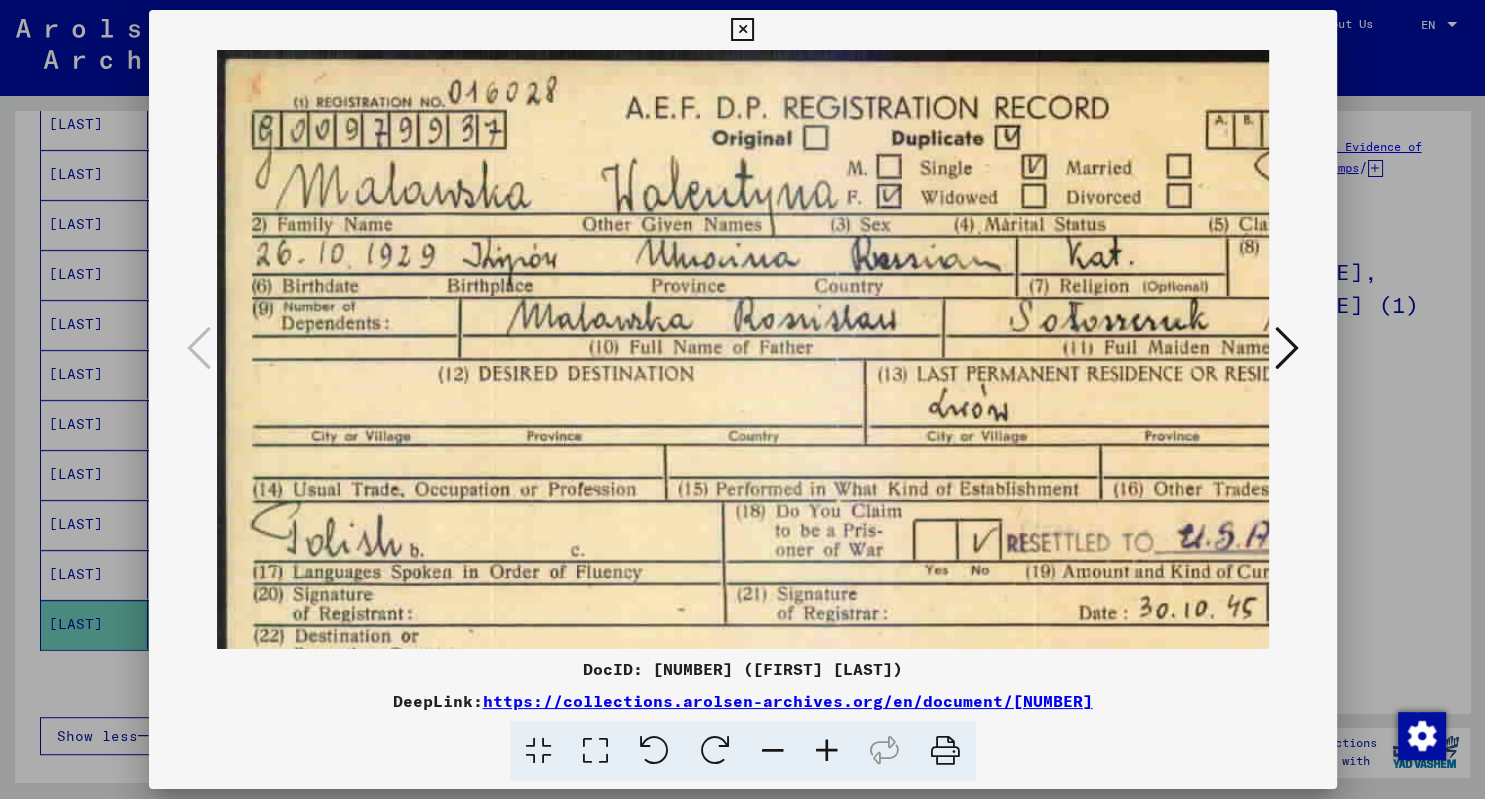 click at bounding box center (827, 751) 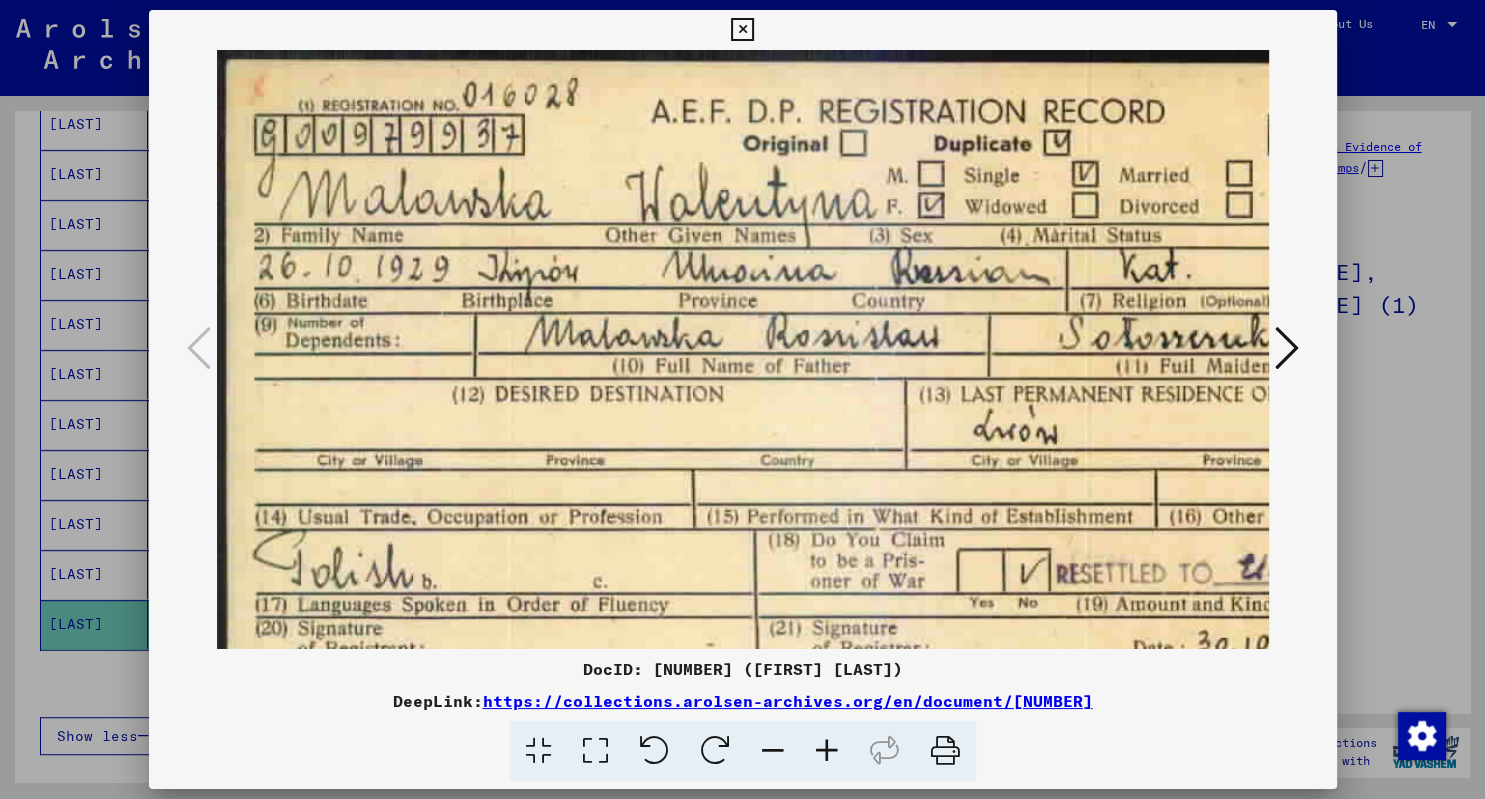 click at bounding box center (827, 751) 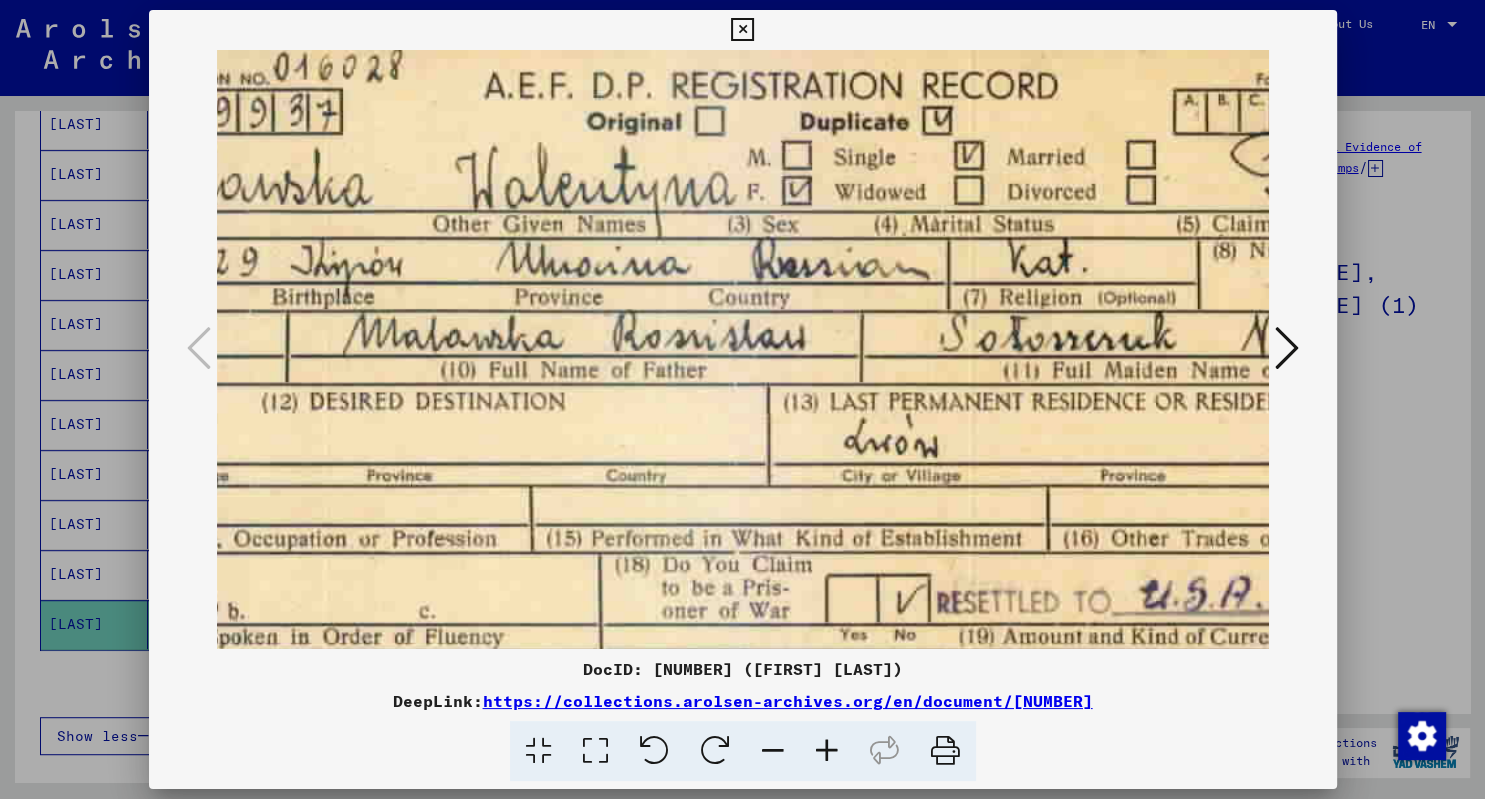 scroll, scrollTop: 33, scrollLeft: 219, axis: both 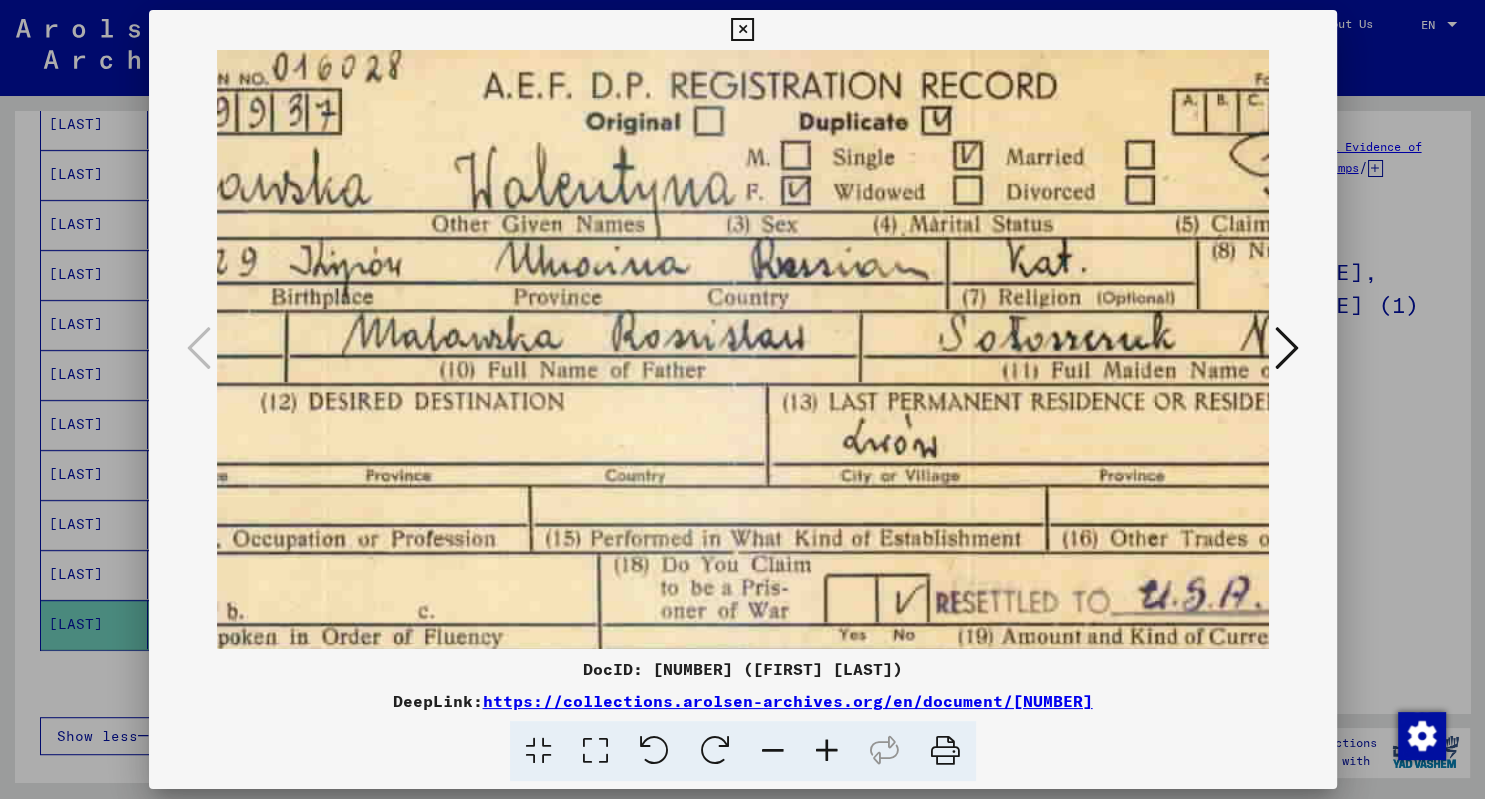 drag, startPoint x: 976, startPoint y: 480, endPoint x: 757, endPoint y: 447, distance: 221.47235 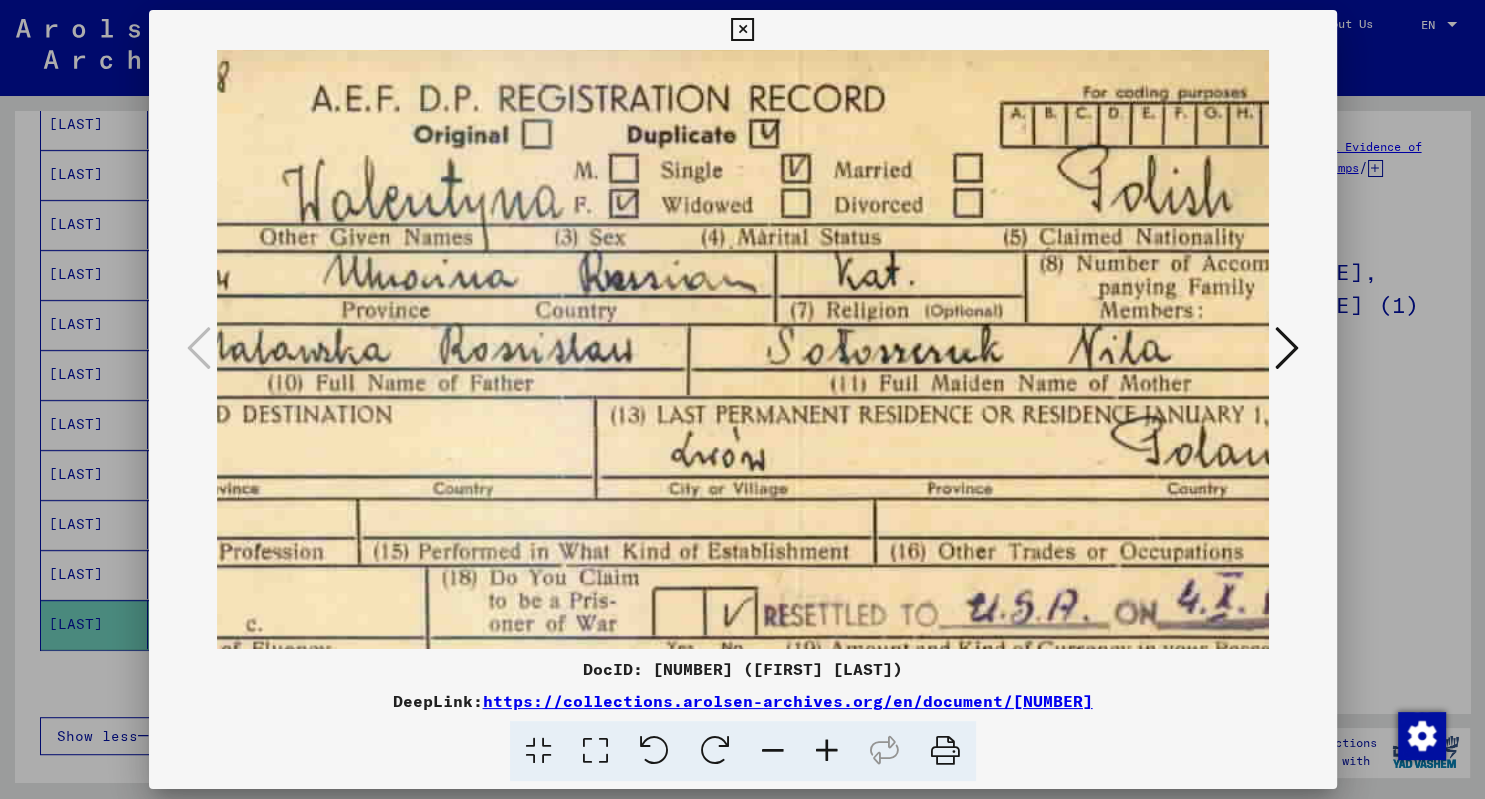 scroll, scrollTop: 0, scrollLeft: 415, axis: horizontal 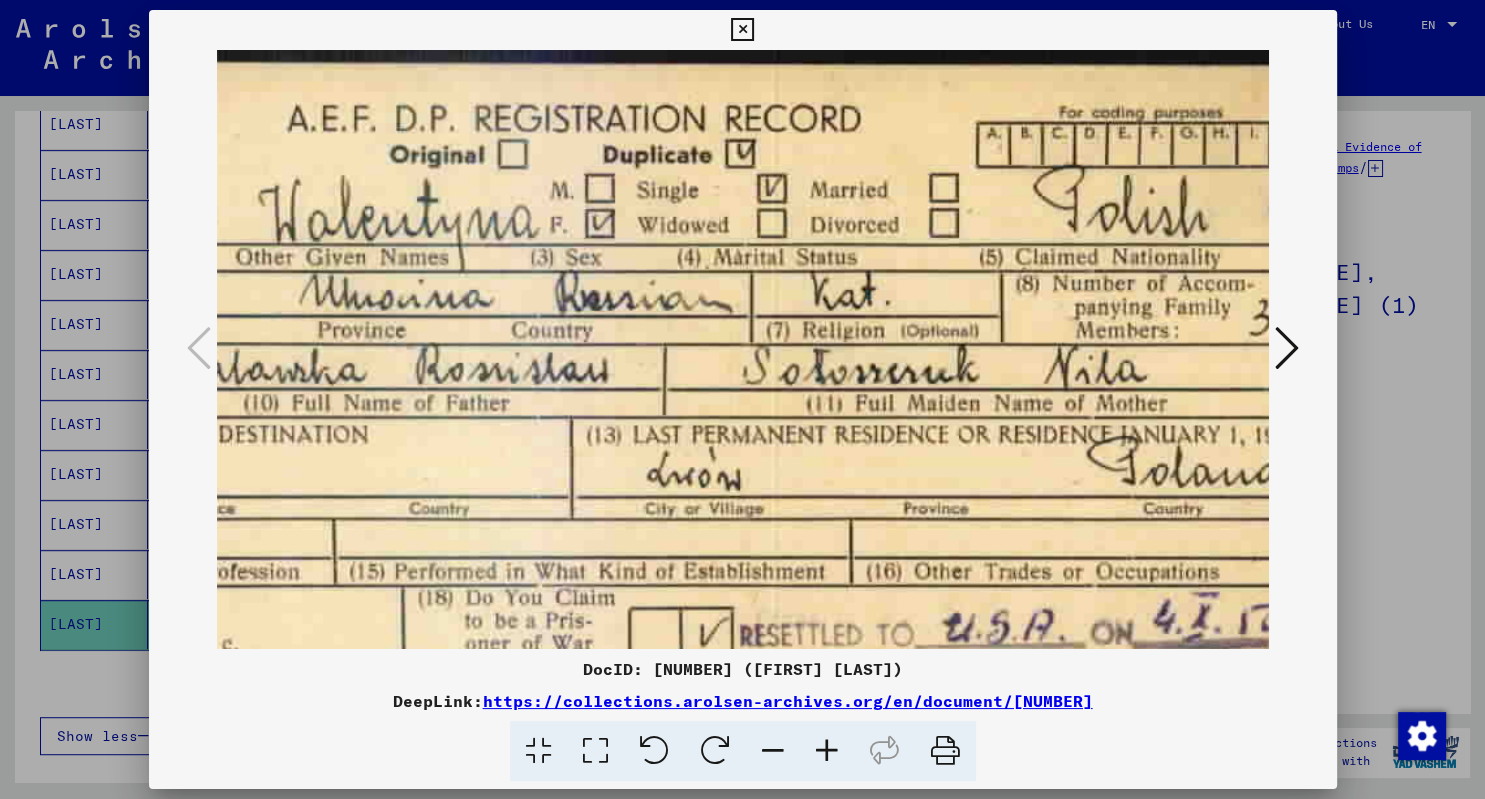 drag, startPoint x: 1094, startPoint y: 450, endPoint x: 1245, endPoint y: 210, distance: 283.5507 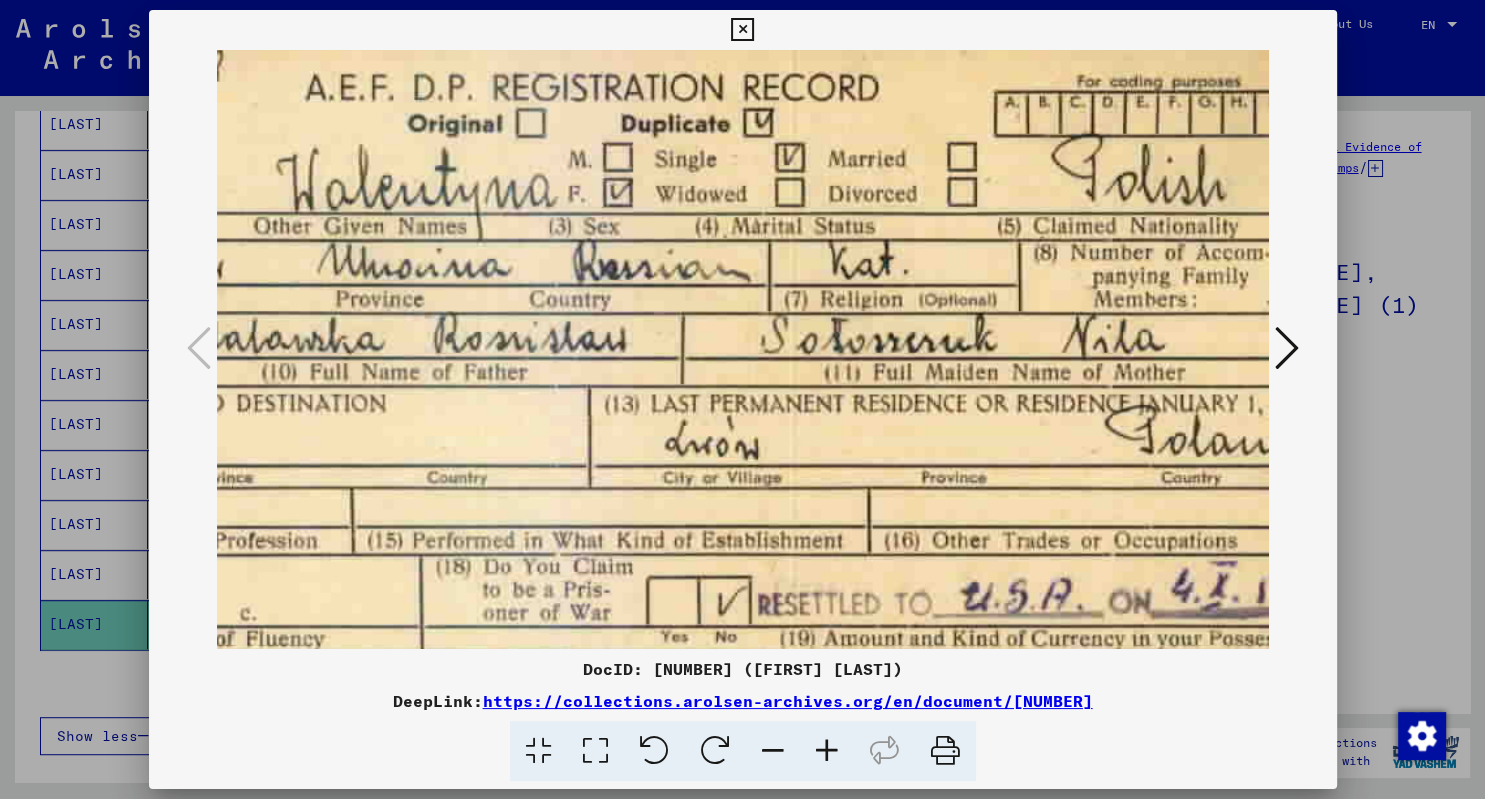 click at bounding box center [742, 30] 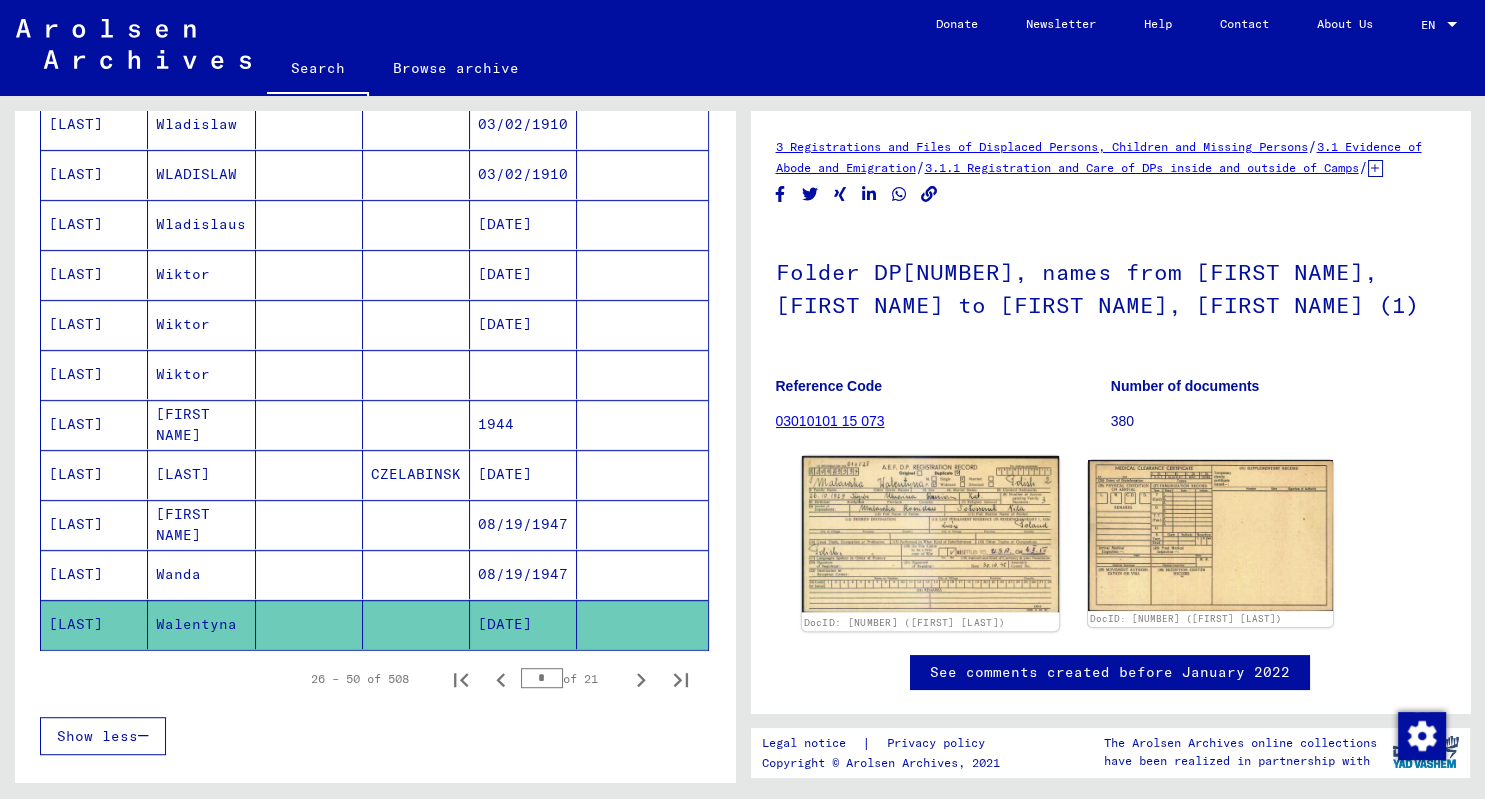 click 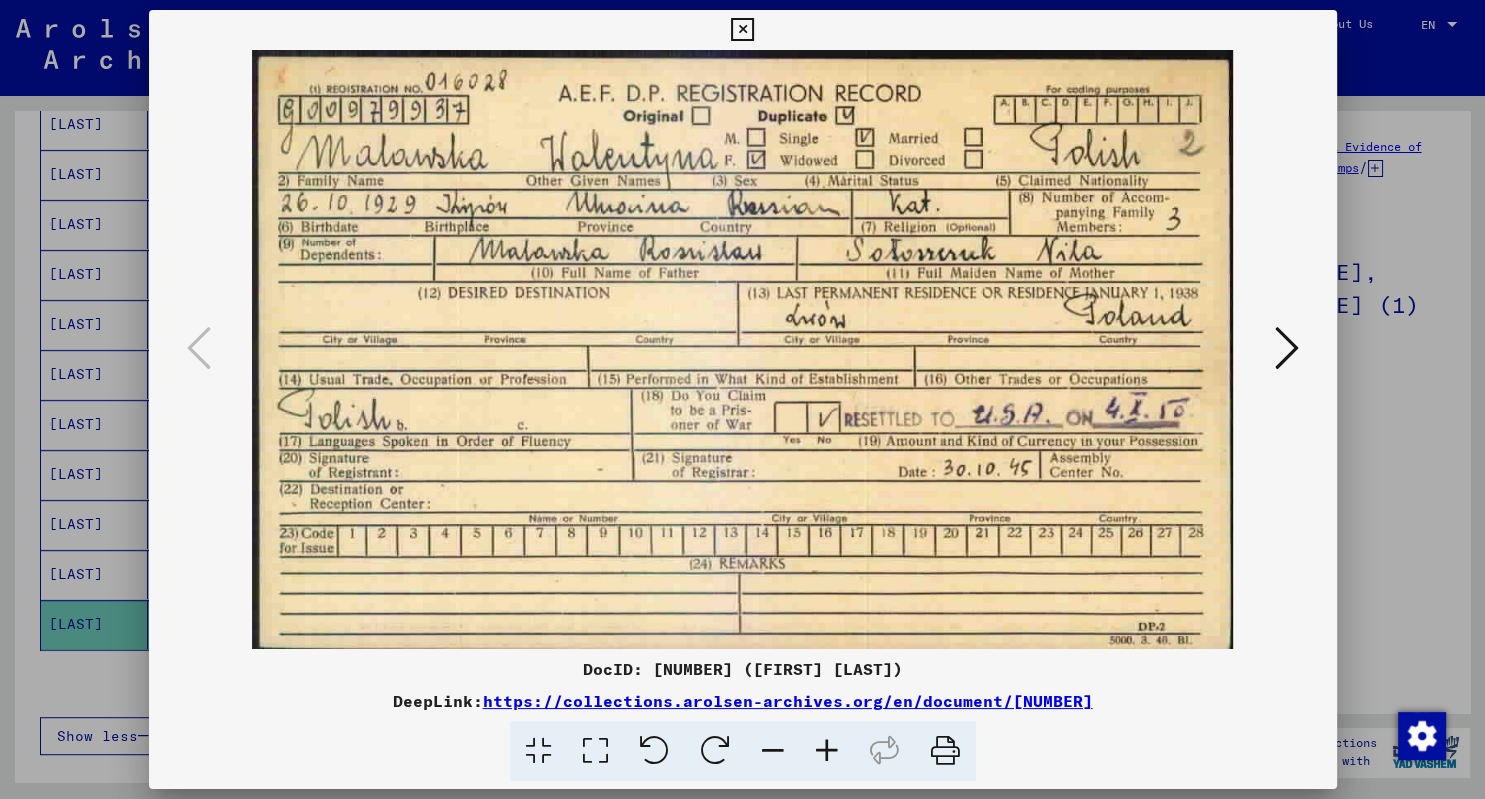 click at bounding box center (743, 349) 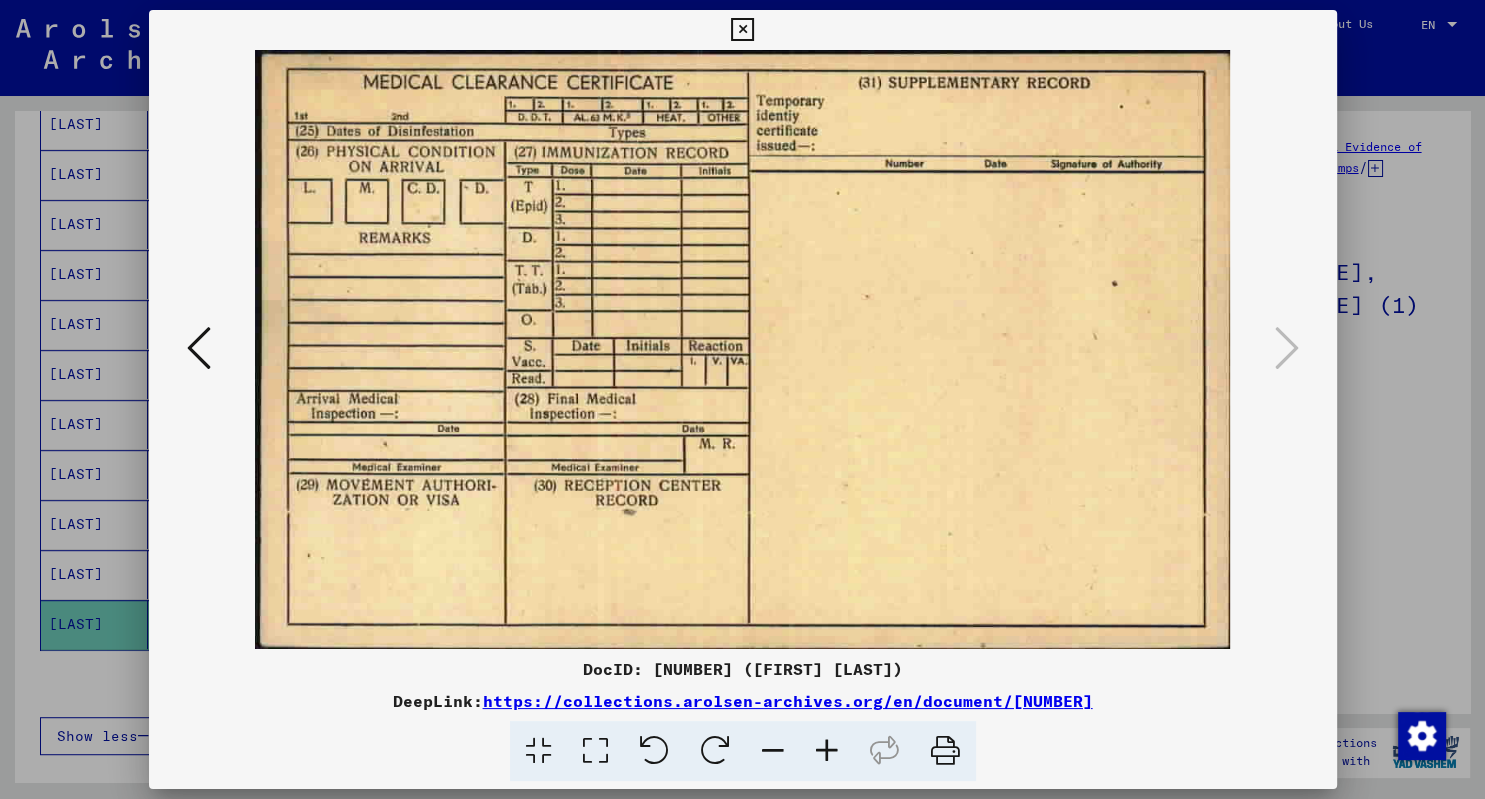 click at bounding box center (742, 30) 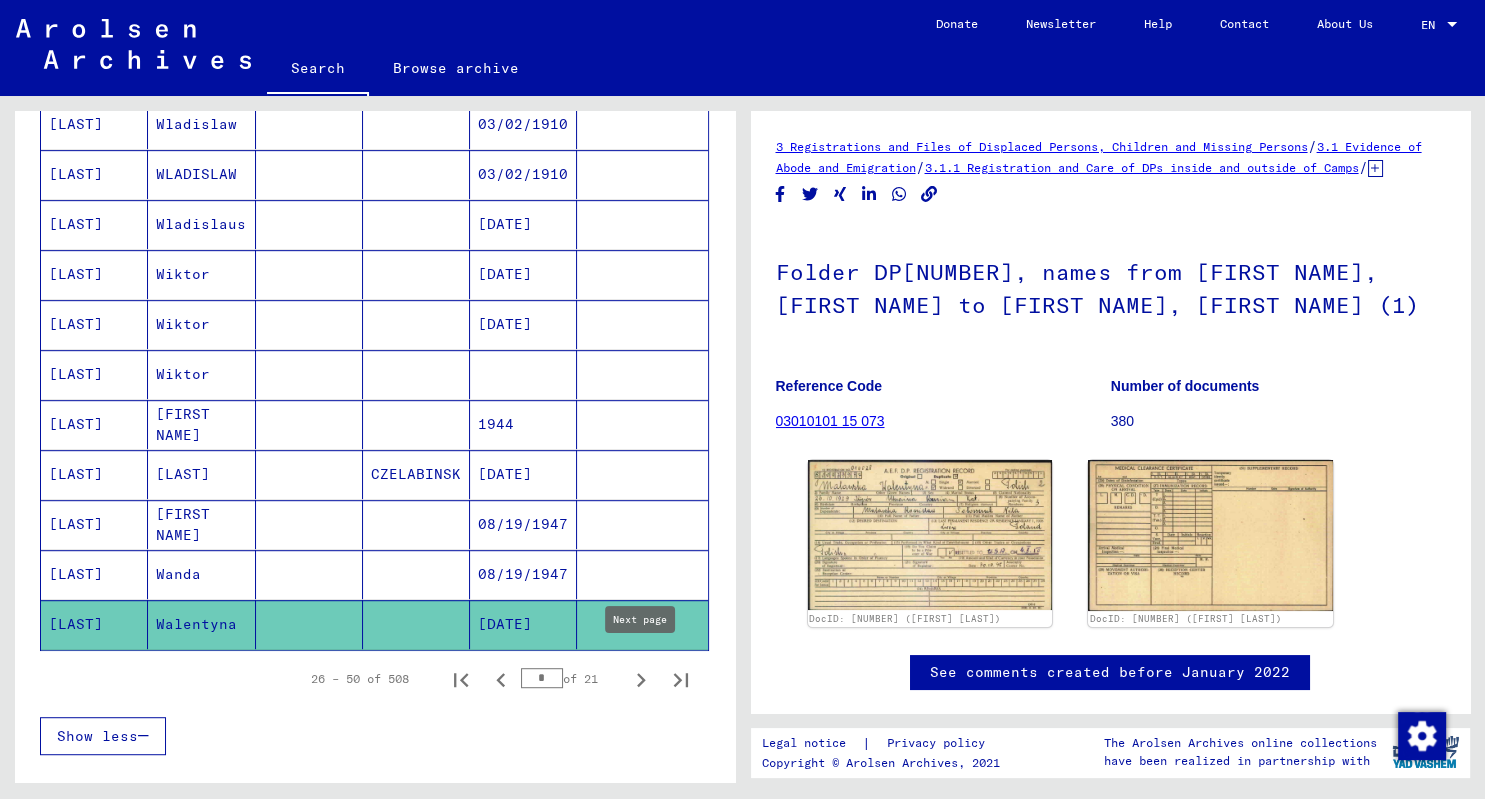 click 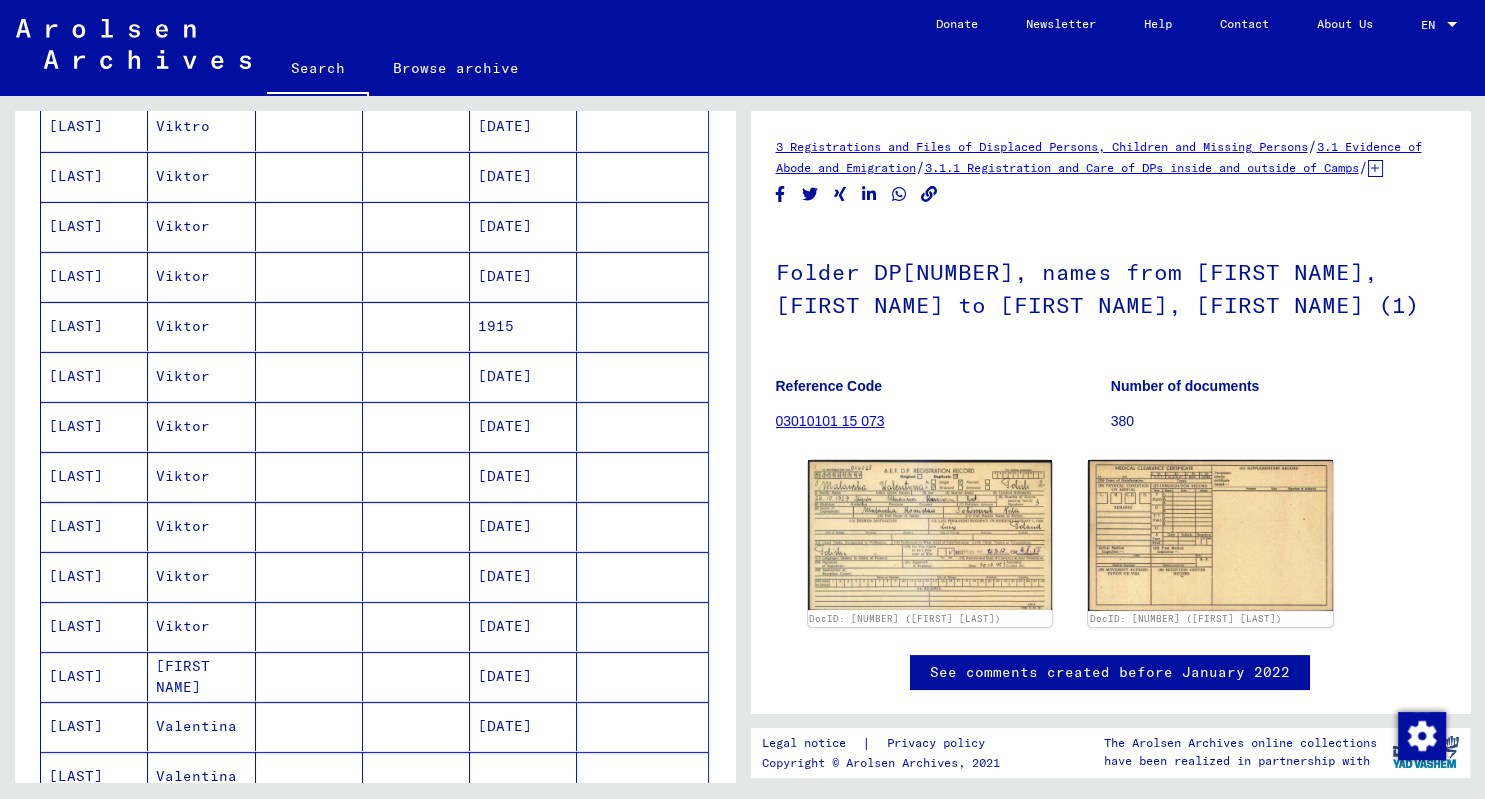 scroll, scrollTop: 0, scrollLeft: 0, axis: both 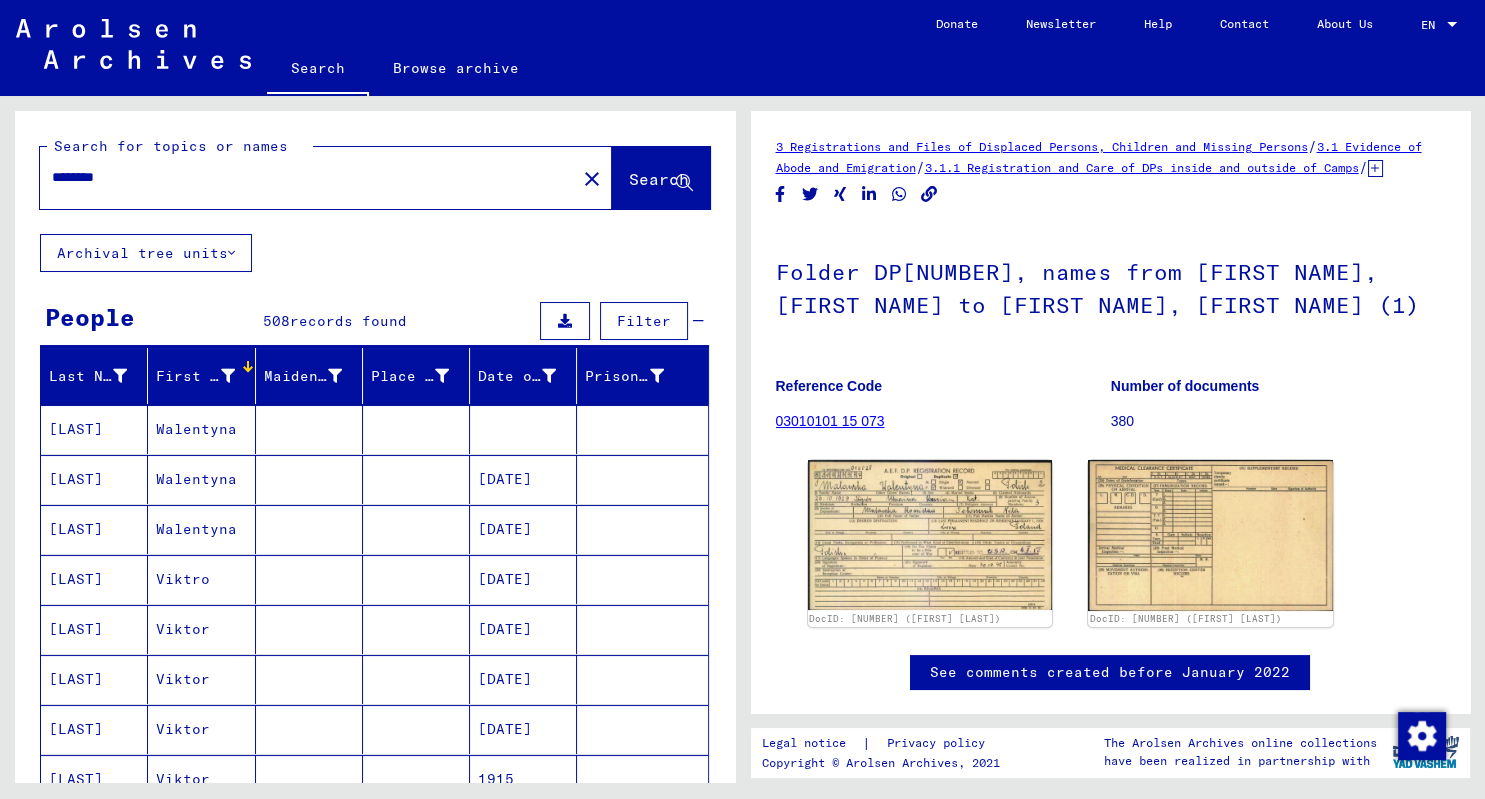 click on "Walentyna" at bounding box center [201, 479] 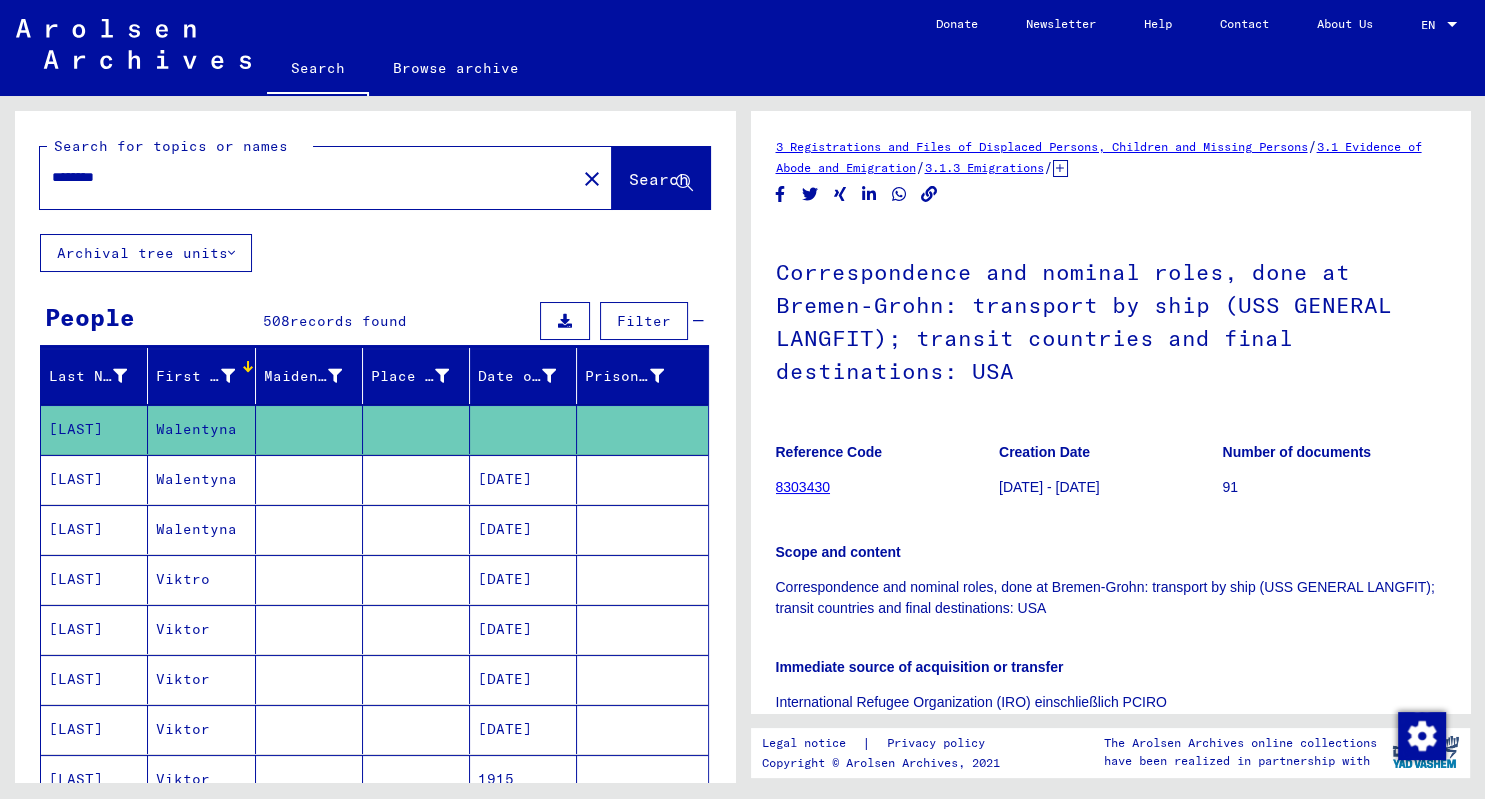 scroll, scrollTop: 331, scrollLeft: 0, axis: vertical 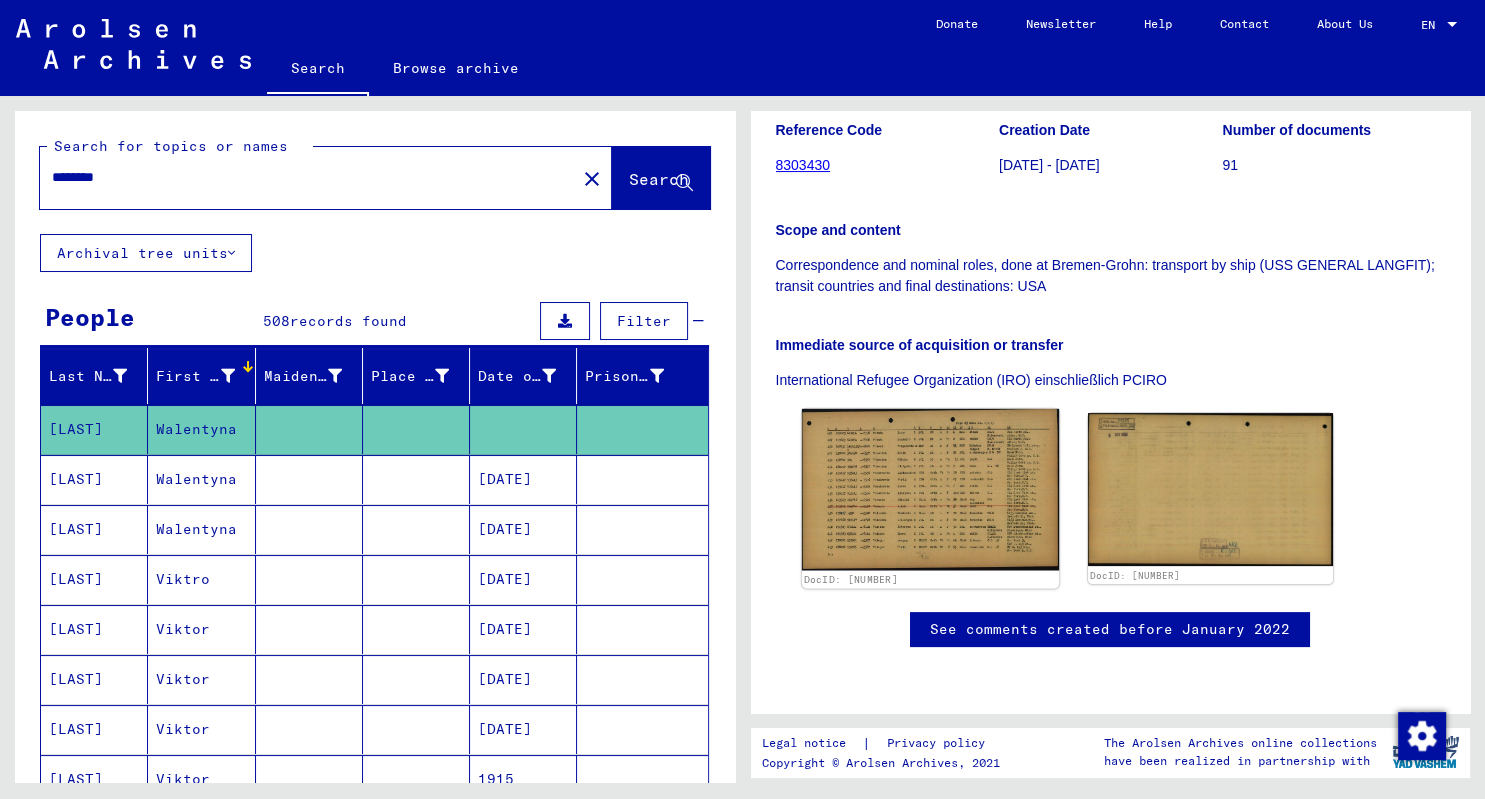 click 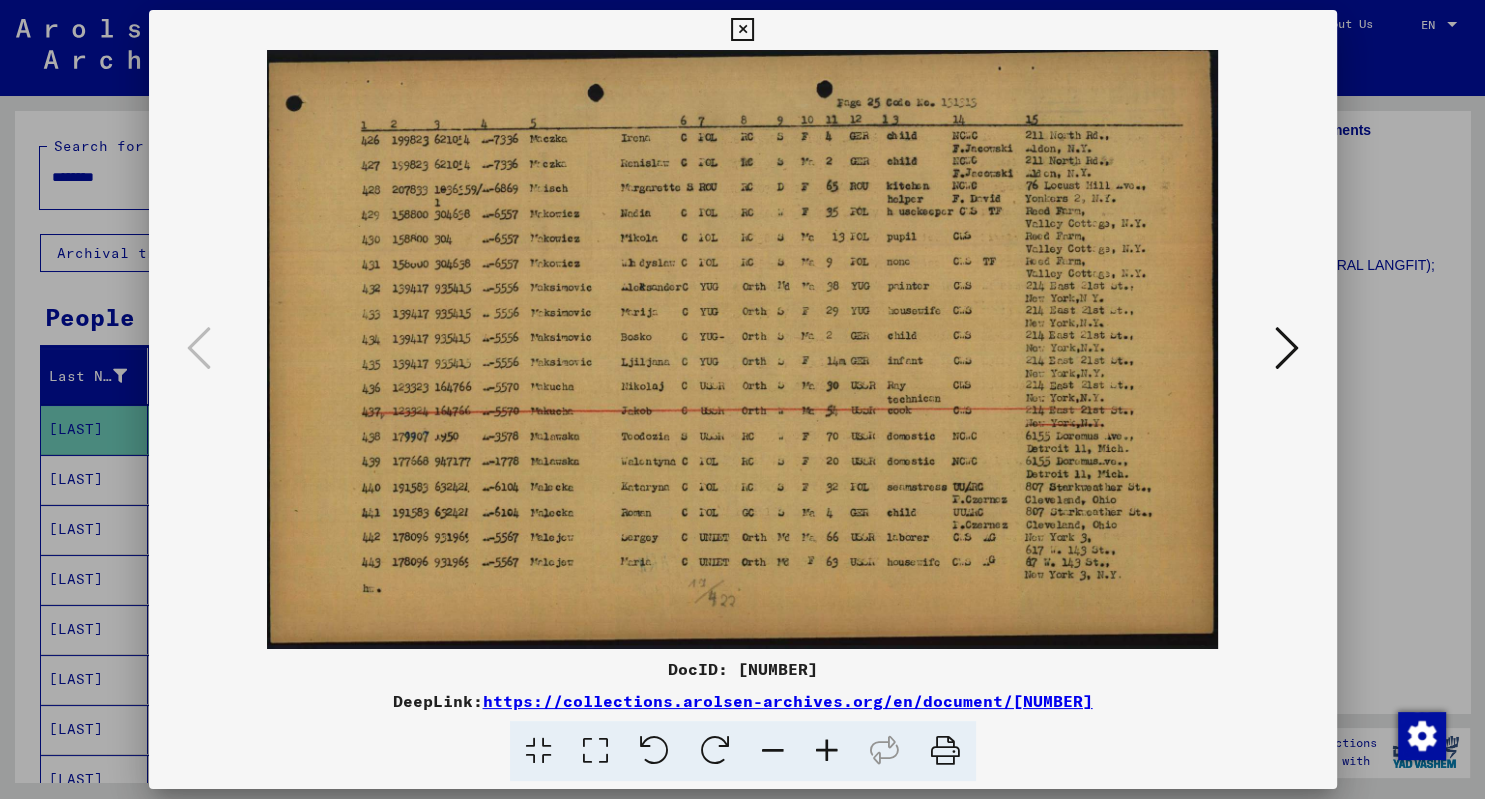click at bounding box center [742, 30] 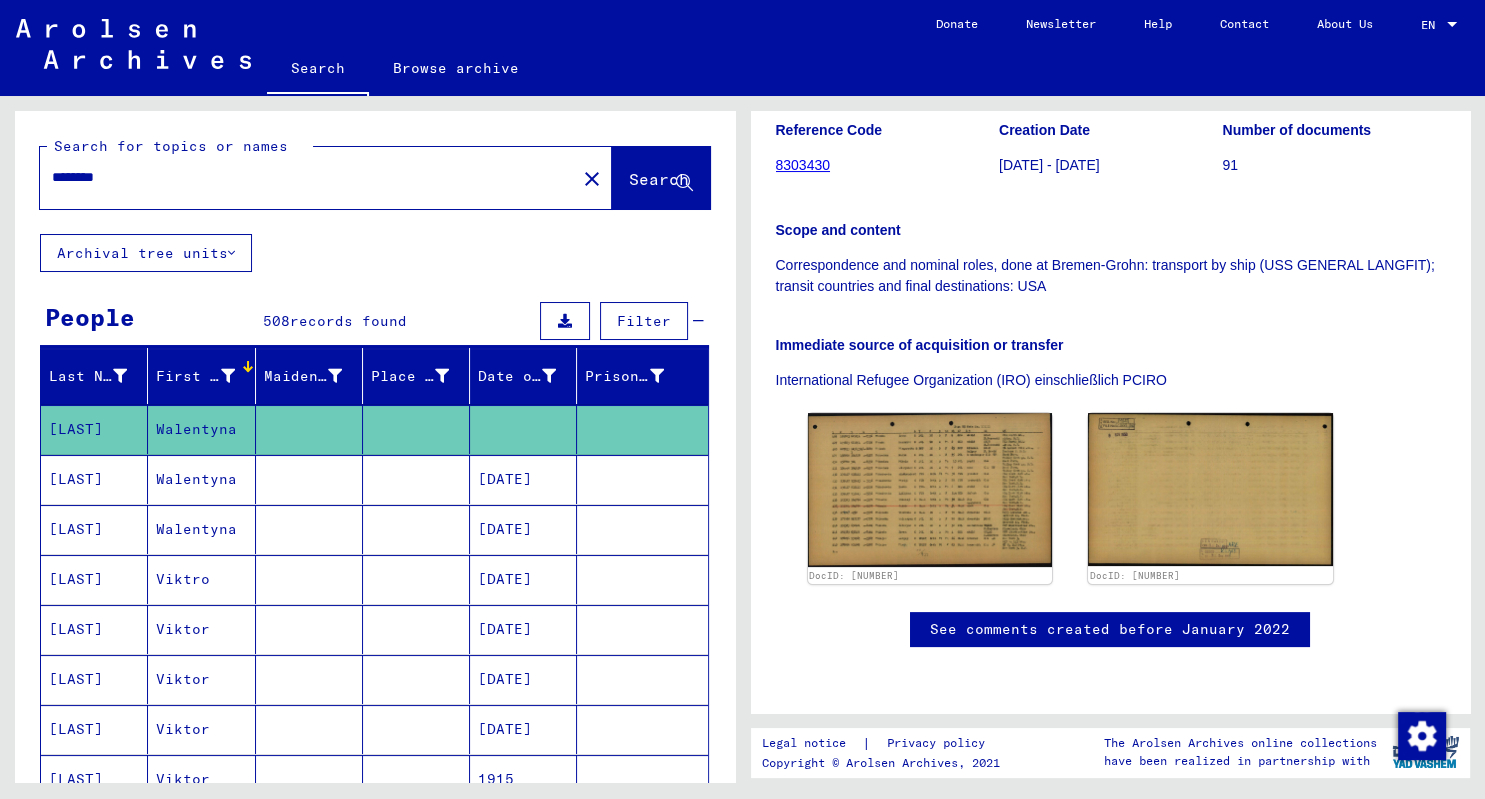 click on "[LAST]" at bounding box center (94, 529) 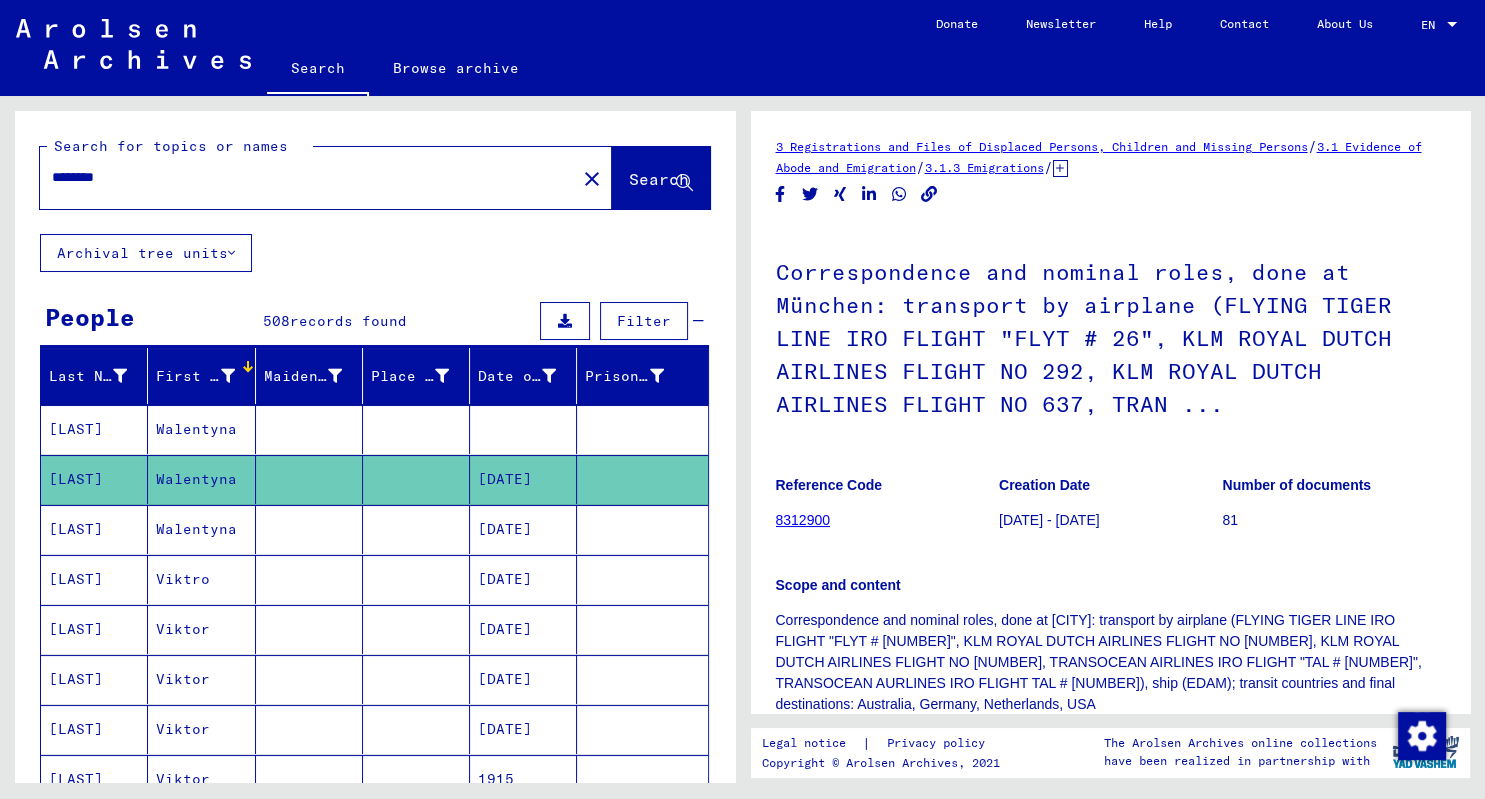 scroll, scrollTop: 442, scrollLeft: 0, axis: vertical 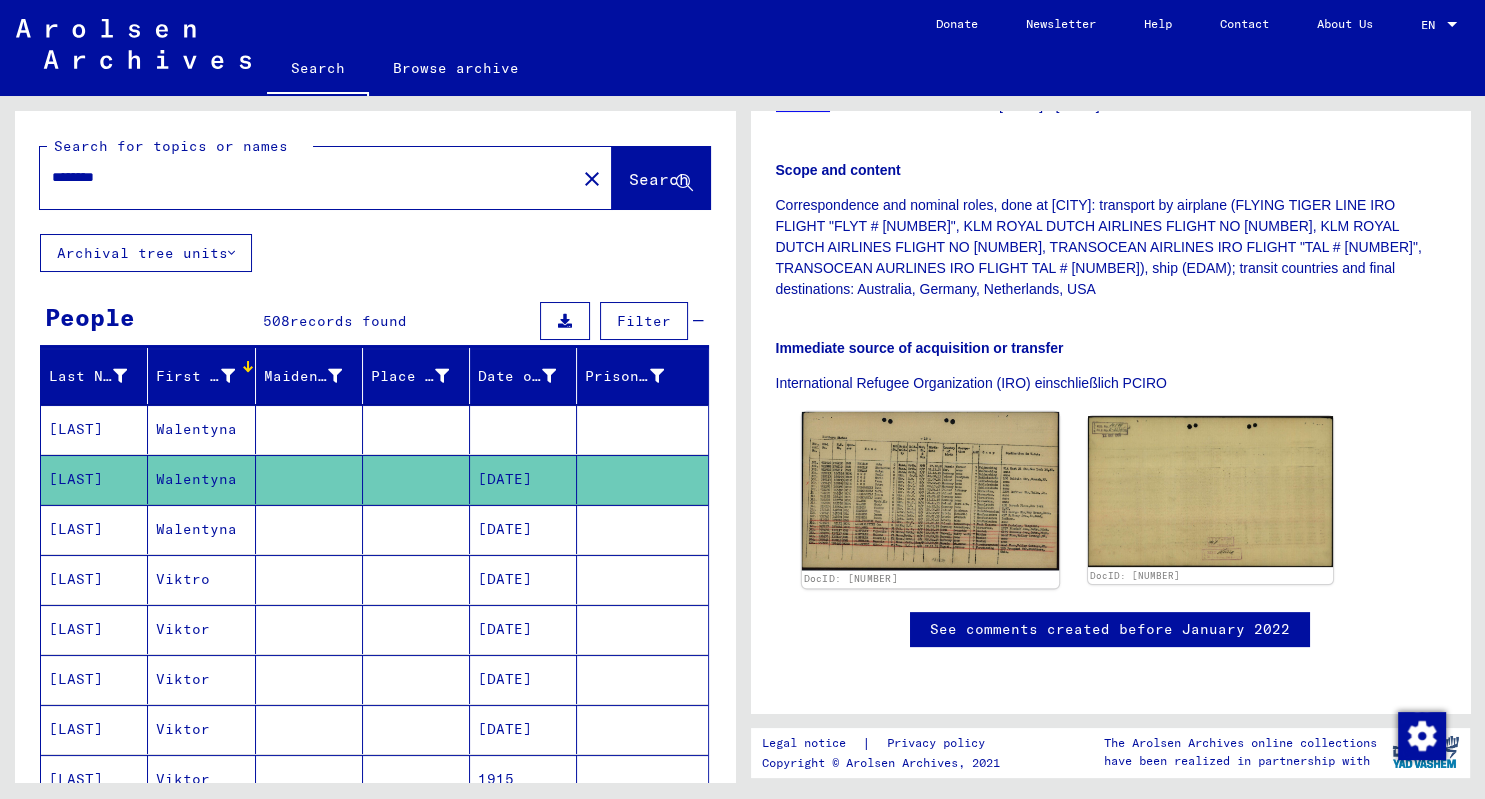 click 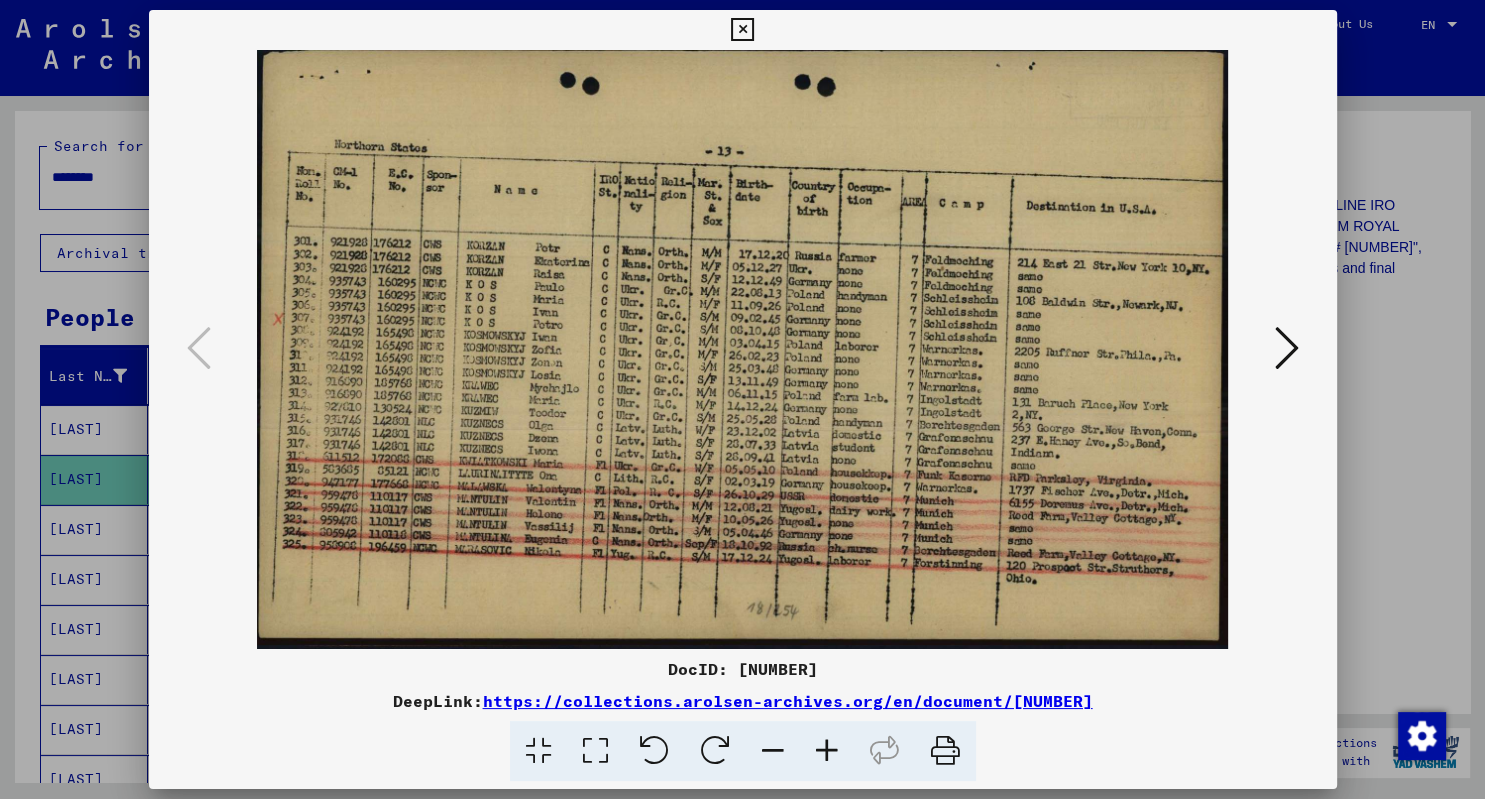 click at bounding box center [827, 751] 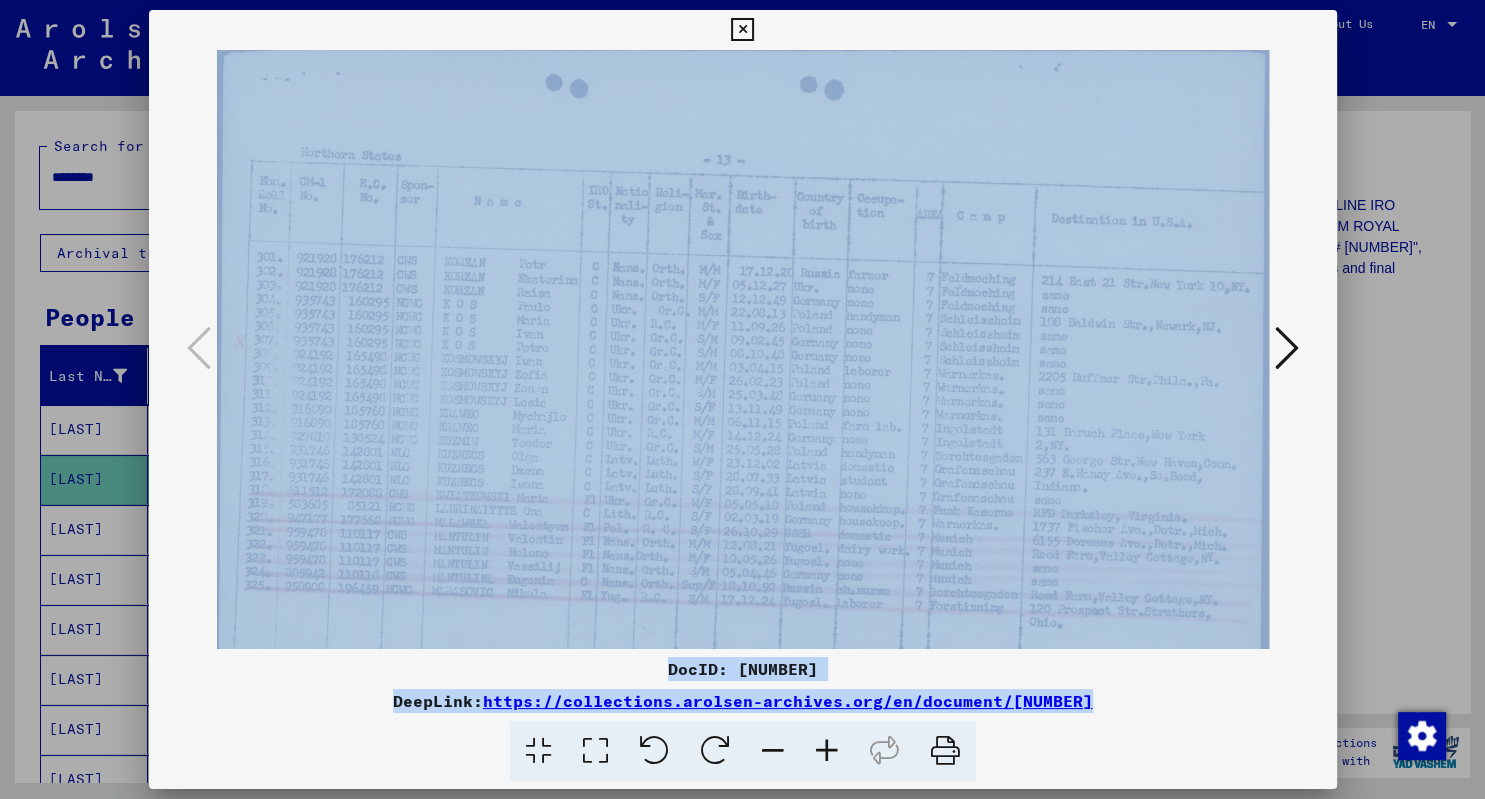 click at bounding box center [827, 751] 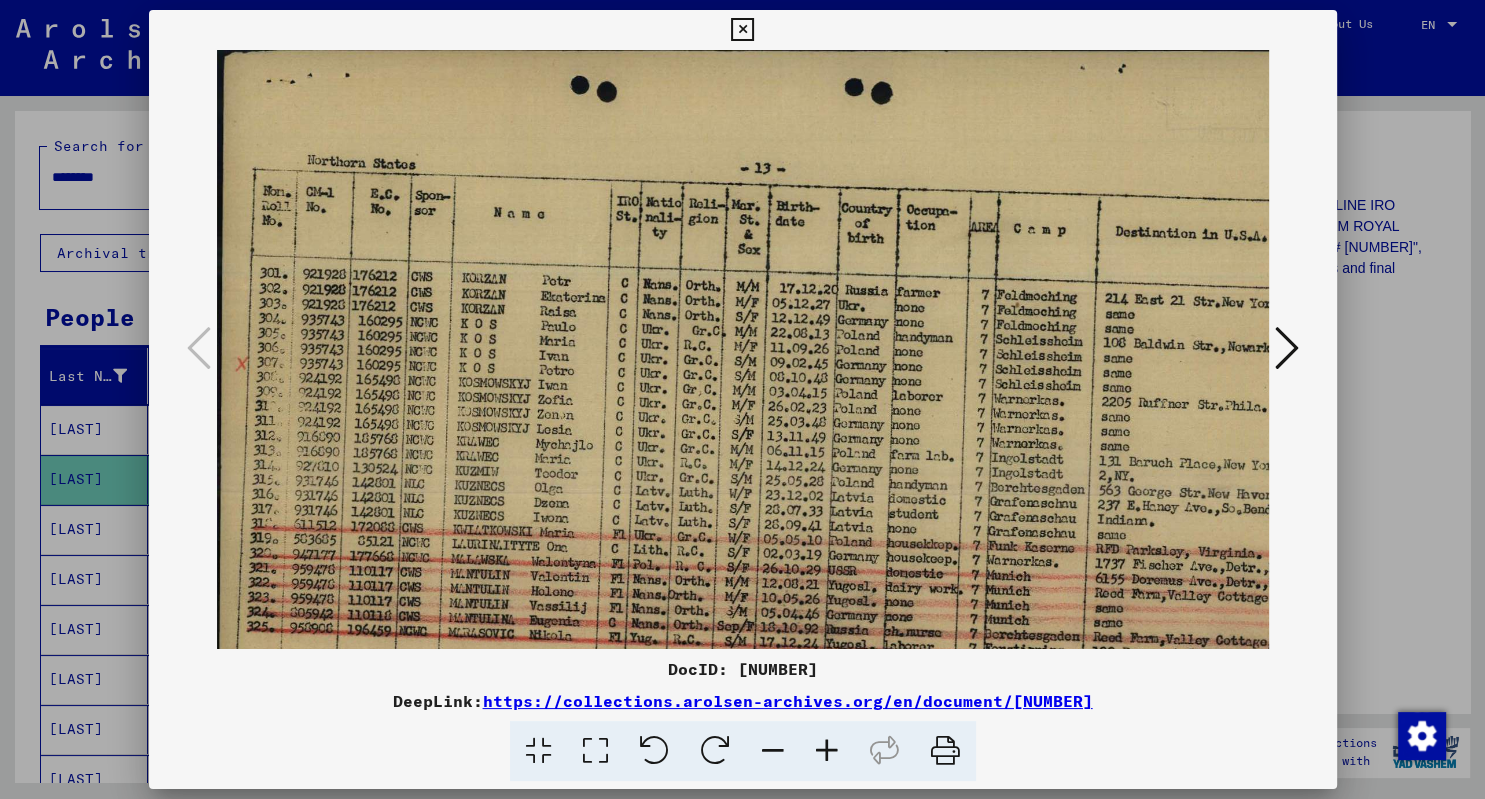 click at bounding box center (827, 751) 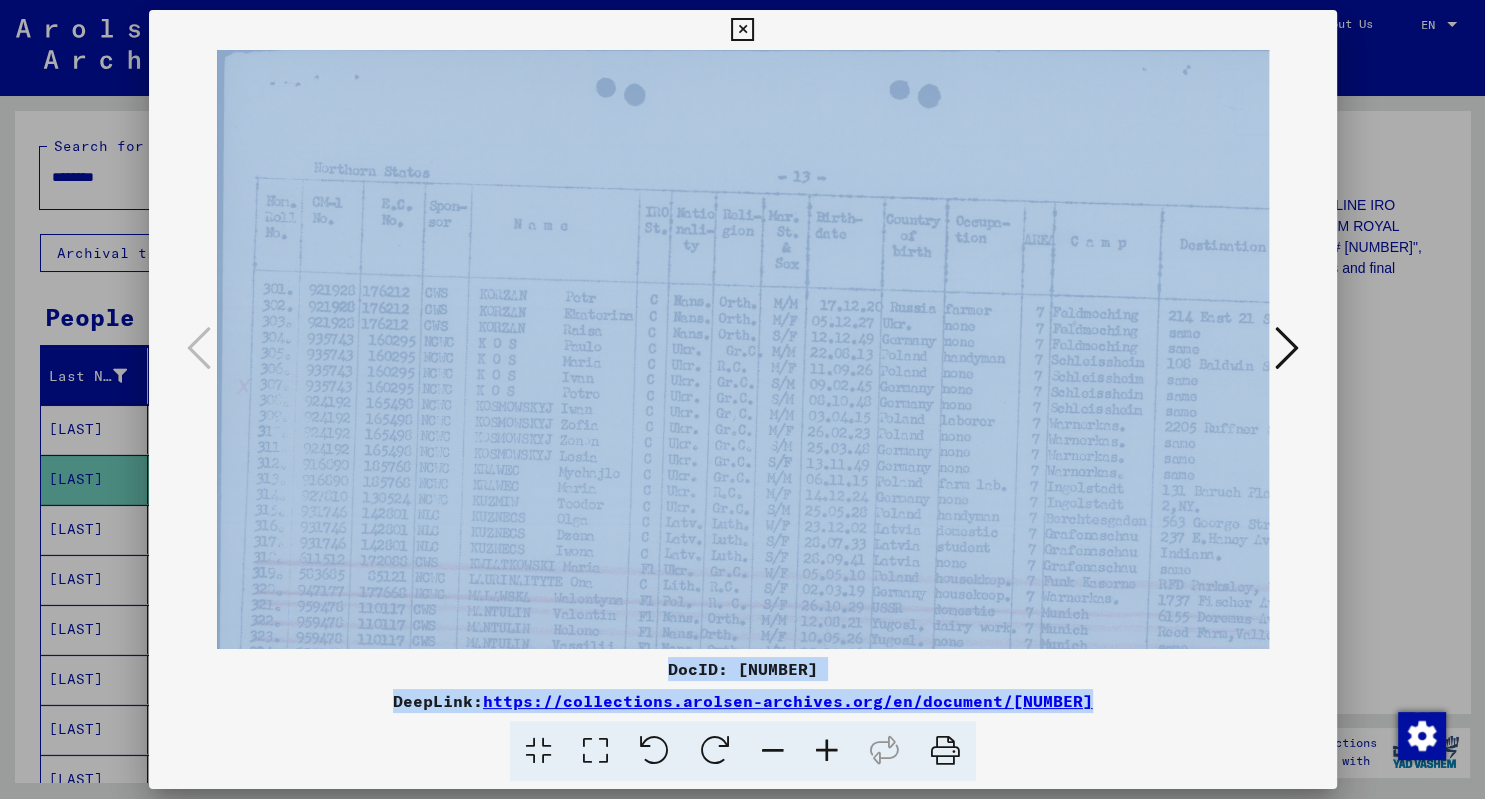 click at bounding box center [827, 751] 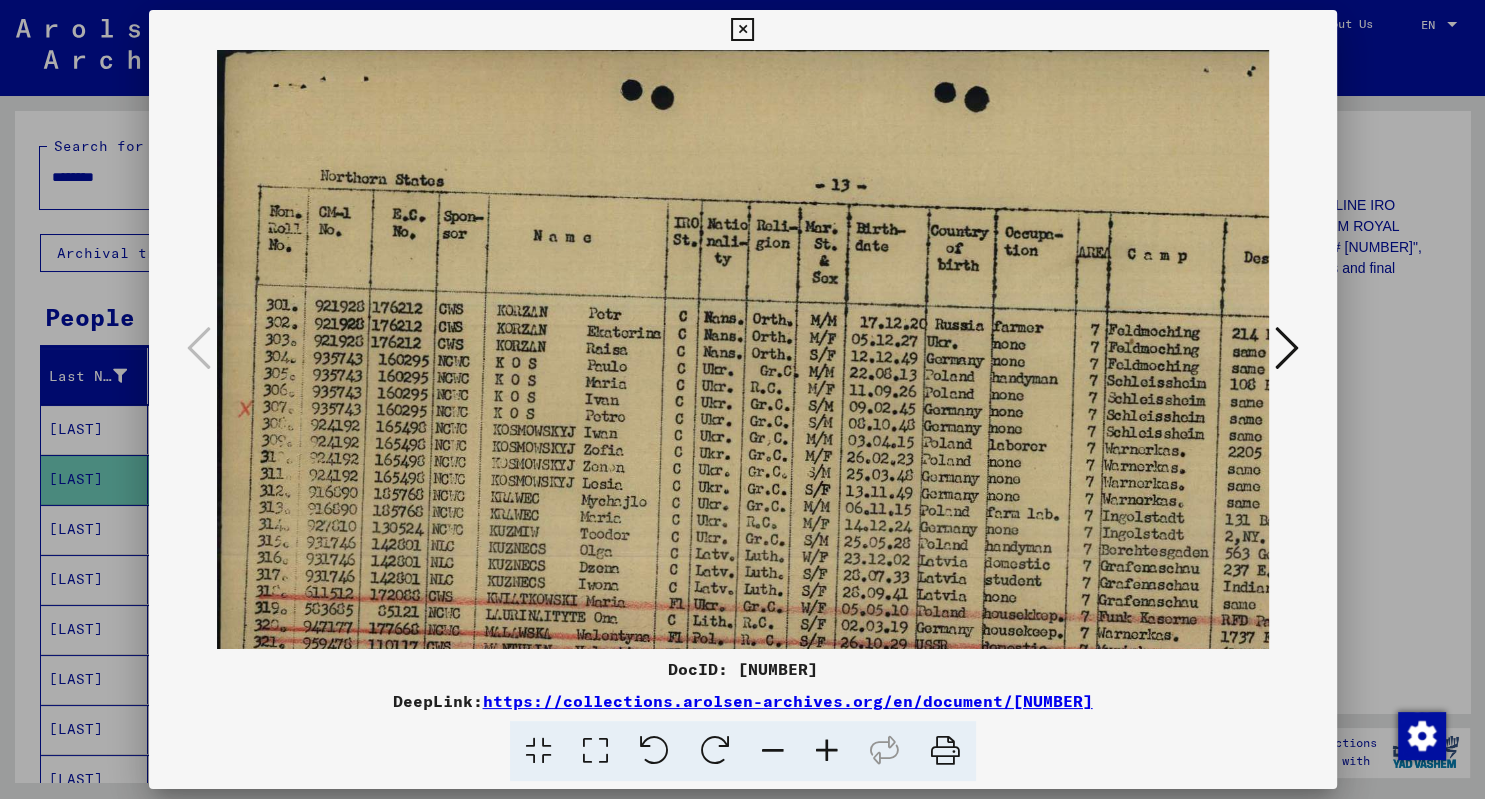 click at bounding box center [827, 751] 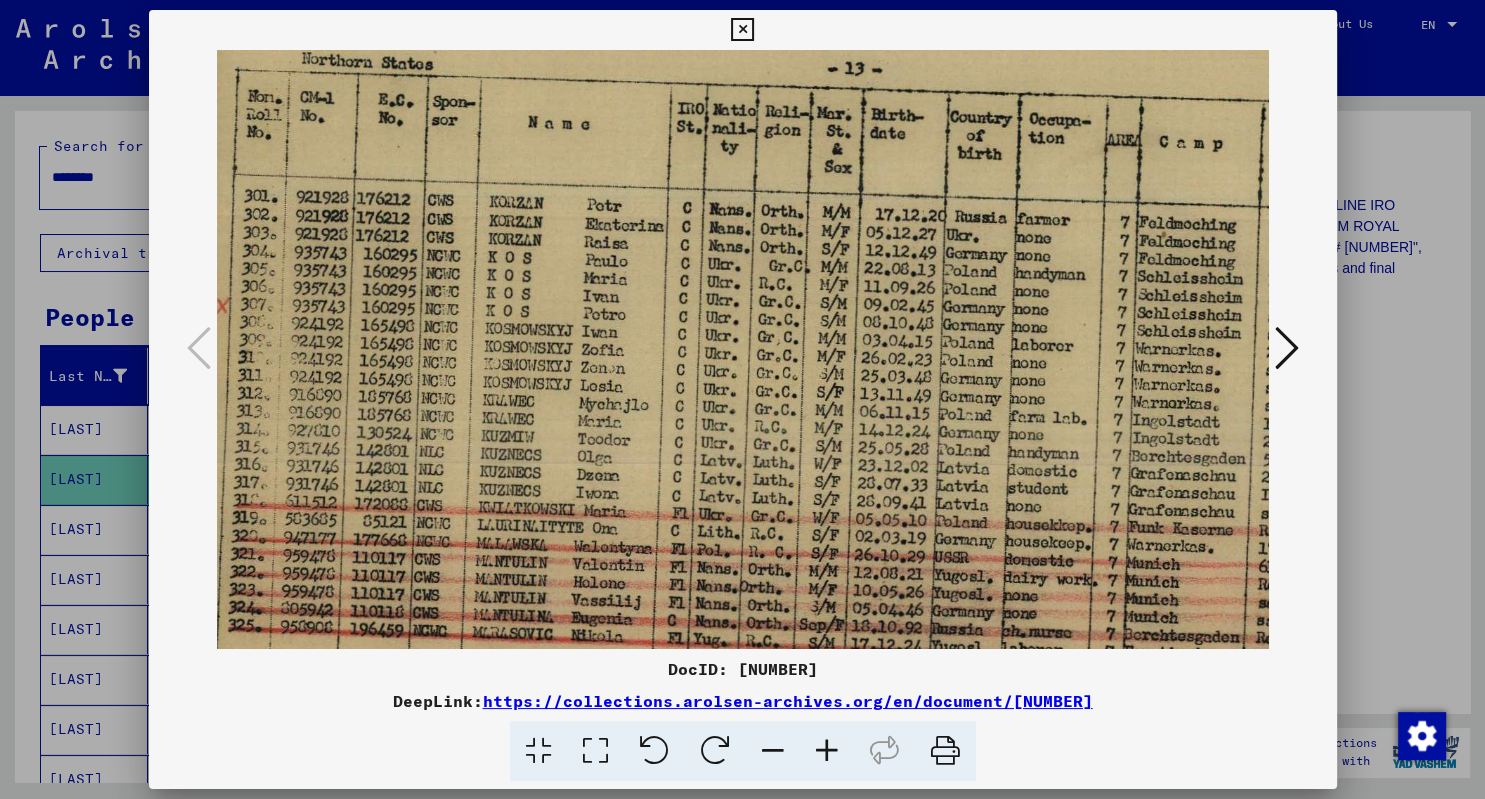 drag, startPoint x: 721, startPoint y: 493, endPoint x: 692, endPoint y: 413, distance: 85.09406 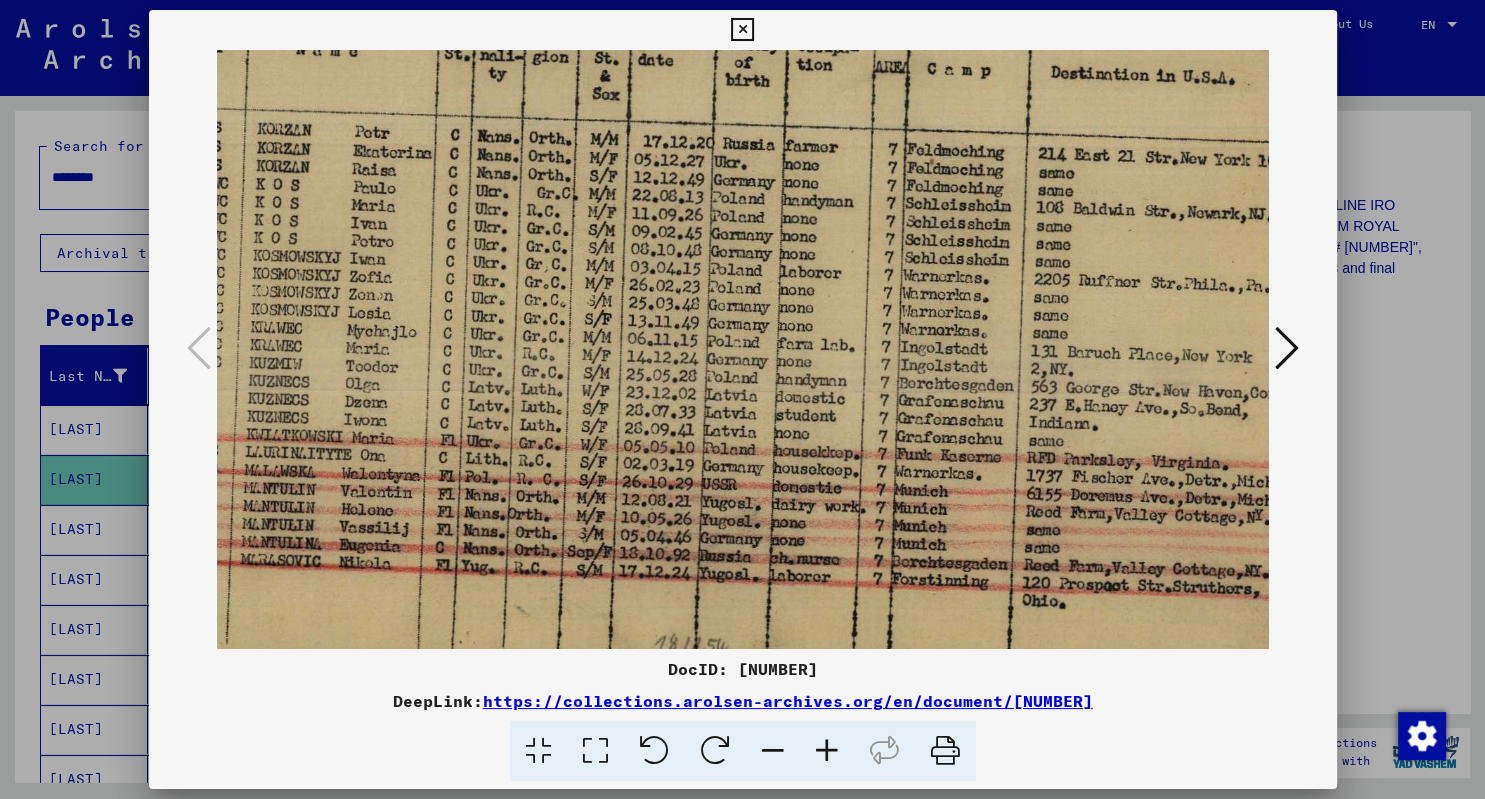 scroll, scrollTop: 197, scrollLeft: 256, axis: both 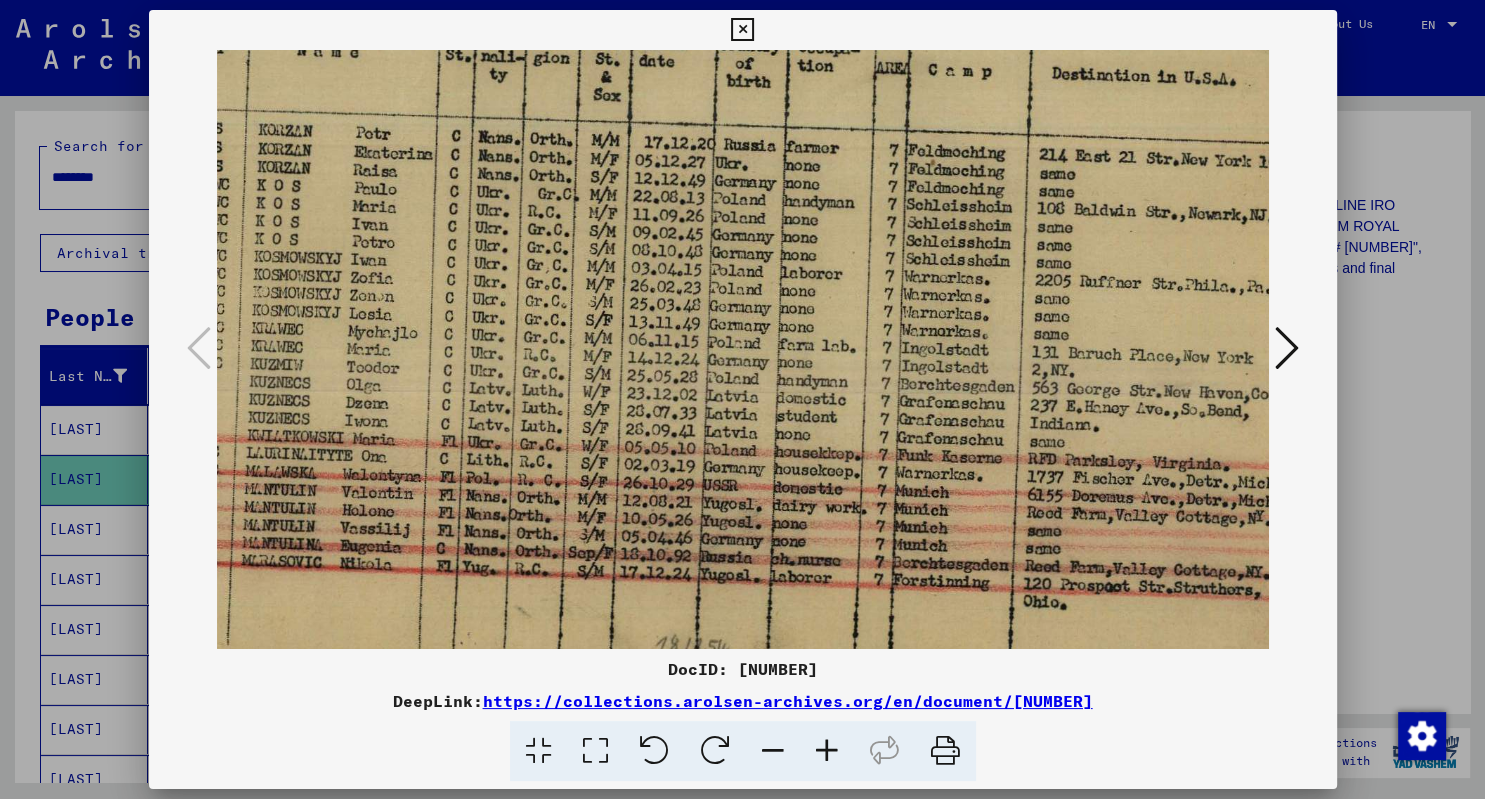 drag, startPoint x: 776, startPoint y: 486, endPoint x: 552, endPoint y: 424, distance: 232.42203 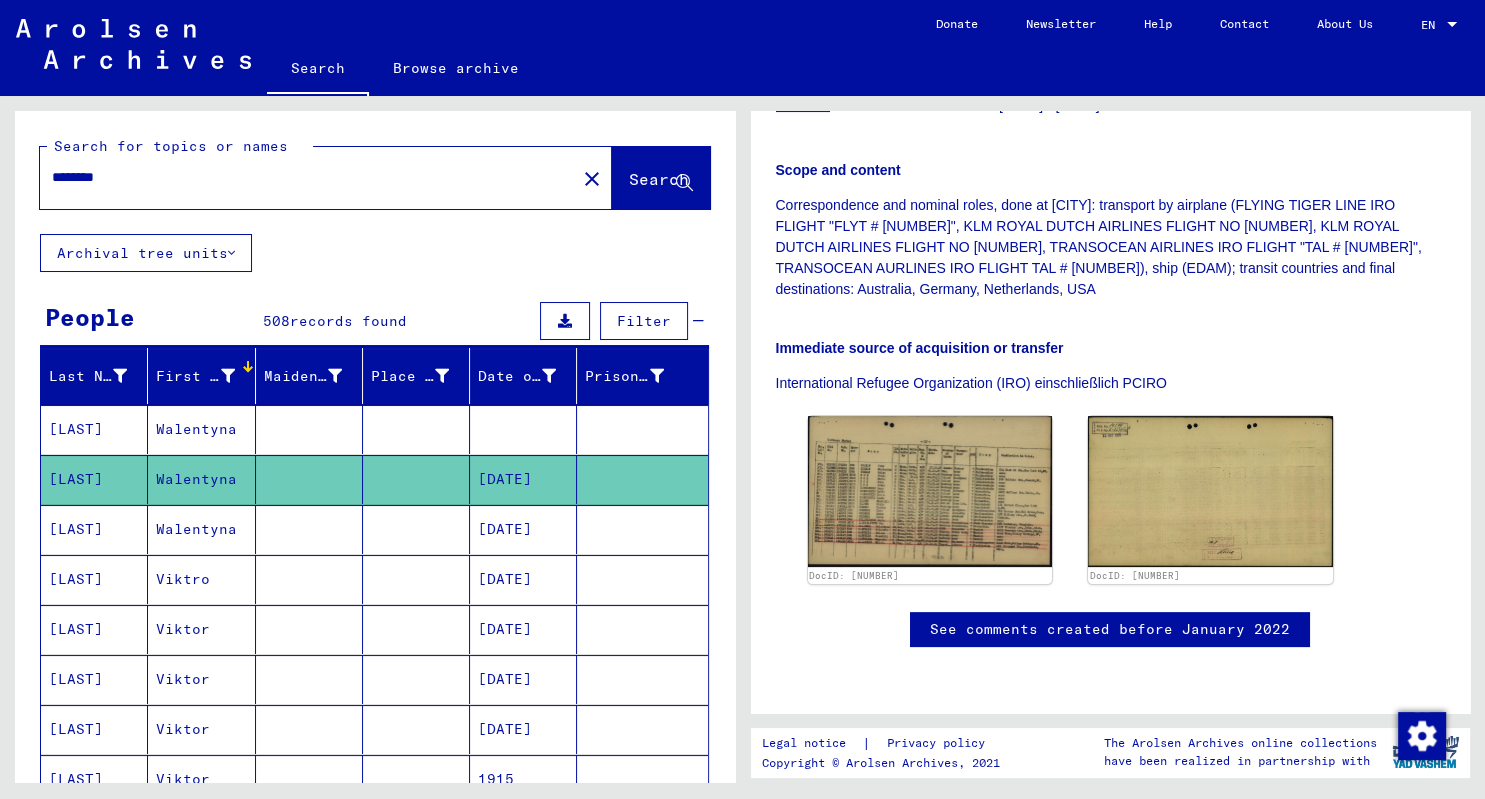 click on "[LAST]" at bounding box center [94, 579] 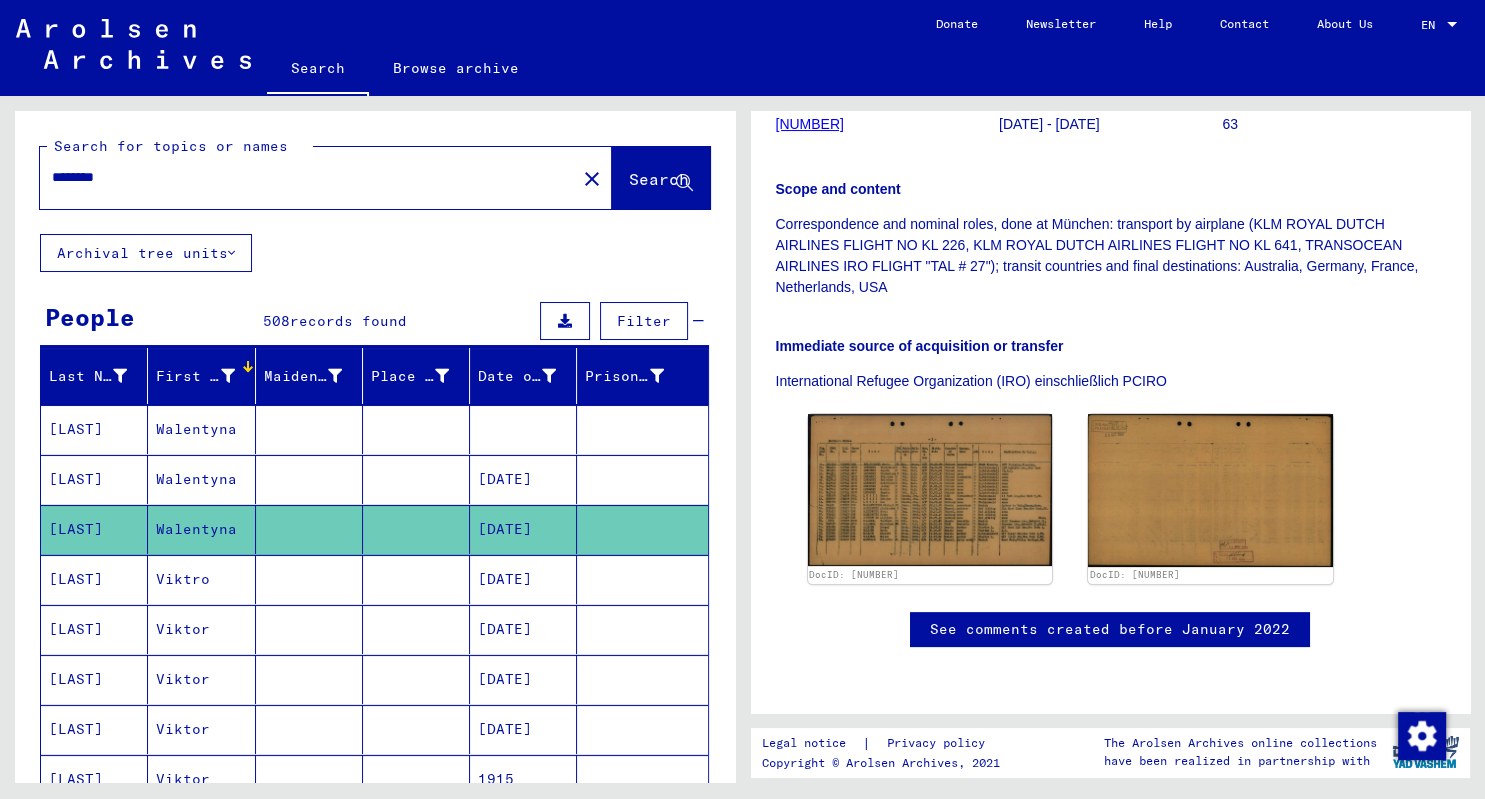 scroll, scrollTop: 552, scrollLeft: 0, axis: vertical 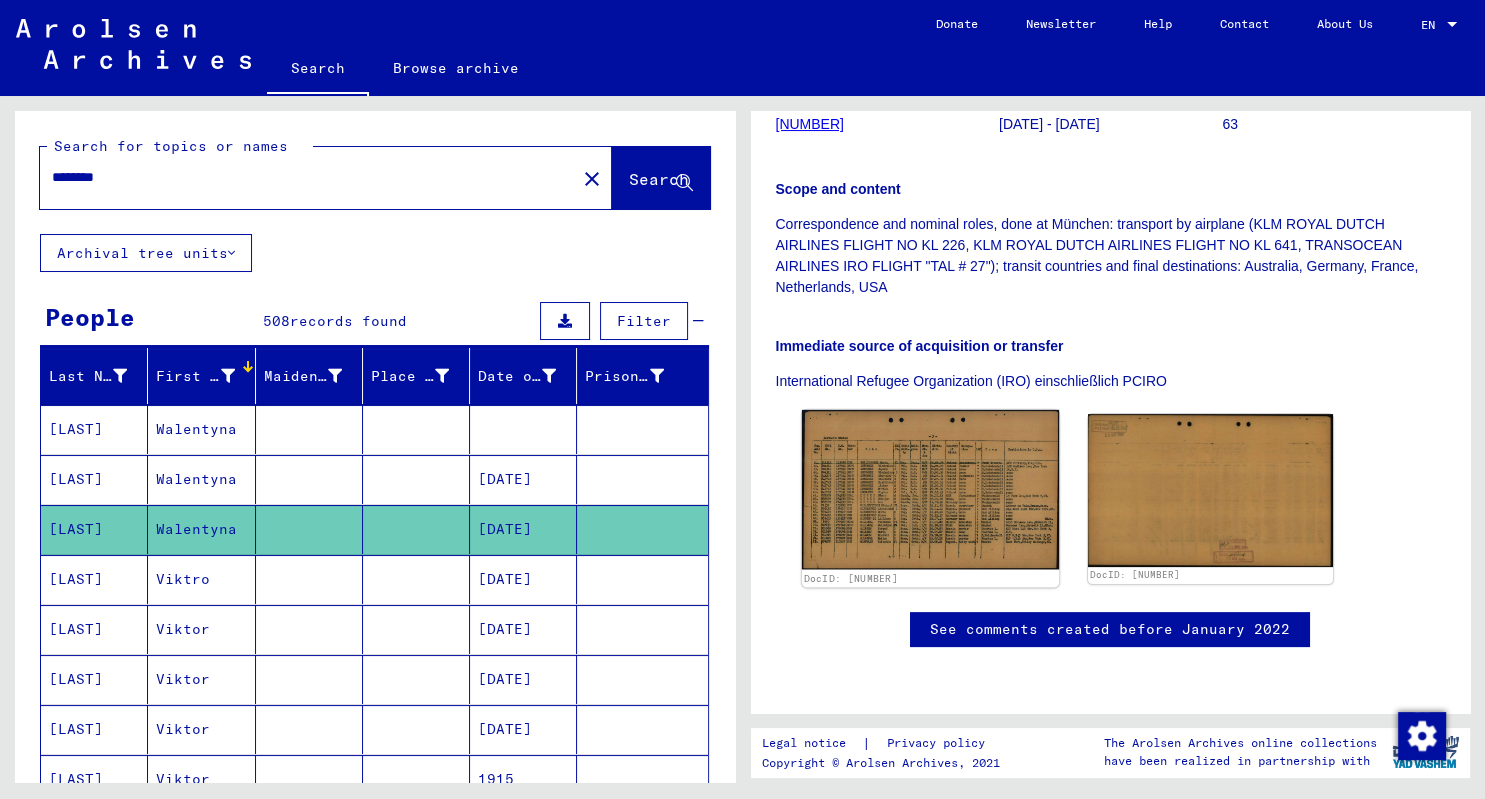 click 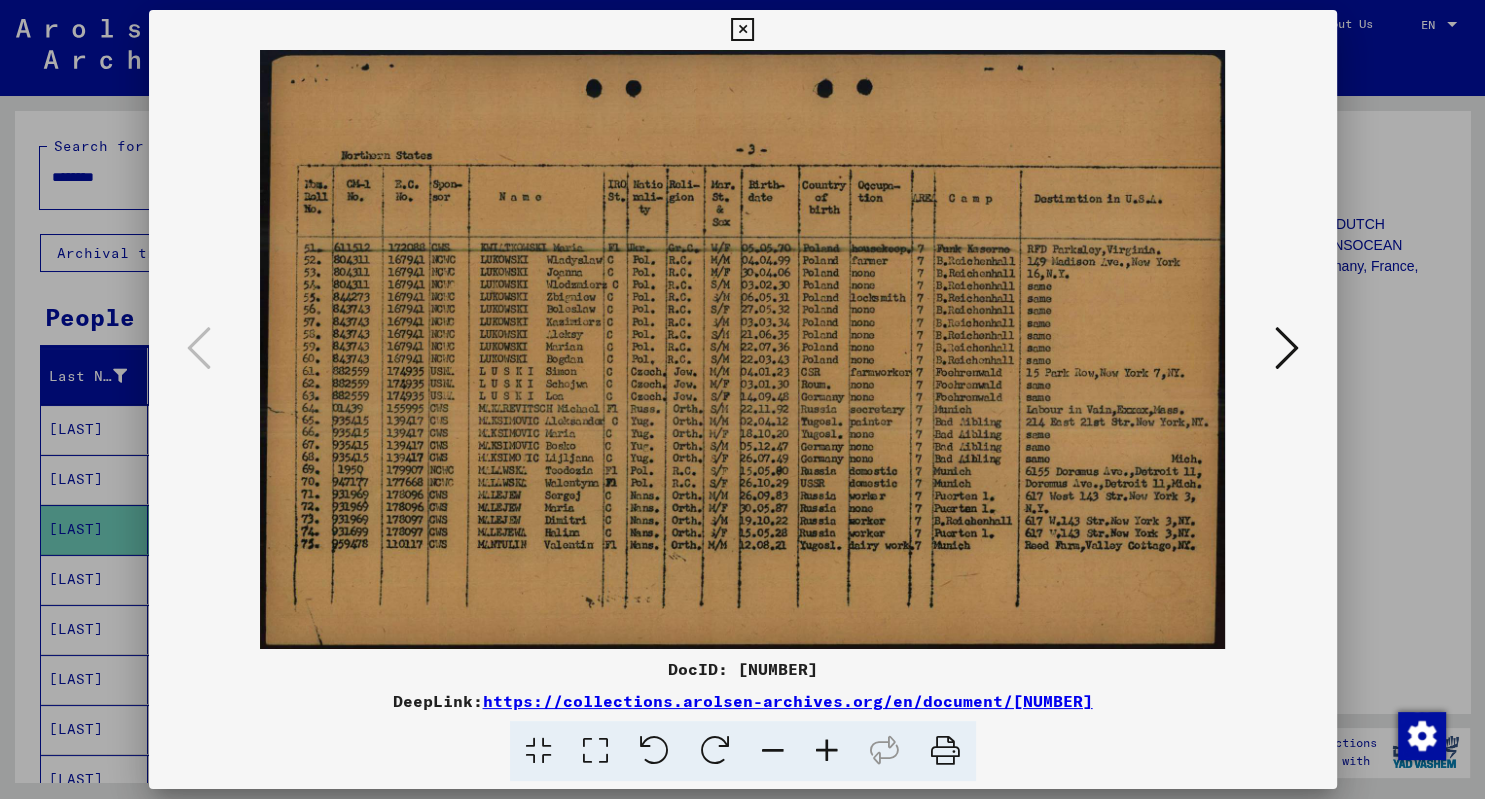 click at bounding box center (742, 30) 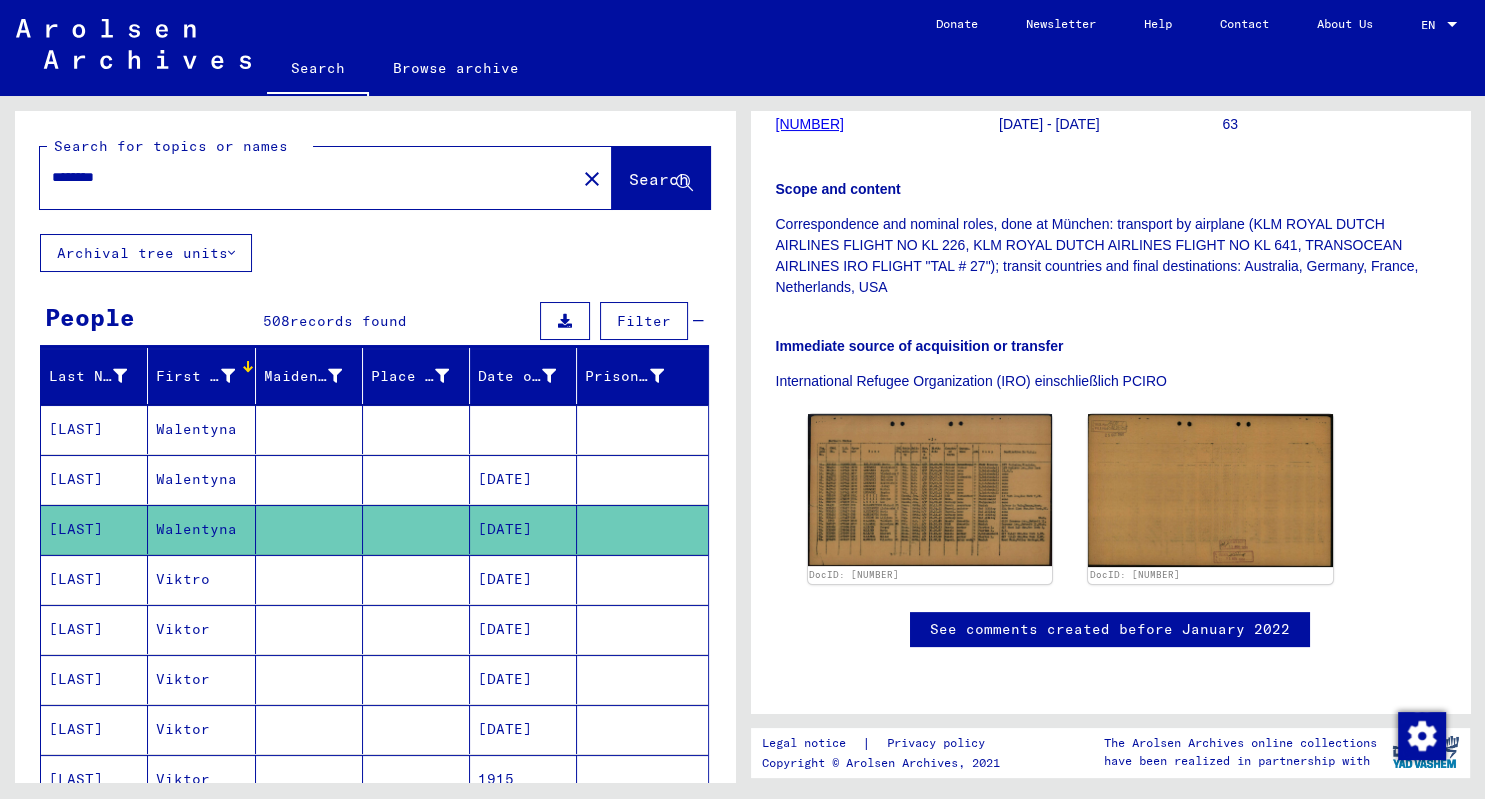 click on "[LAST]" at bounding box center (94, 629) 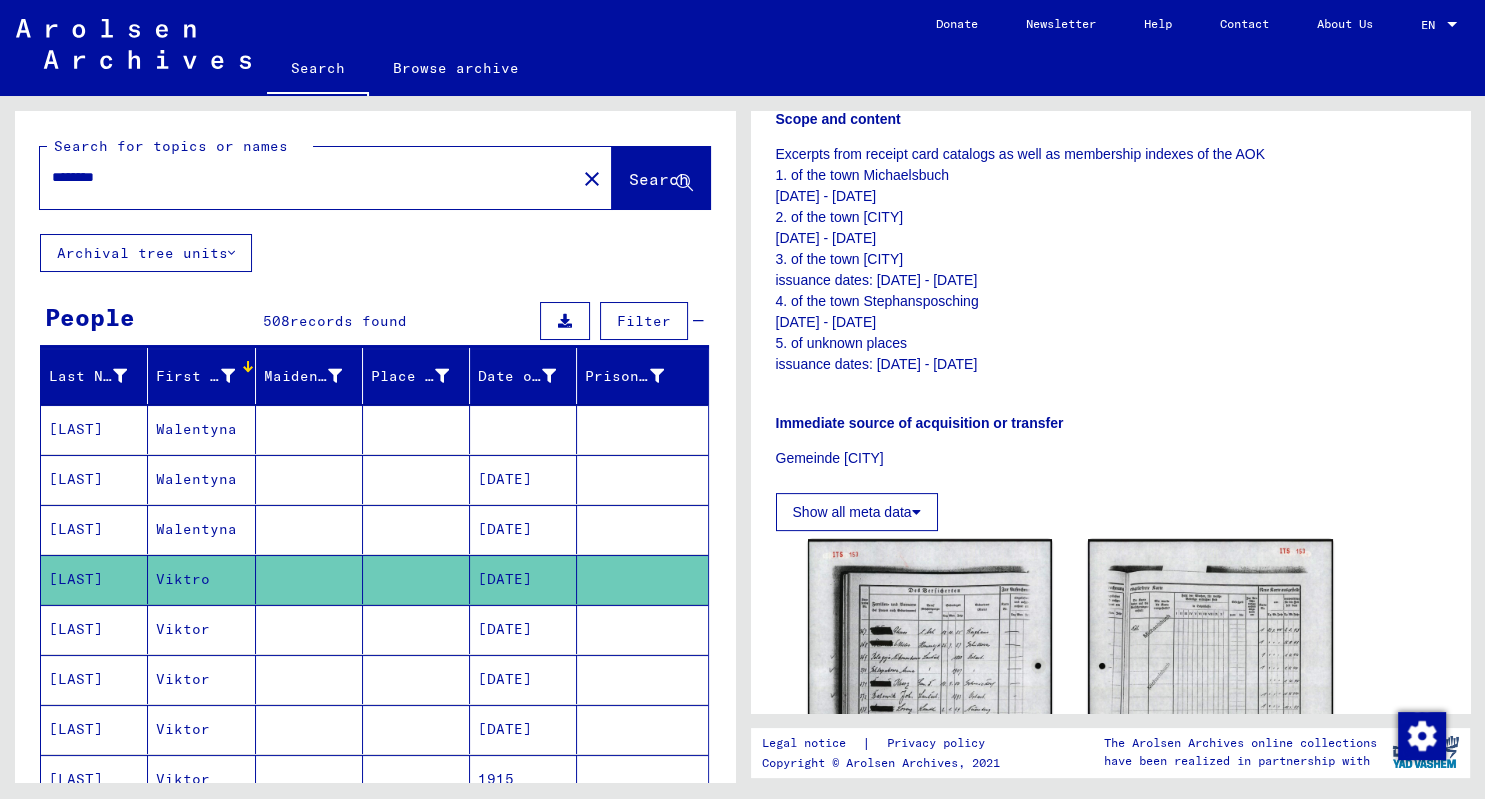 scroll, scrollTop: 773, scrollLeft: 0, axis: vertical 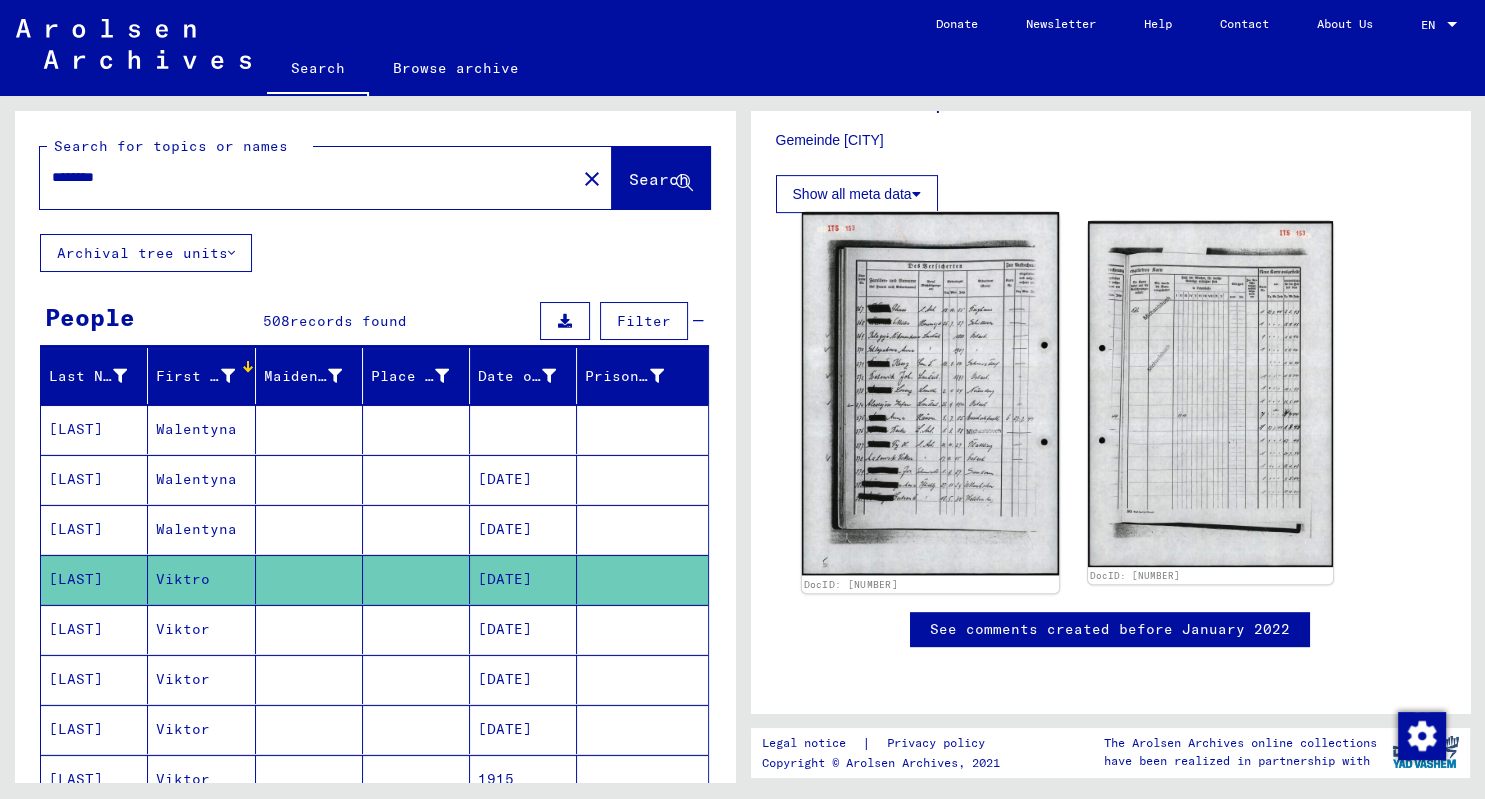 click 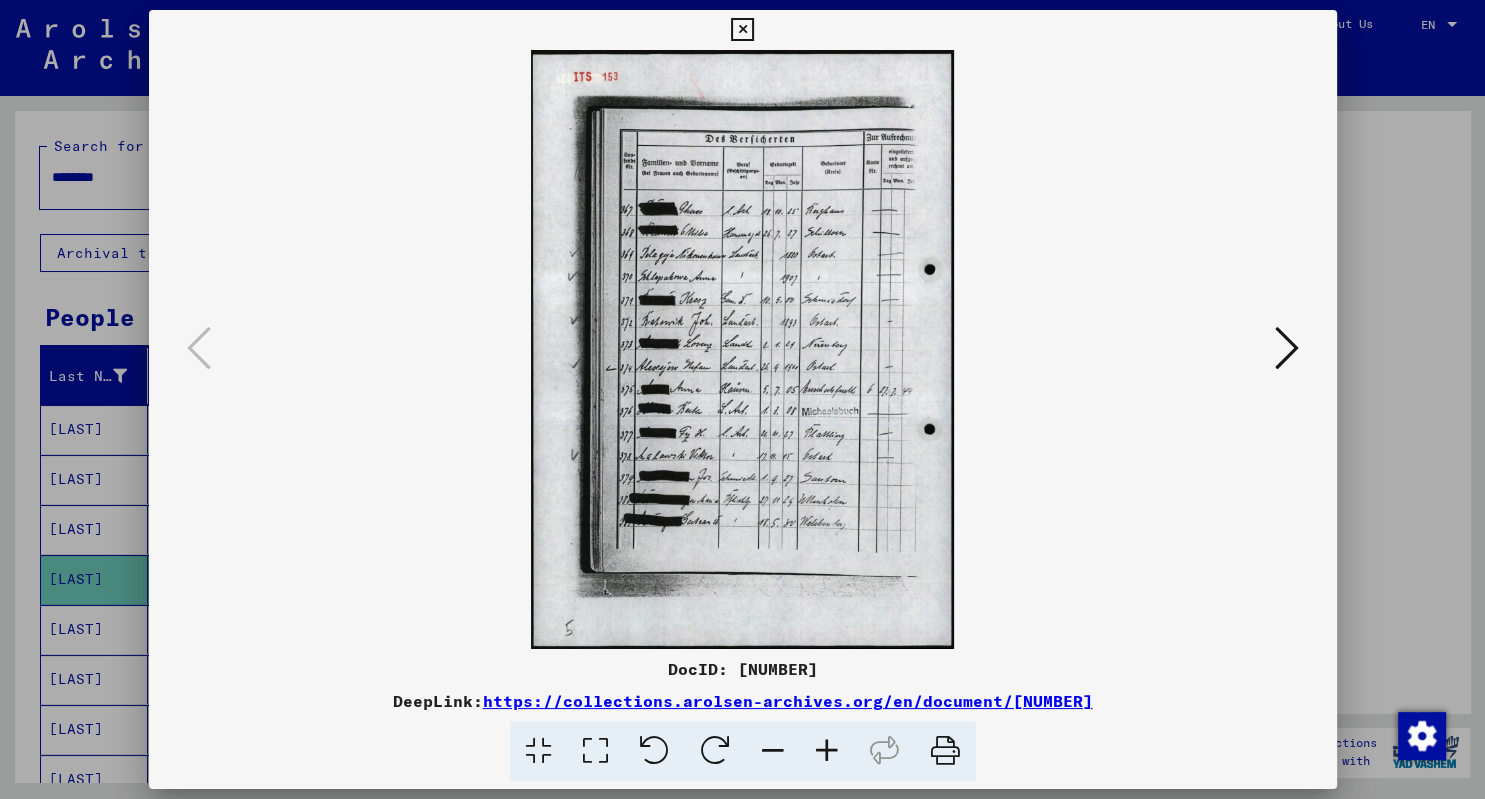 click at bounding box center [827, 751] 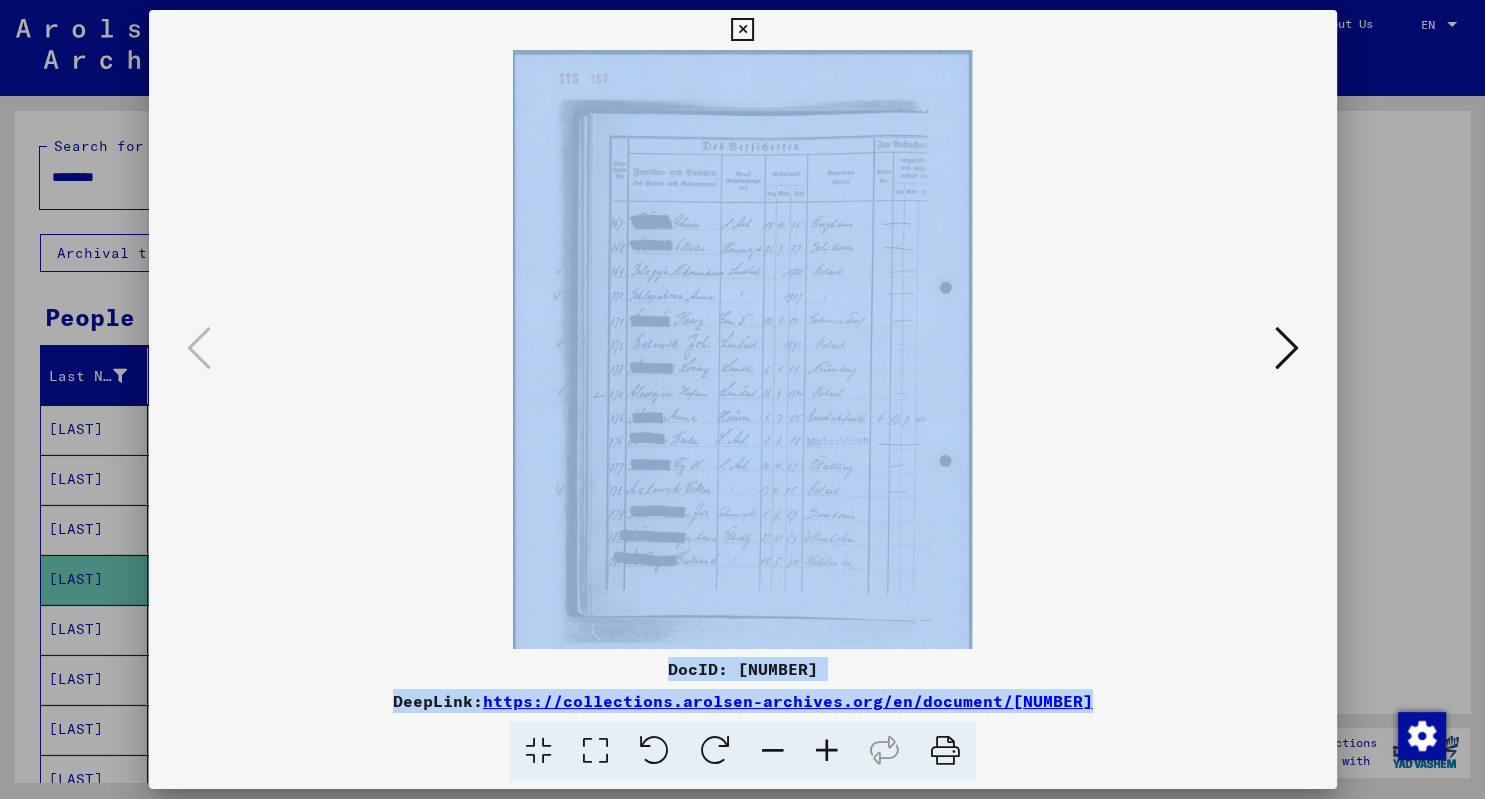 click at bounding box center [827, 751] 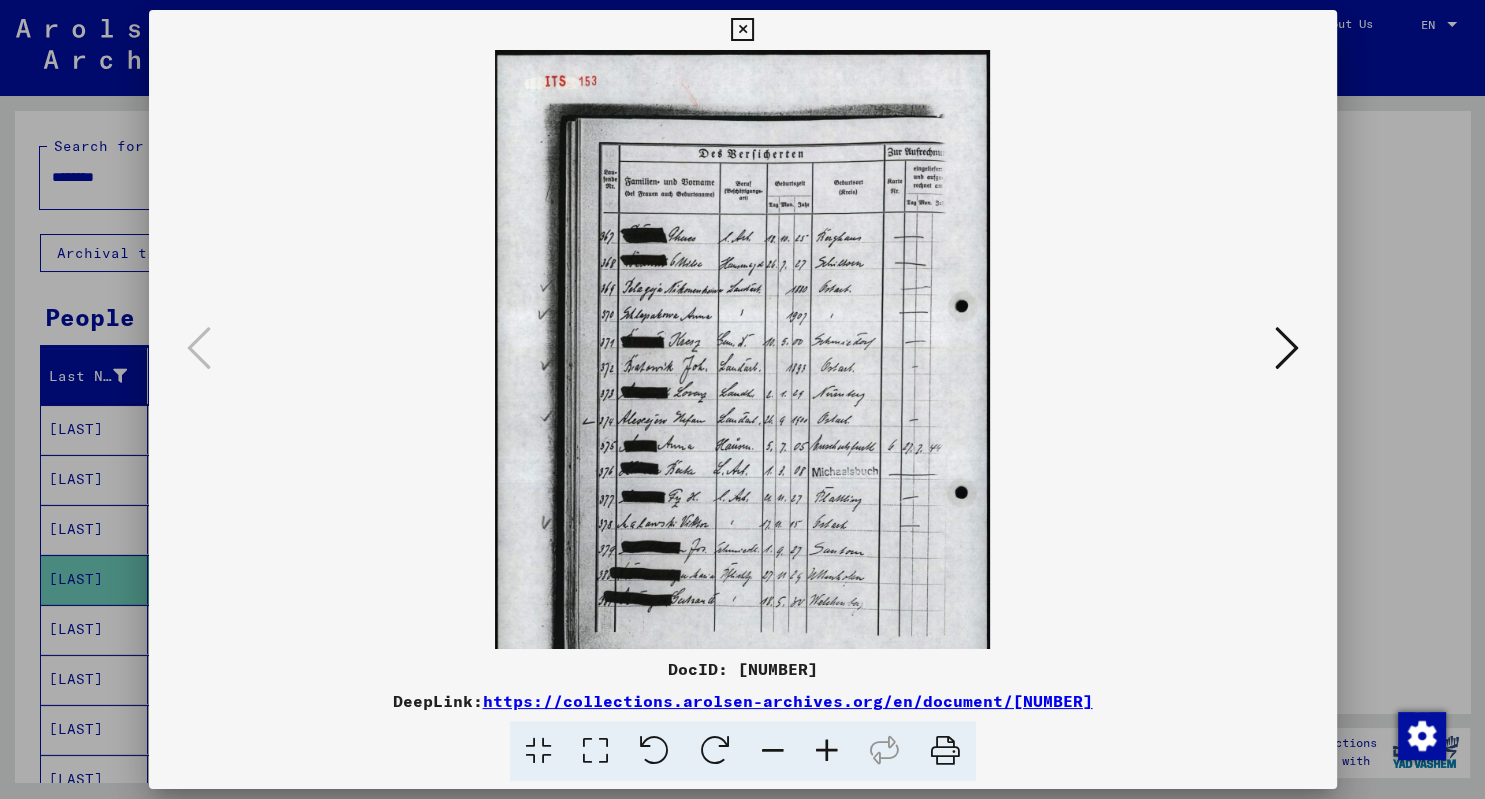 click at bounding box center [827, 751] 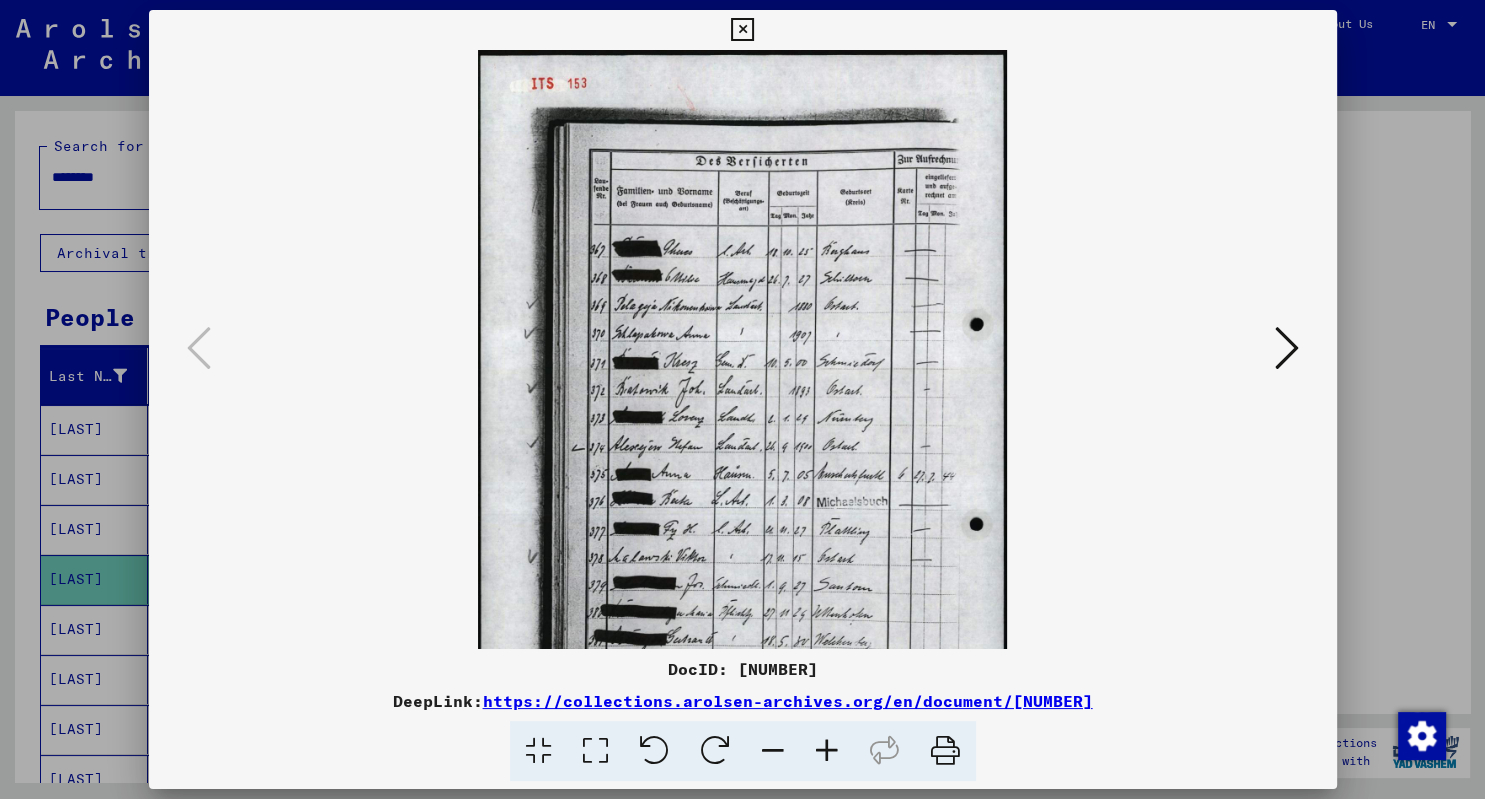 click at bounding box center (827, 751) 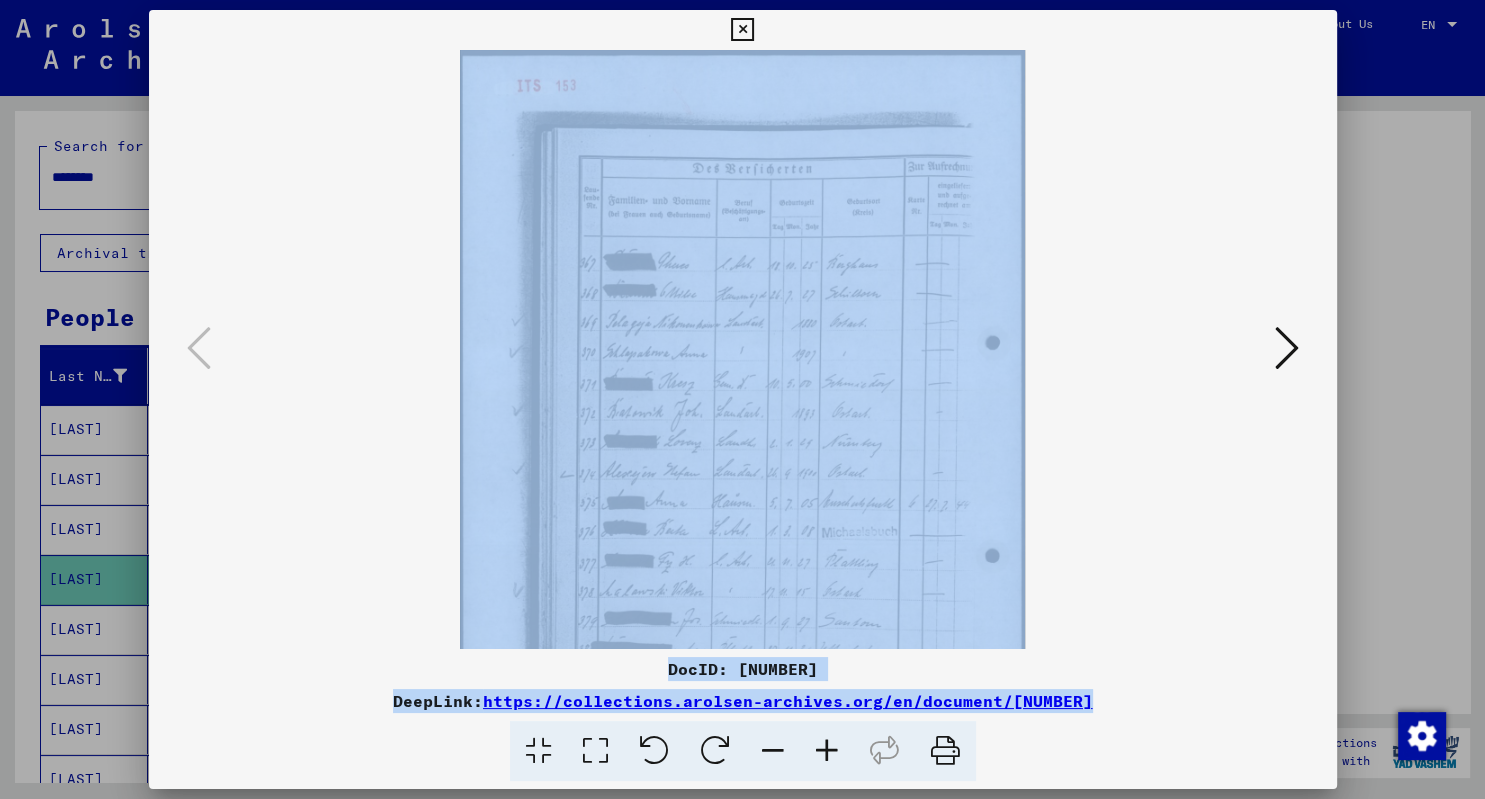 click at bounding box center (827, 751) 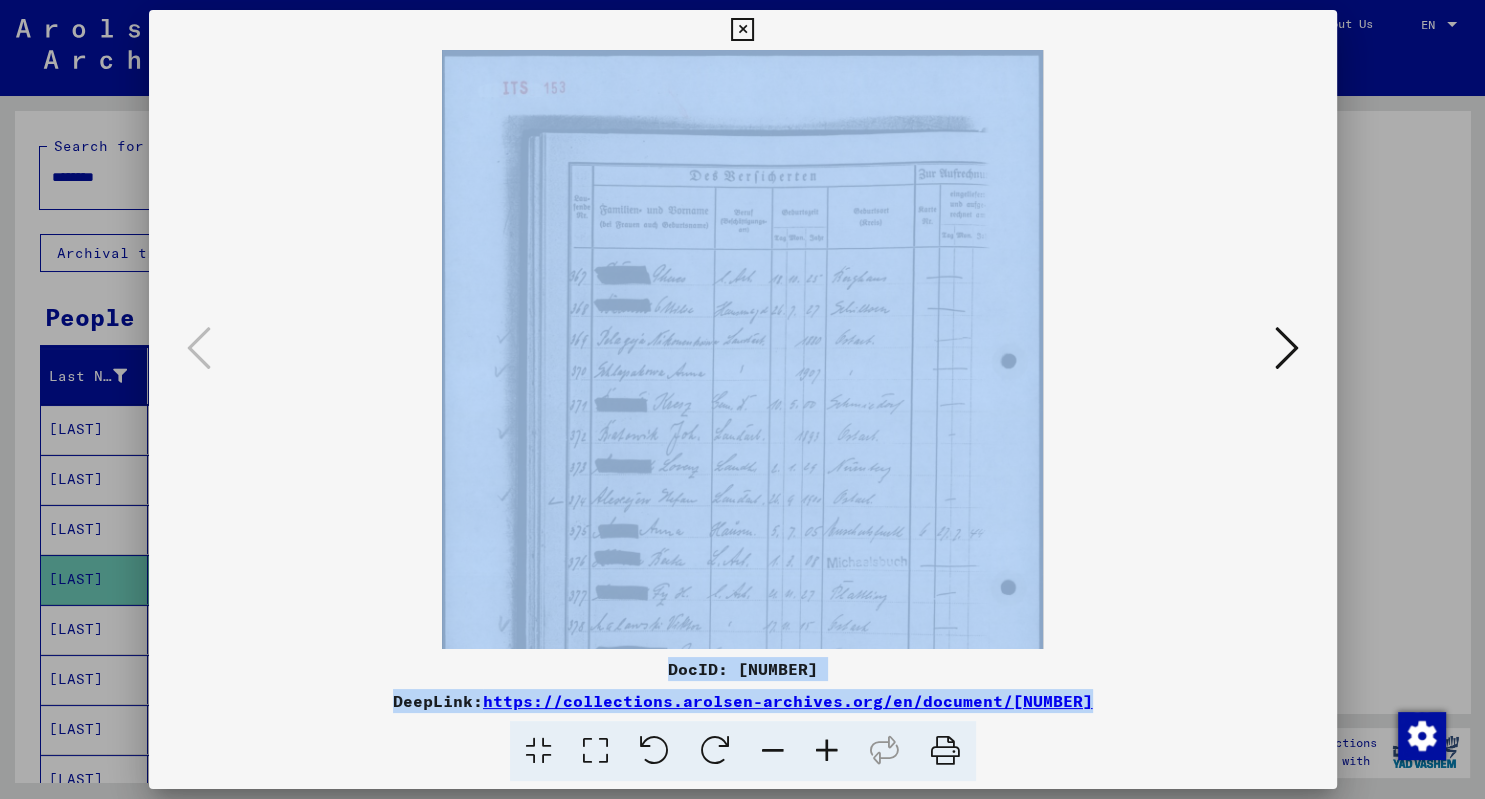 click at bounding box center (742, 30) 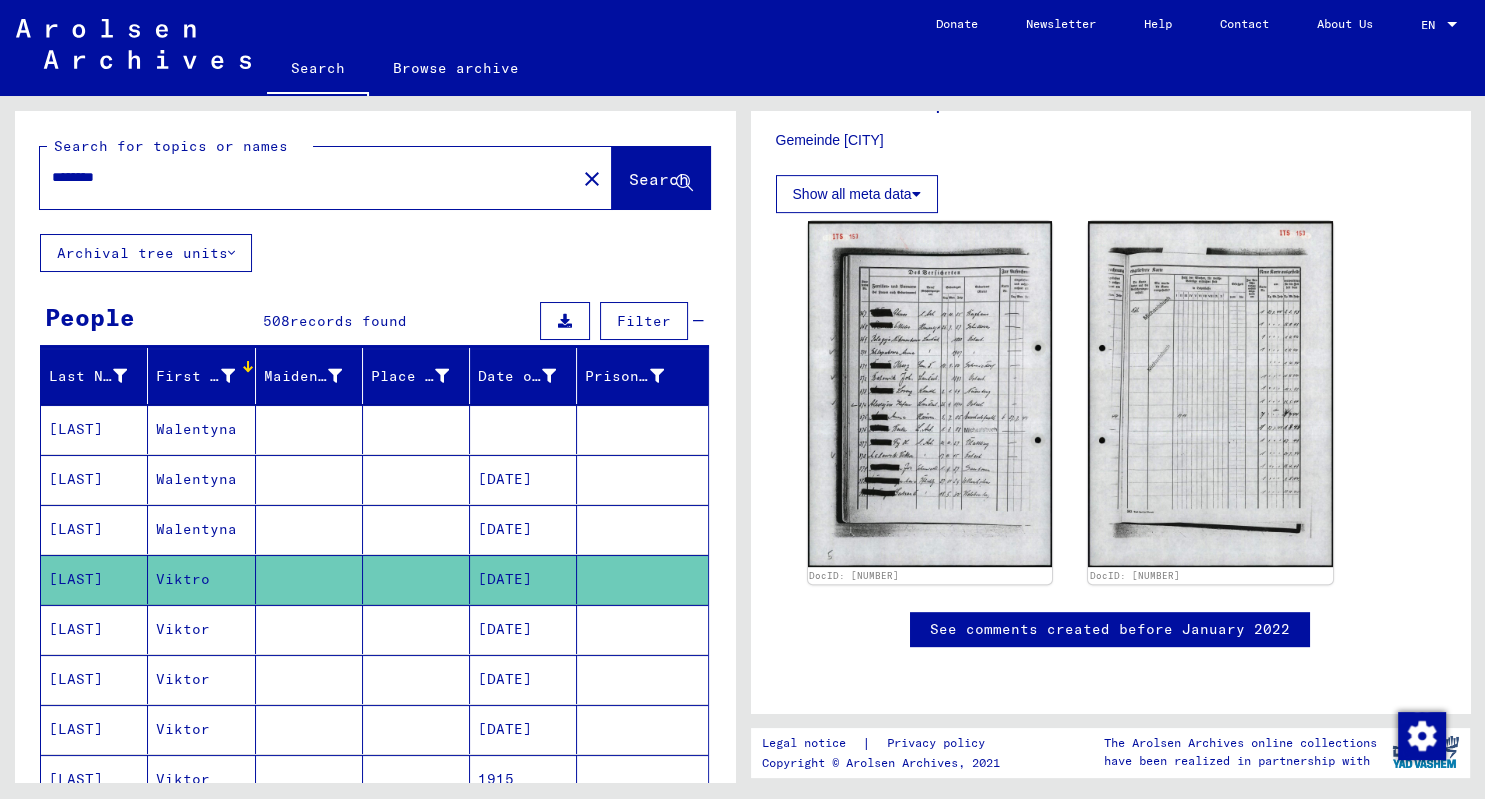 click on "[LAST]" at bounding box center [94, 679] 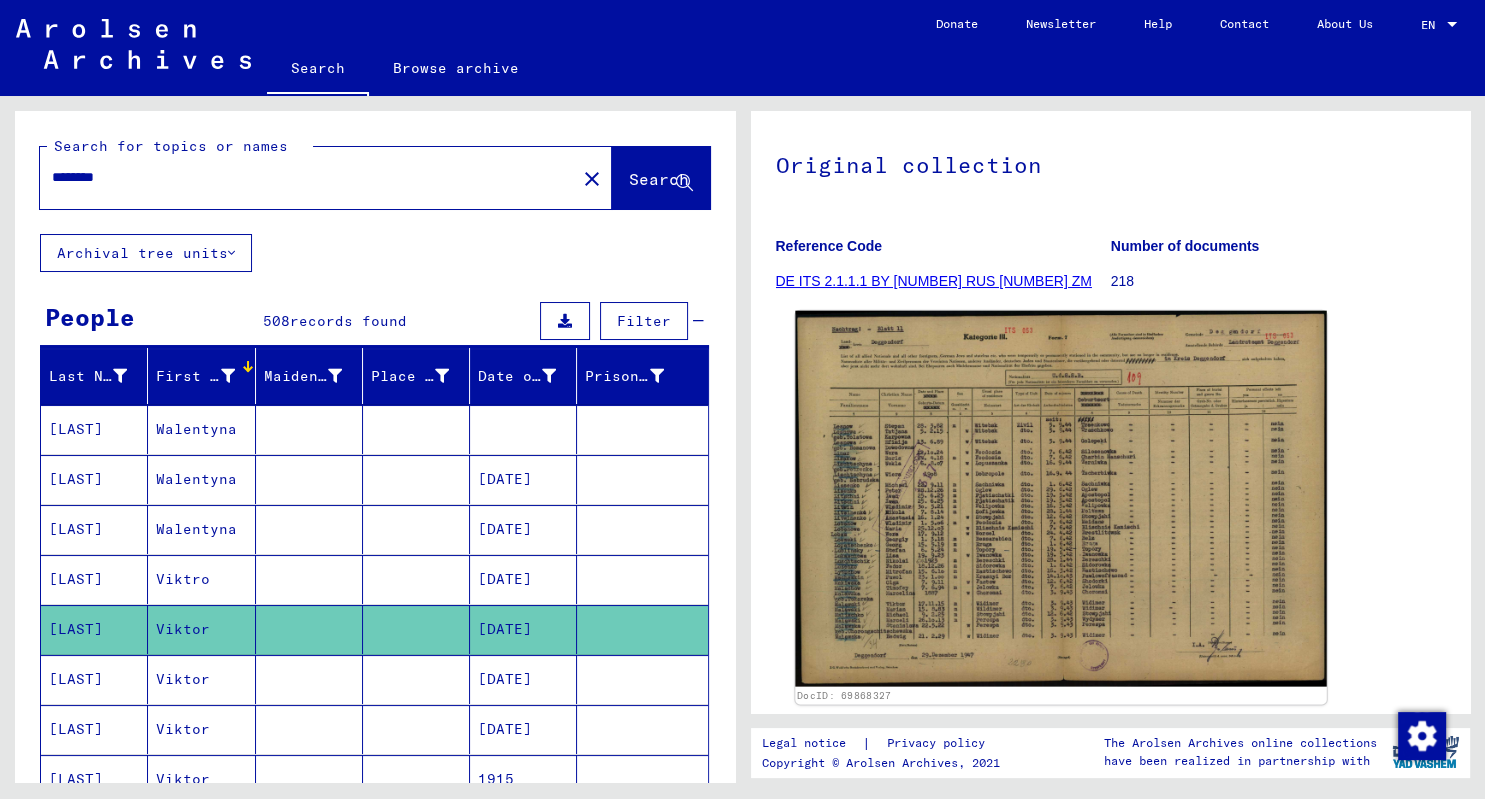 scroll, scrollTop: 442, scrollLeft: 0, axis: vertical 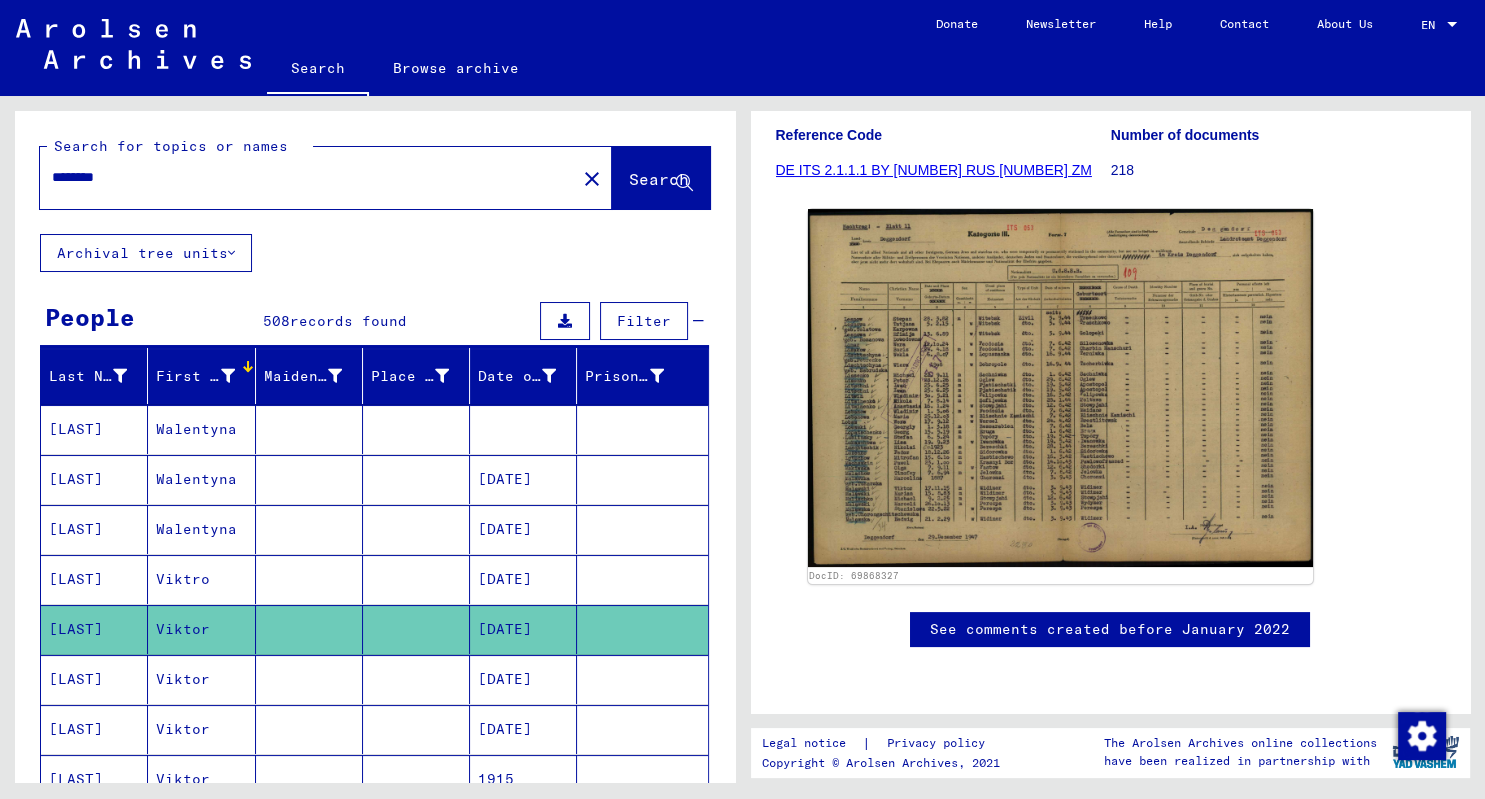 click on "[LAST]" at bounding box center [94, 729] 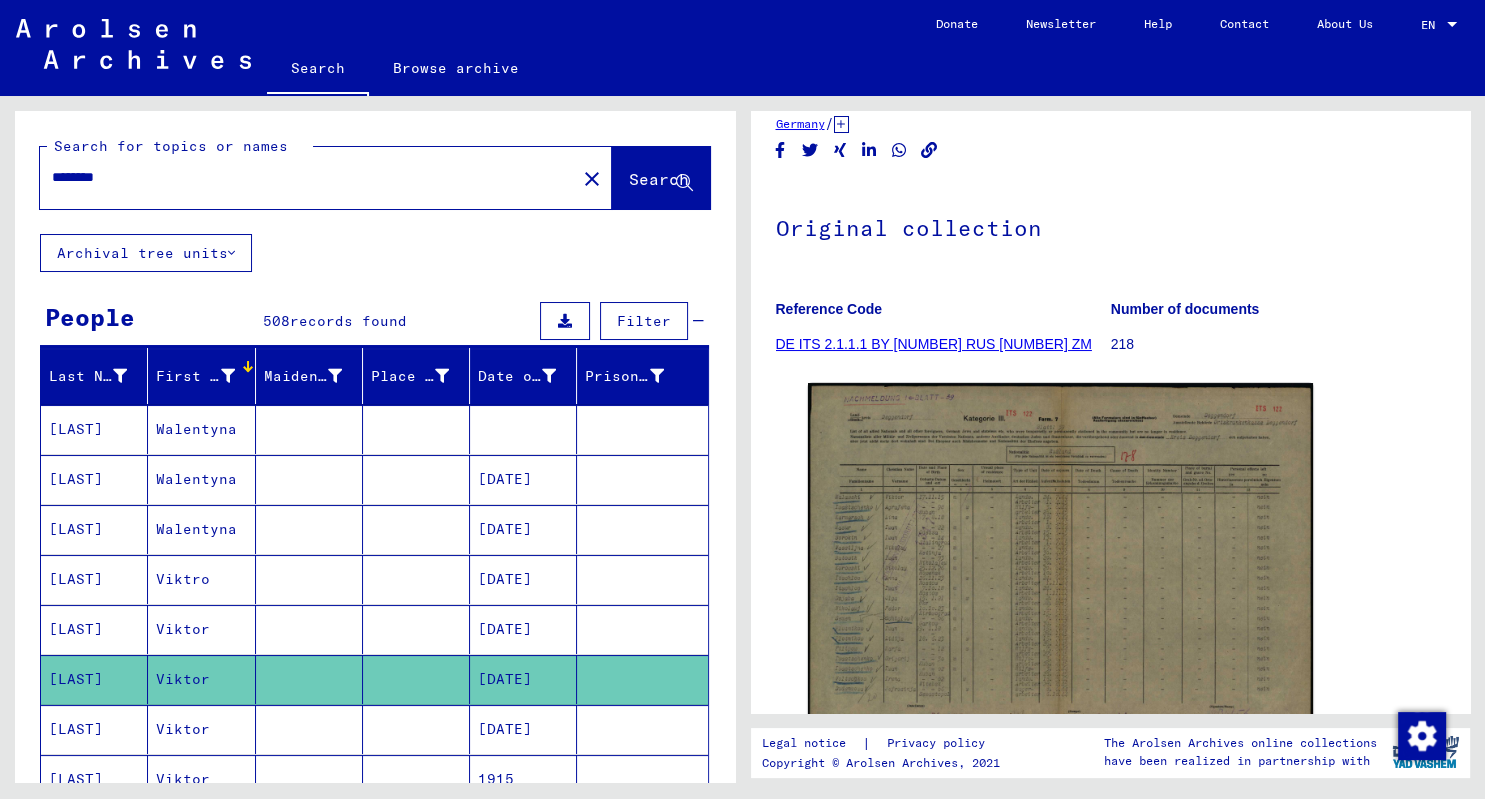 scroll, scrollTop: 442, scrollLeft: 0, axis: vertical 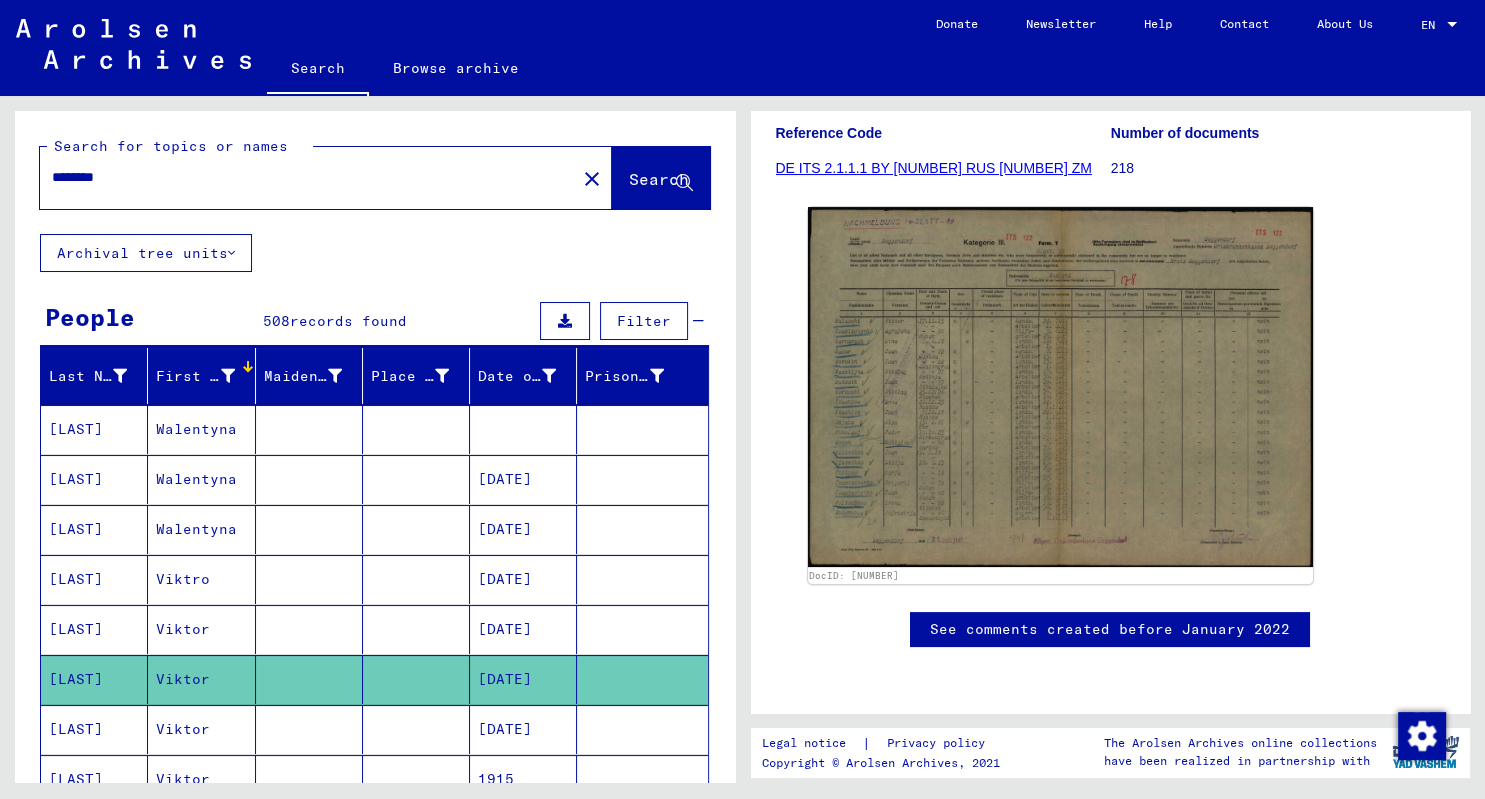 click on "[LAST]" at bounding box center (94, 779) 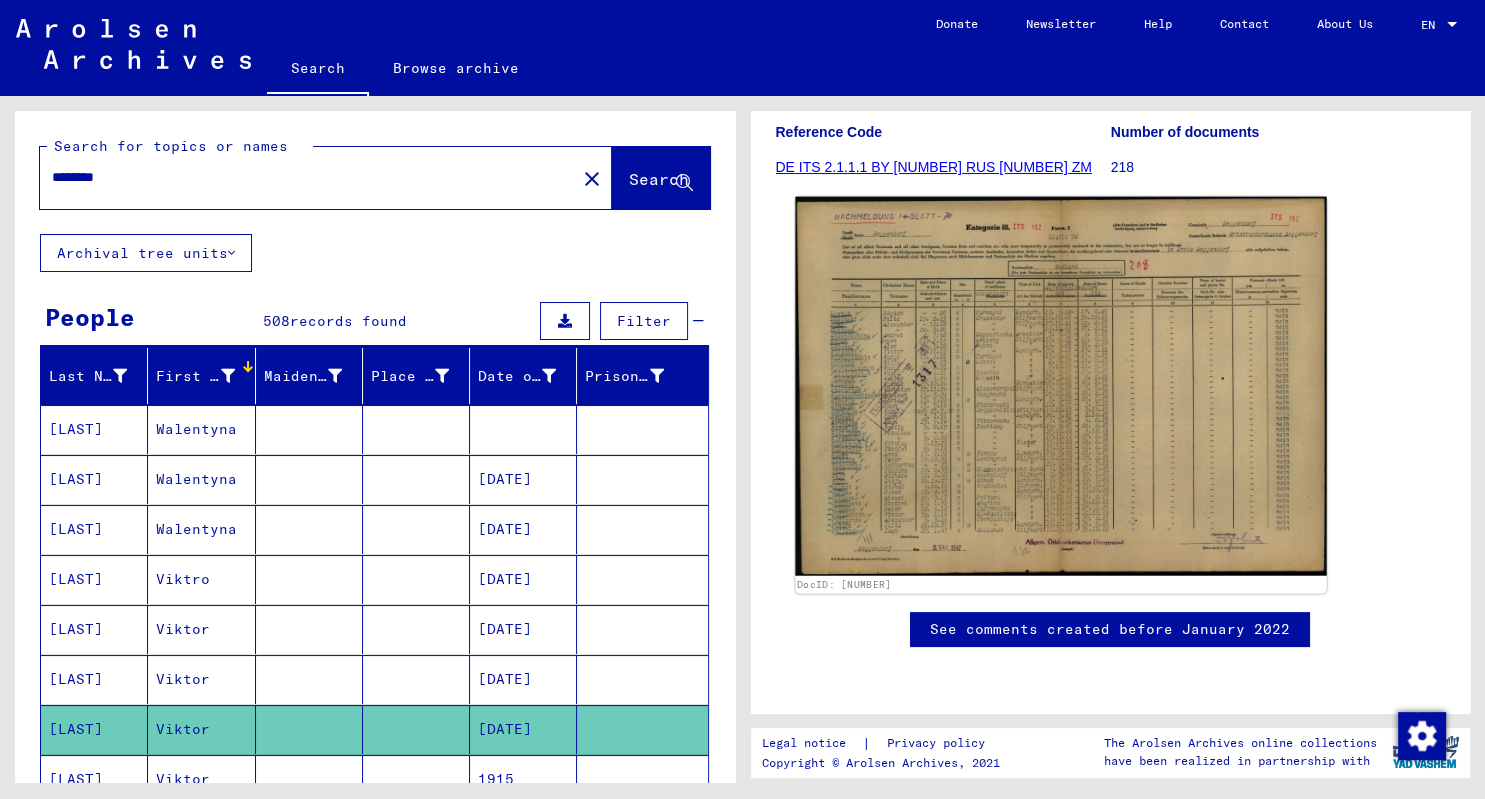 scroll, scrollTop: 442, scrollLeft: 0, axis: vertical 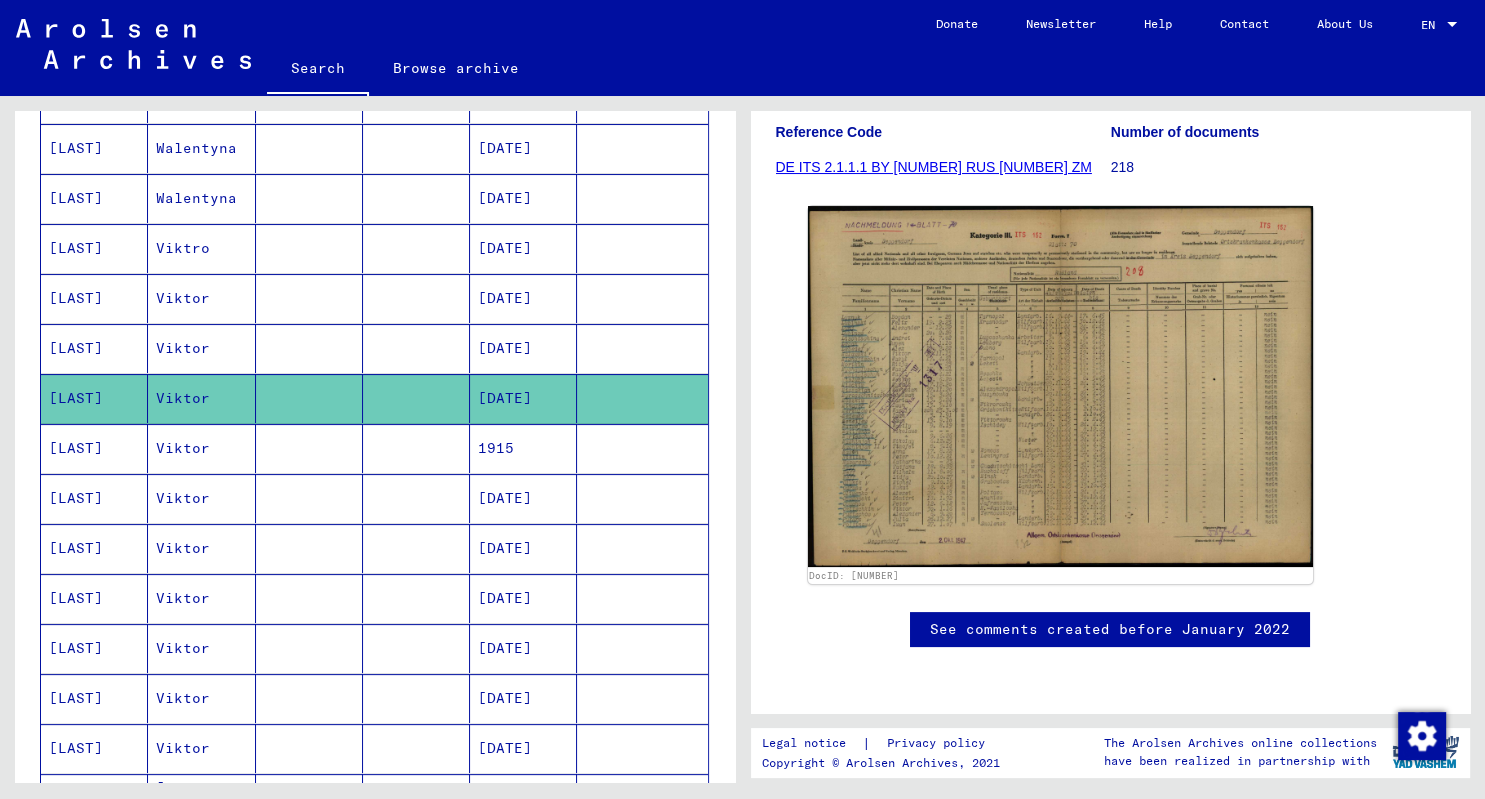 click on "[LAST]" at bounding box center [94, 498] 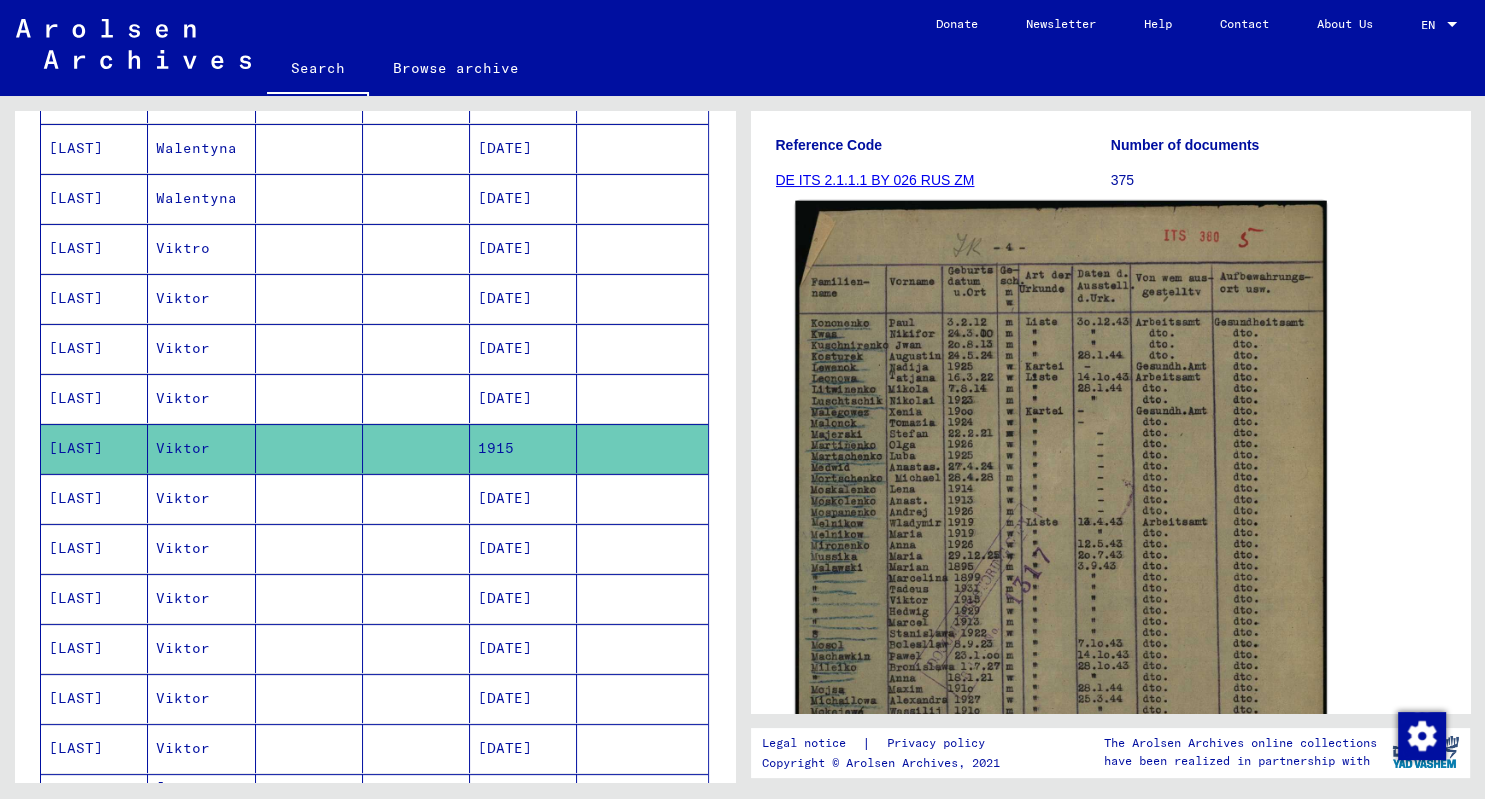 scroll, scrollTop: 331, scrollLeft: 0, axis: vertical 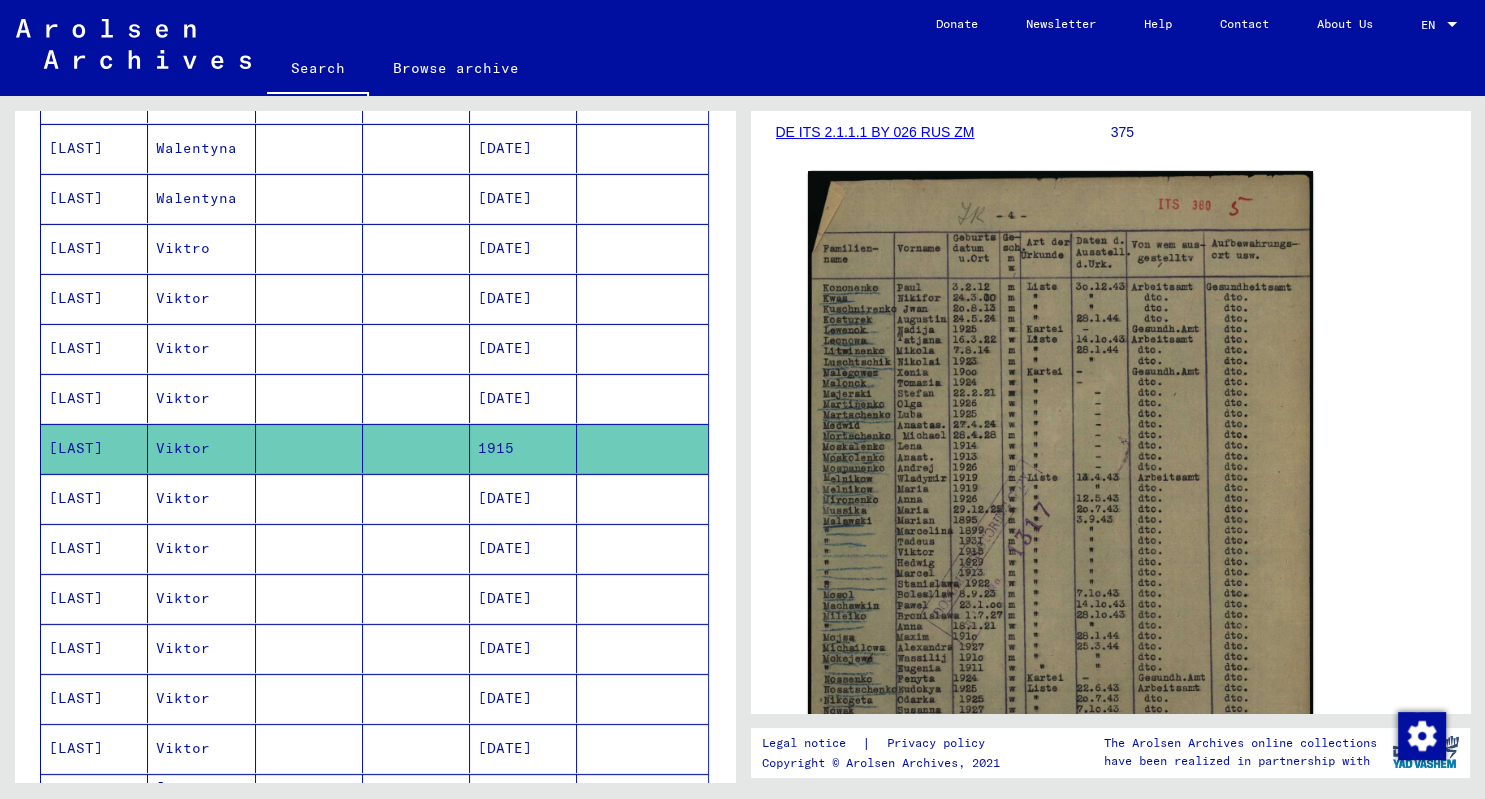 click on "[LAST]" at bounding box center [94, 548] 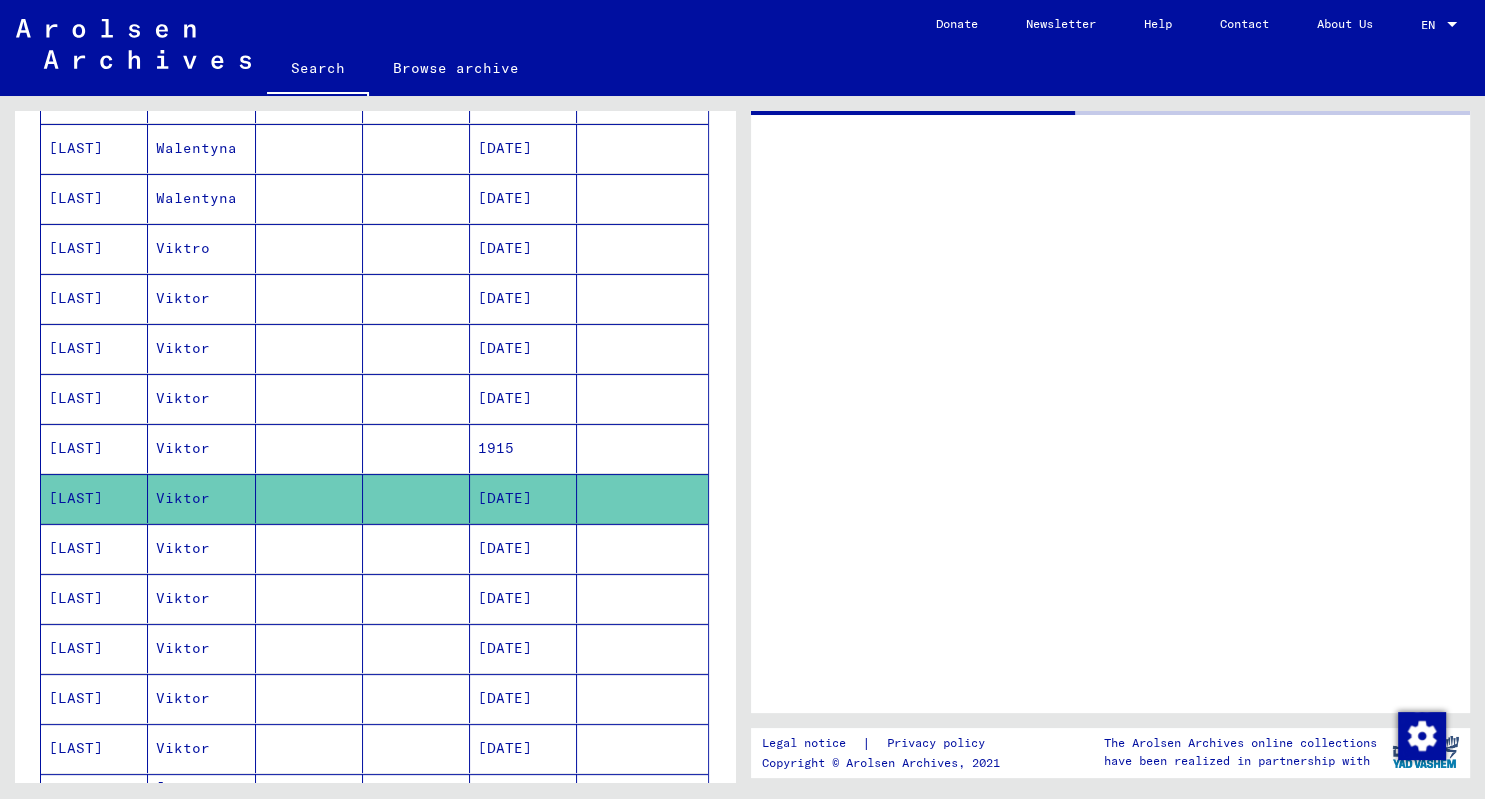 scroll, scrollTop: 0, scrollLeft: 0, axis: both 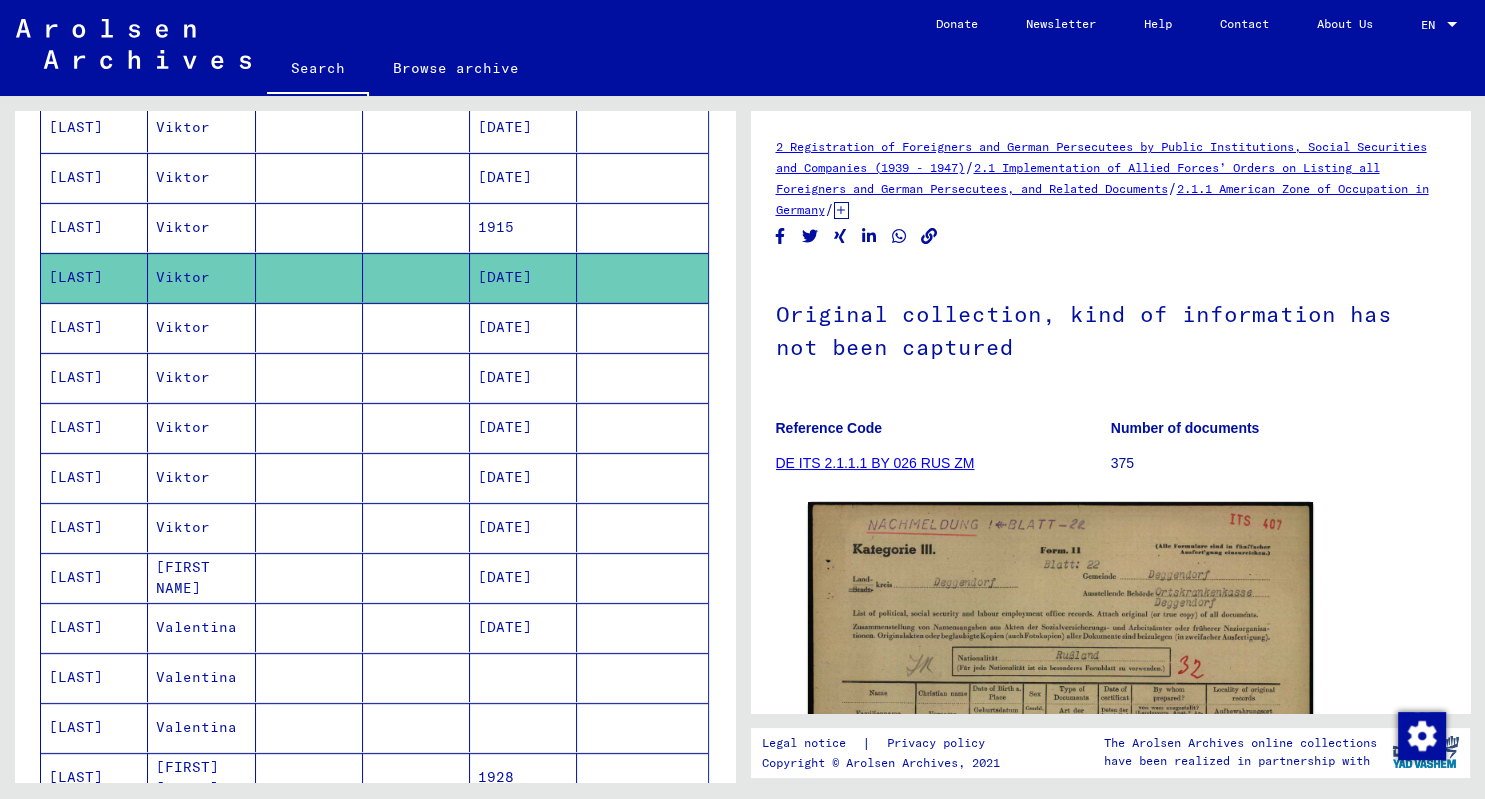 click on "[LAST]" at bounding box center (94, 377) 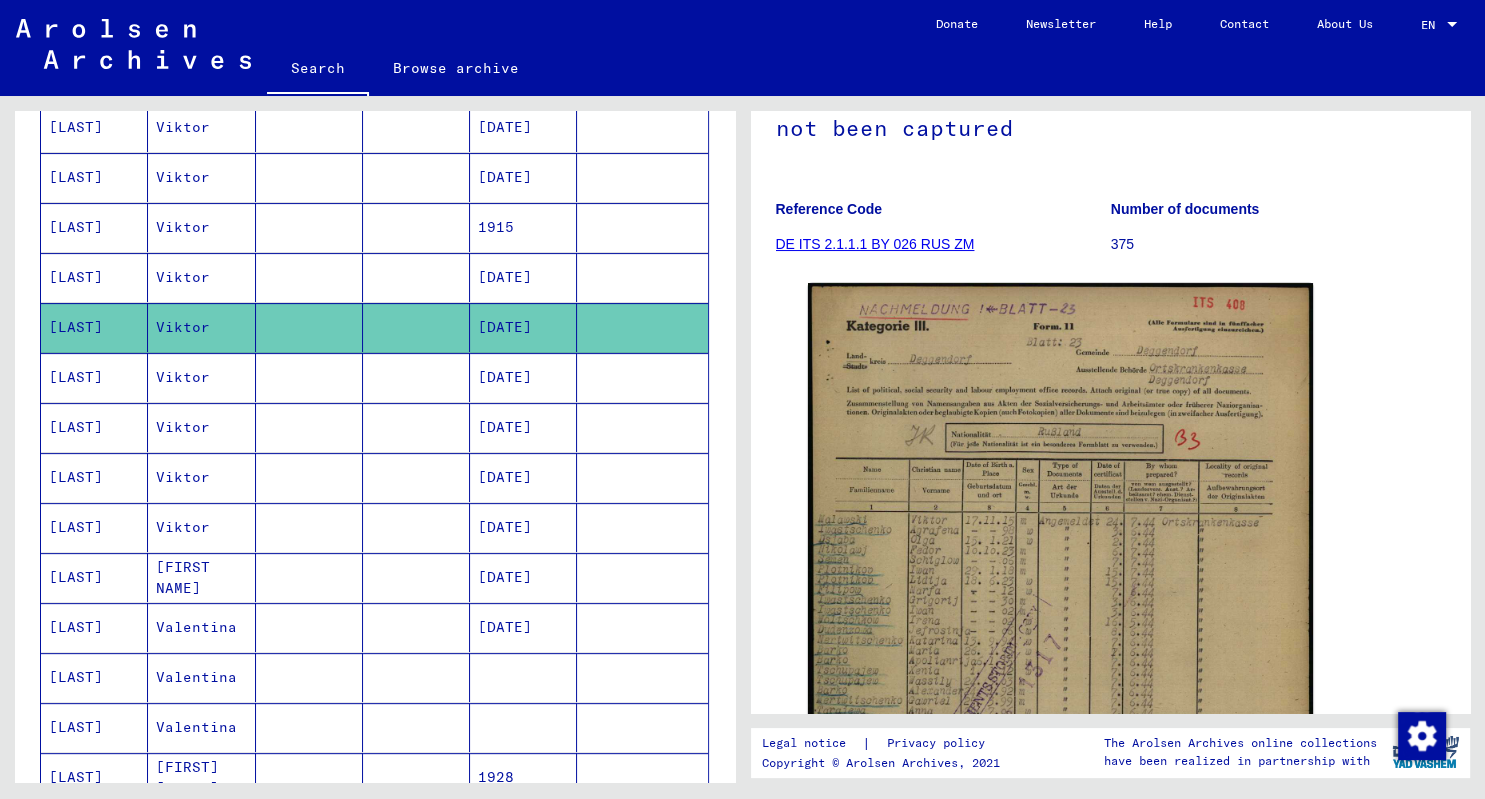 scroll, scrollTop: 221, scrollLeft: 0, axis: vertical 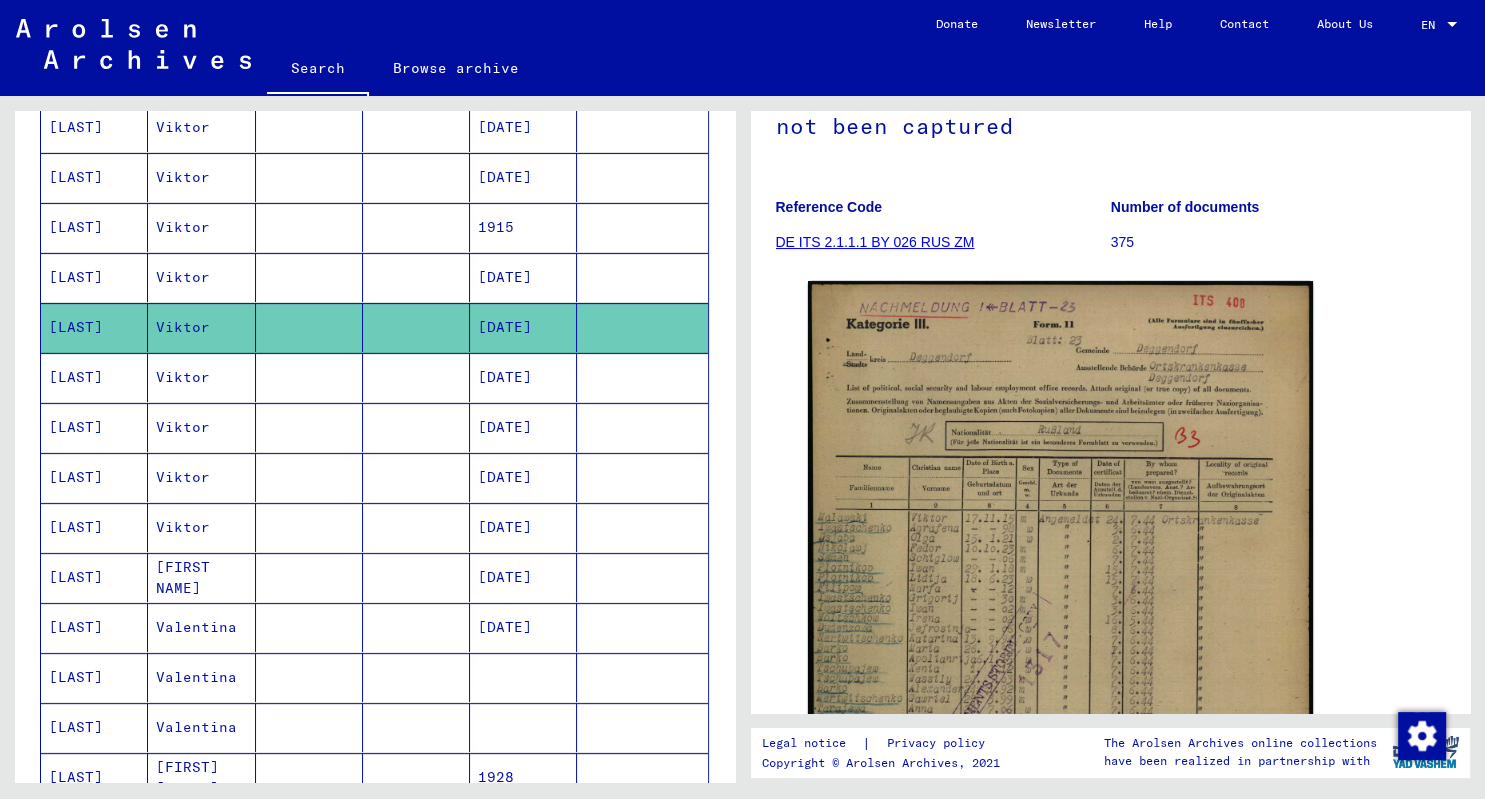 click on "[LAST]" at bounding box center (94, 427) 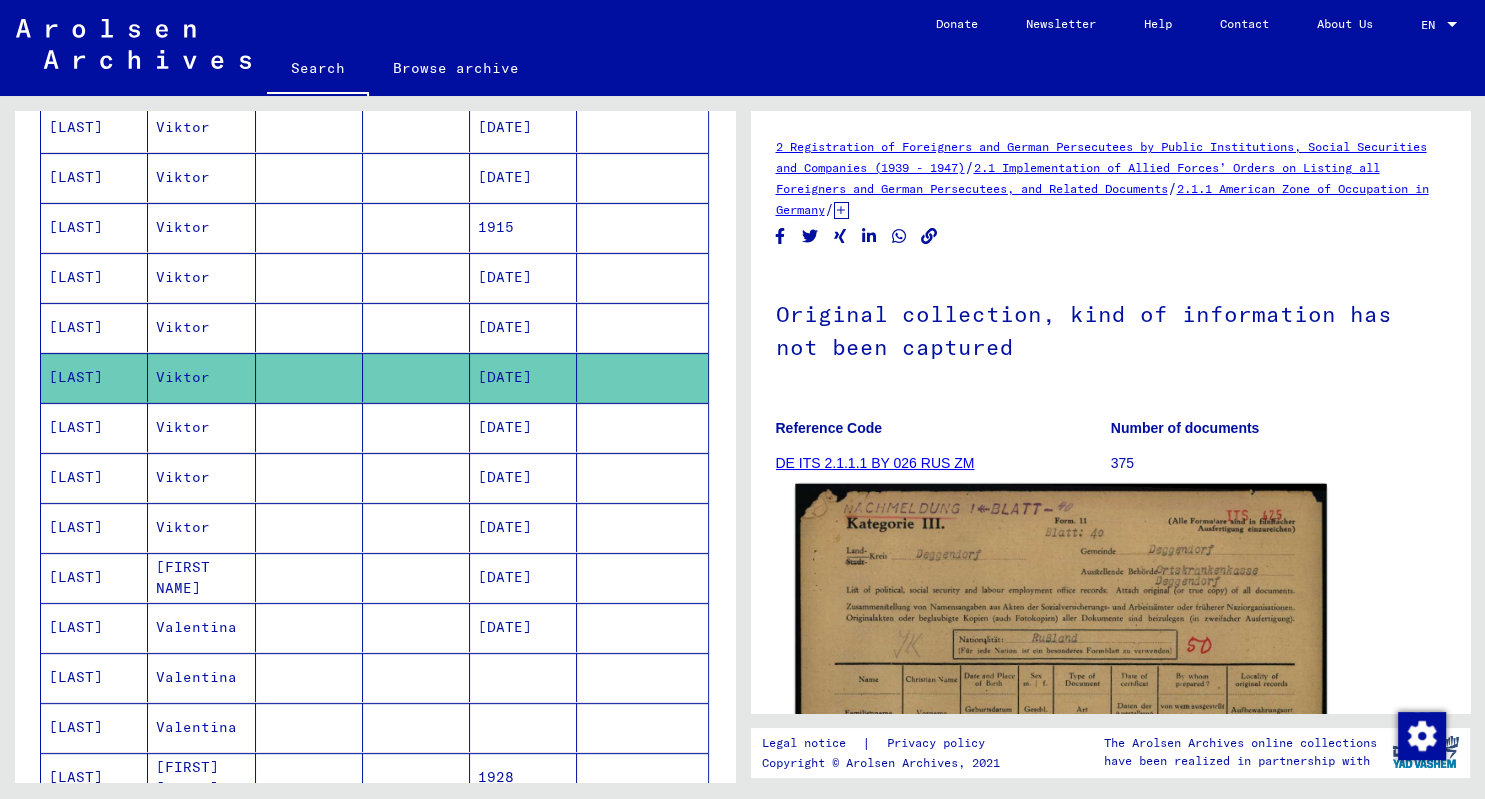 scroll, scrollTop: 442, scrollLeft: 0, axis: vertical 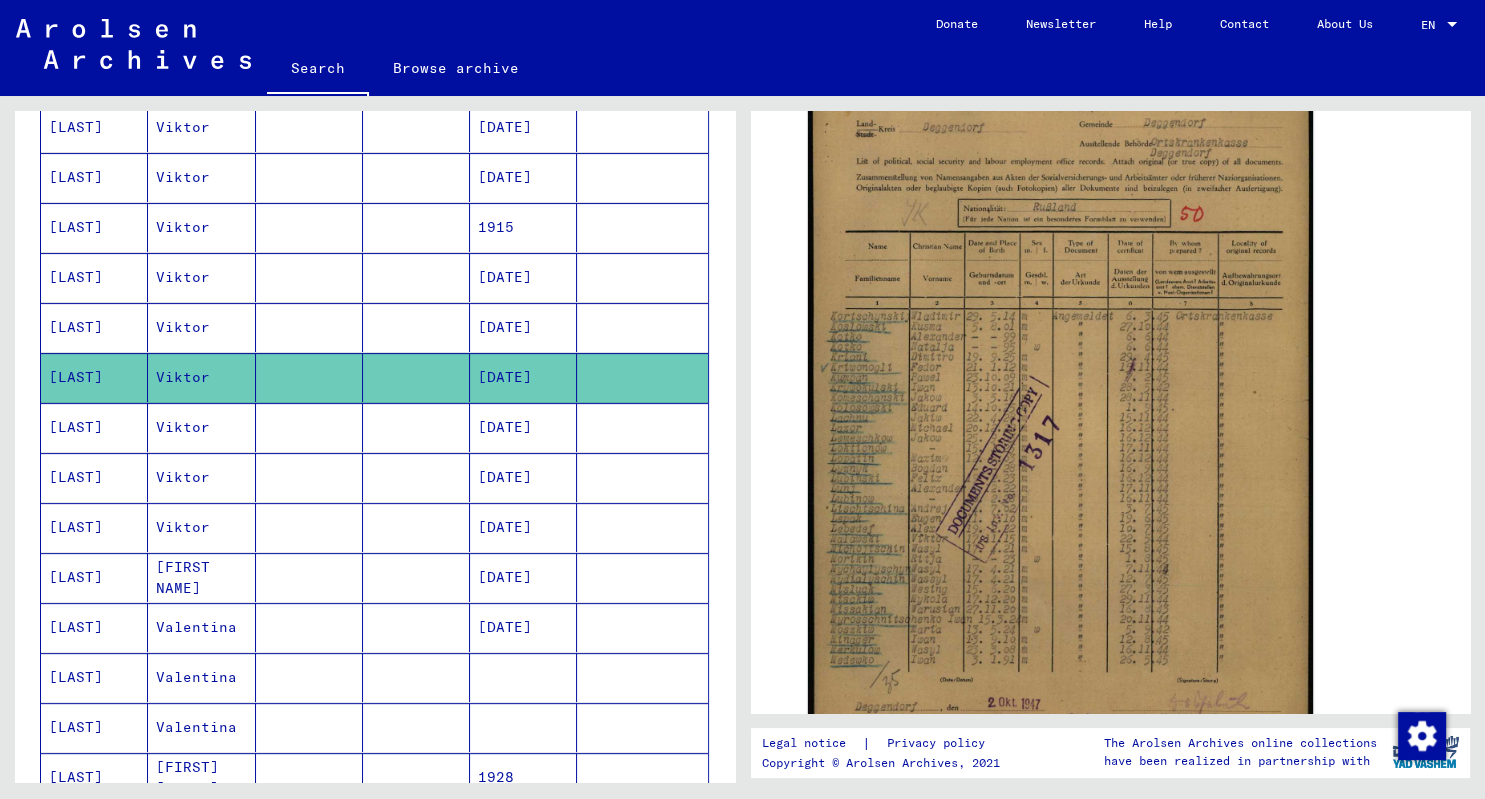 click on "[LAST]" at bounding box center [94, 477] 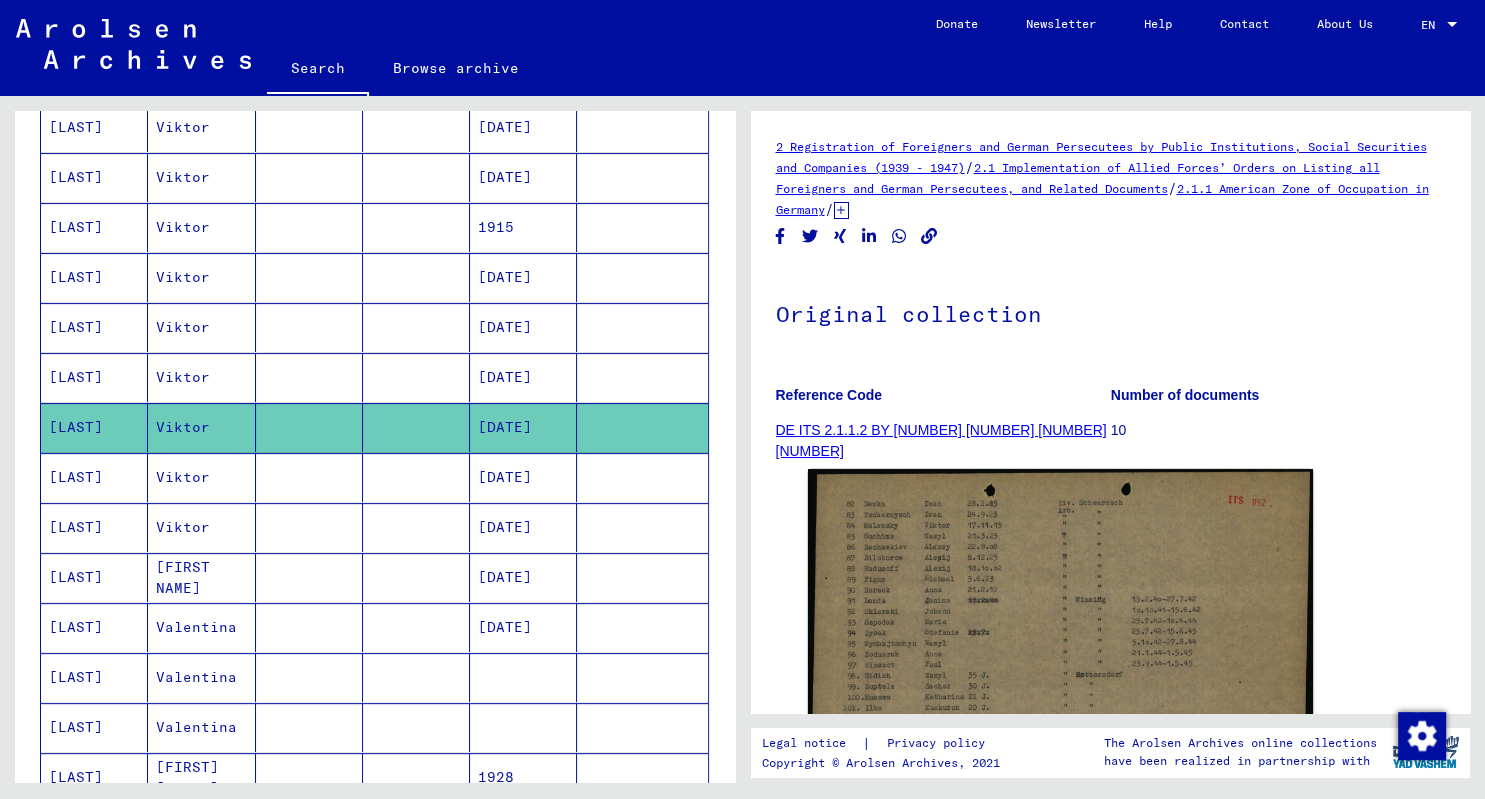 click on "[LAST]" at bounding box center [94, 527] 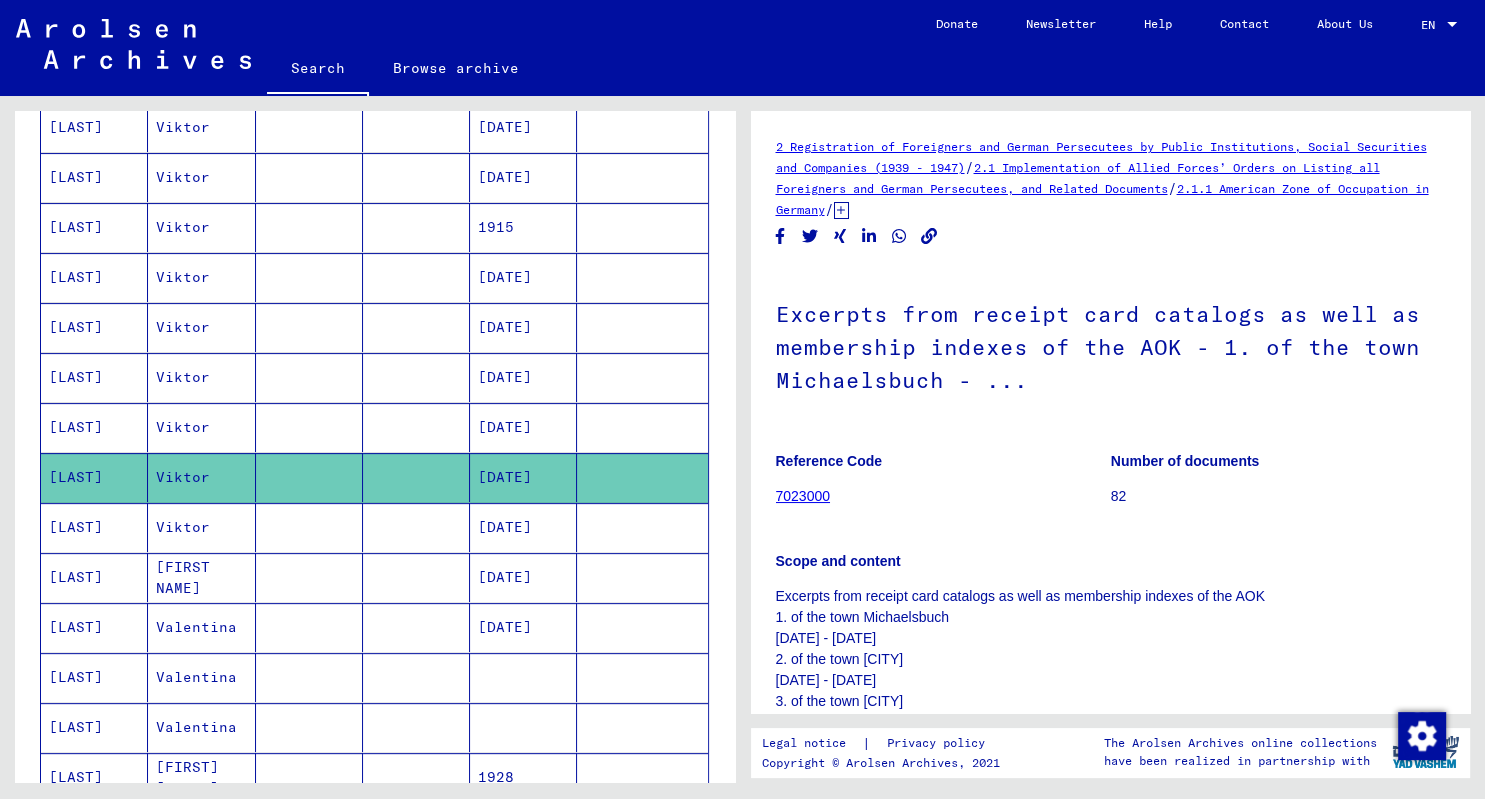 scroll, scrollTop: 442, scrollLeft: 0, axis: vertical 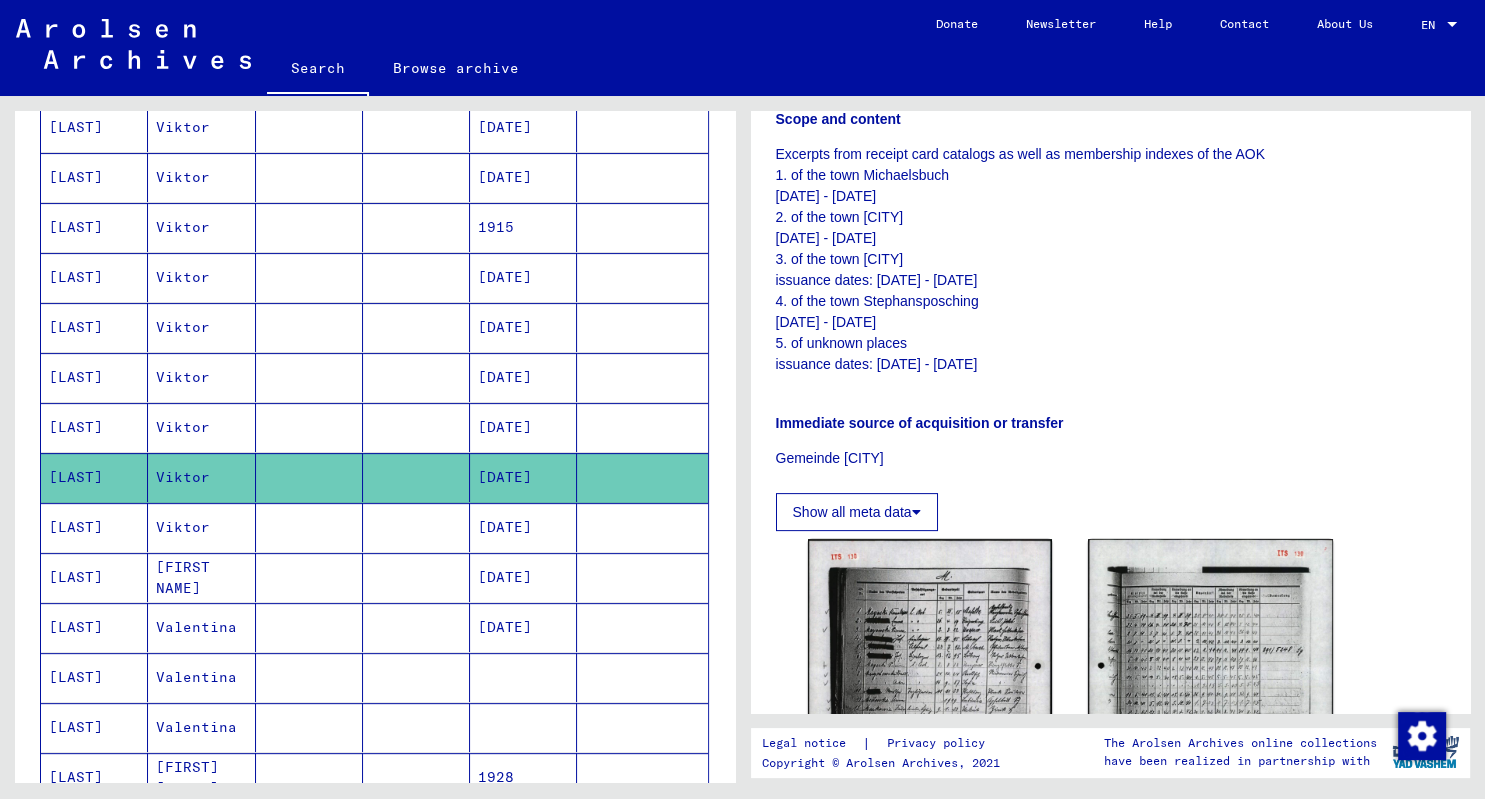 click on "[LAST]" at bounding box center (94, 577) 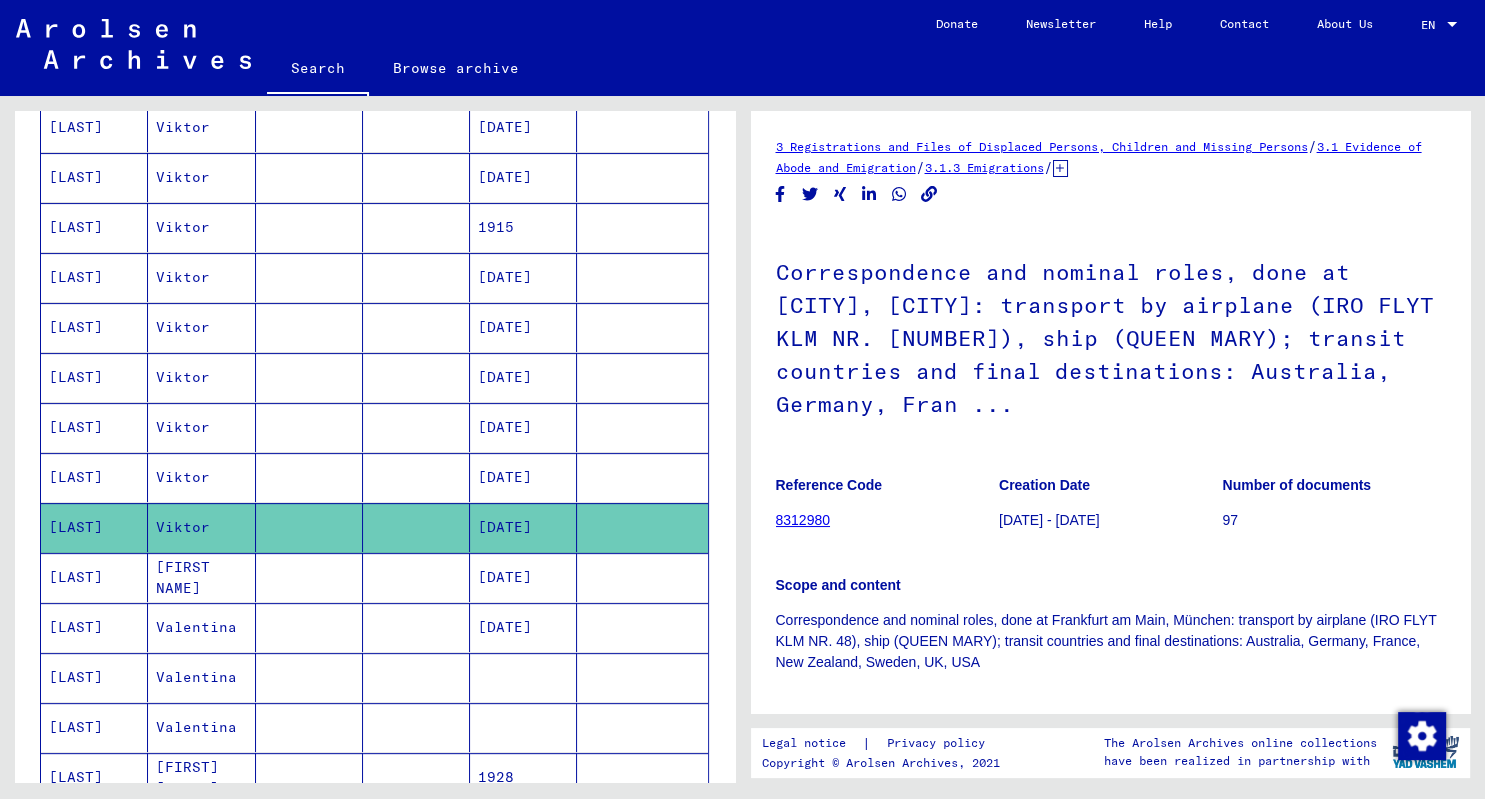scroll, scrollTop: 407, scrollLeft: 0, axis: vertical 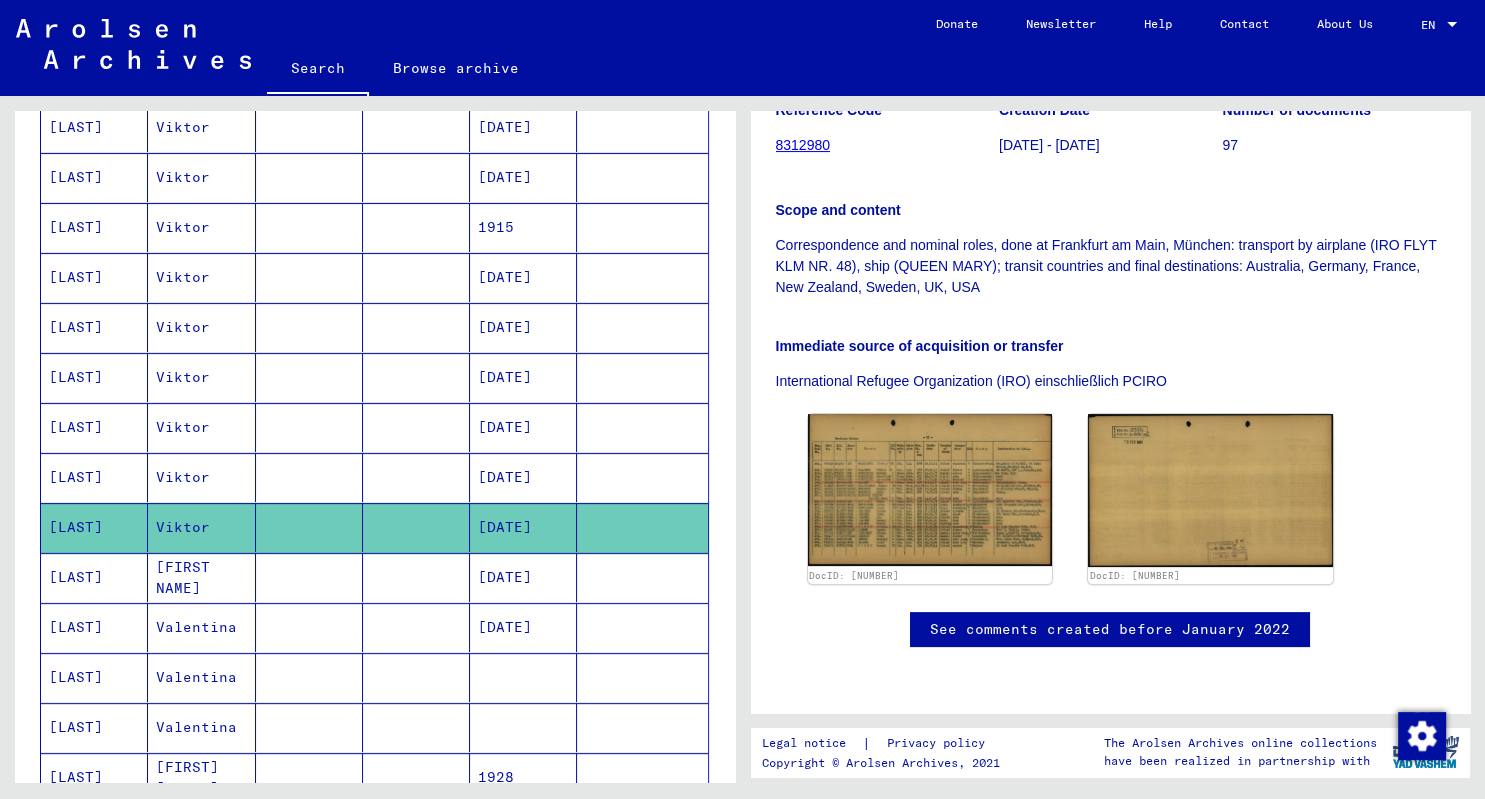 click on "[LAST]" at bounding box center [94, 627] 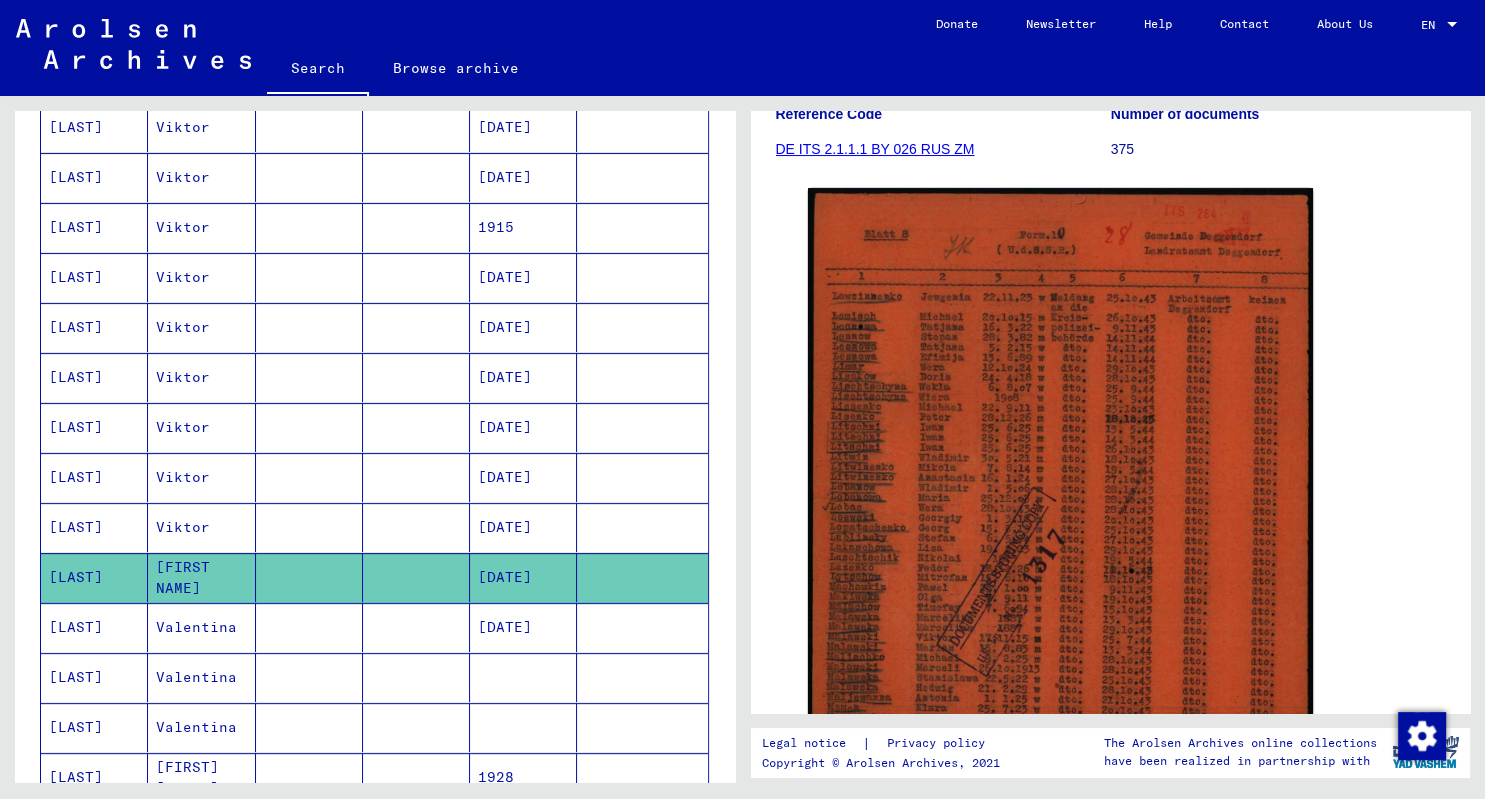 scroll, scrollTop: 378, scrollLeft: 0, axis: vertical 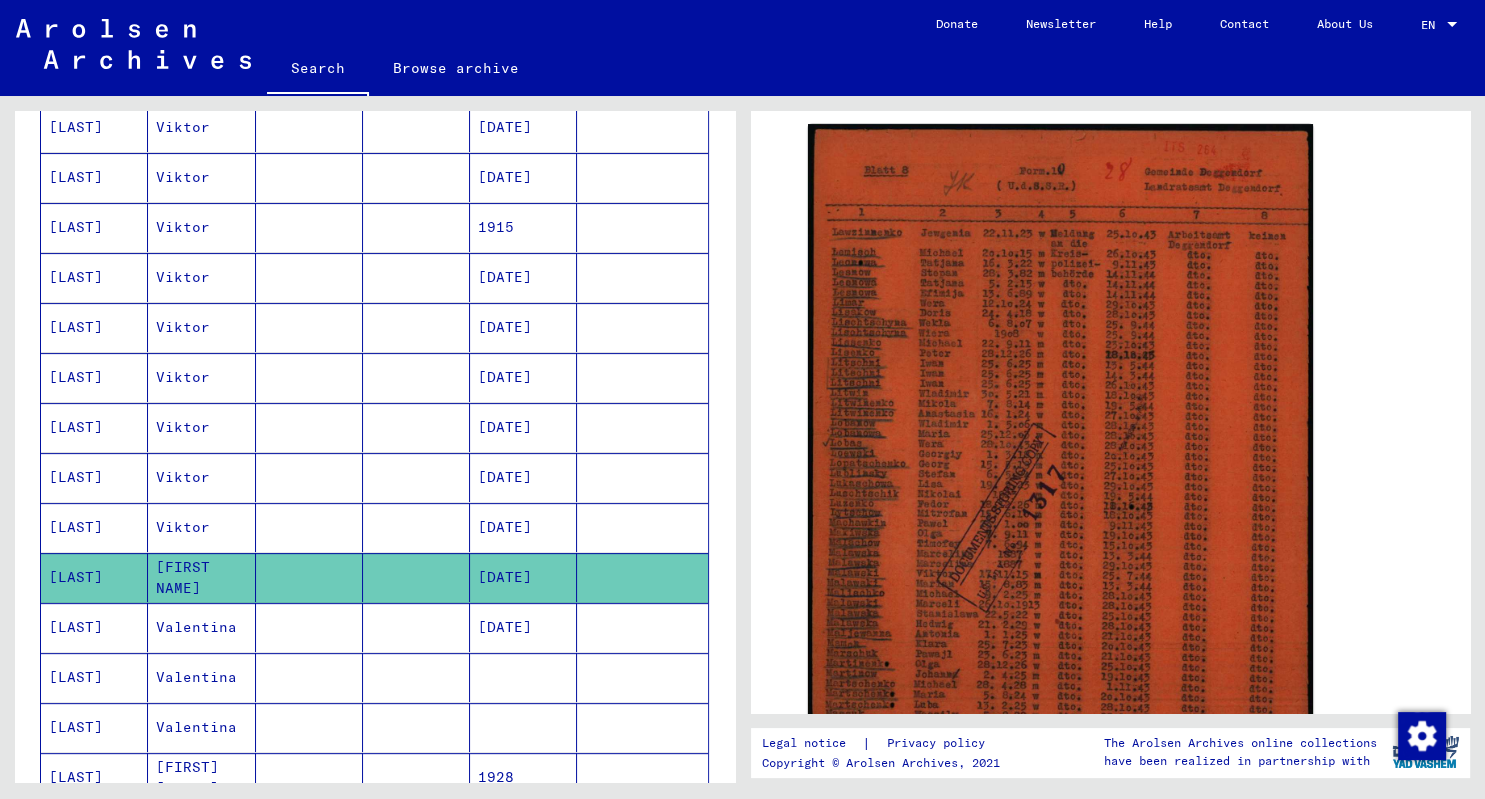 click on "[LAST]" at bounding box center [94, 677] 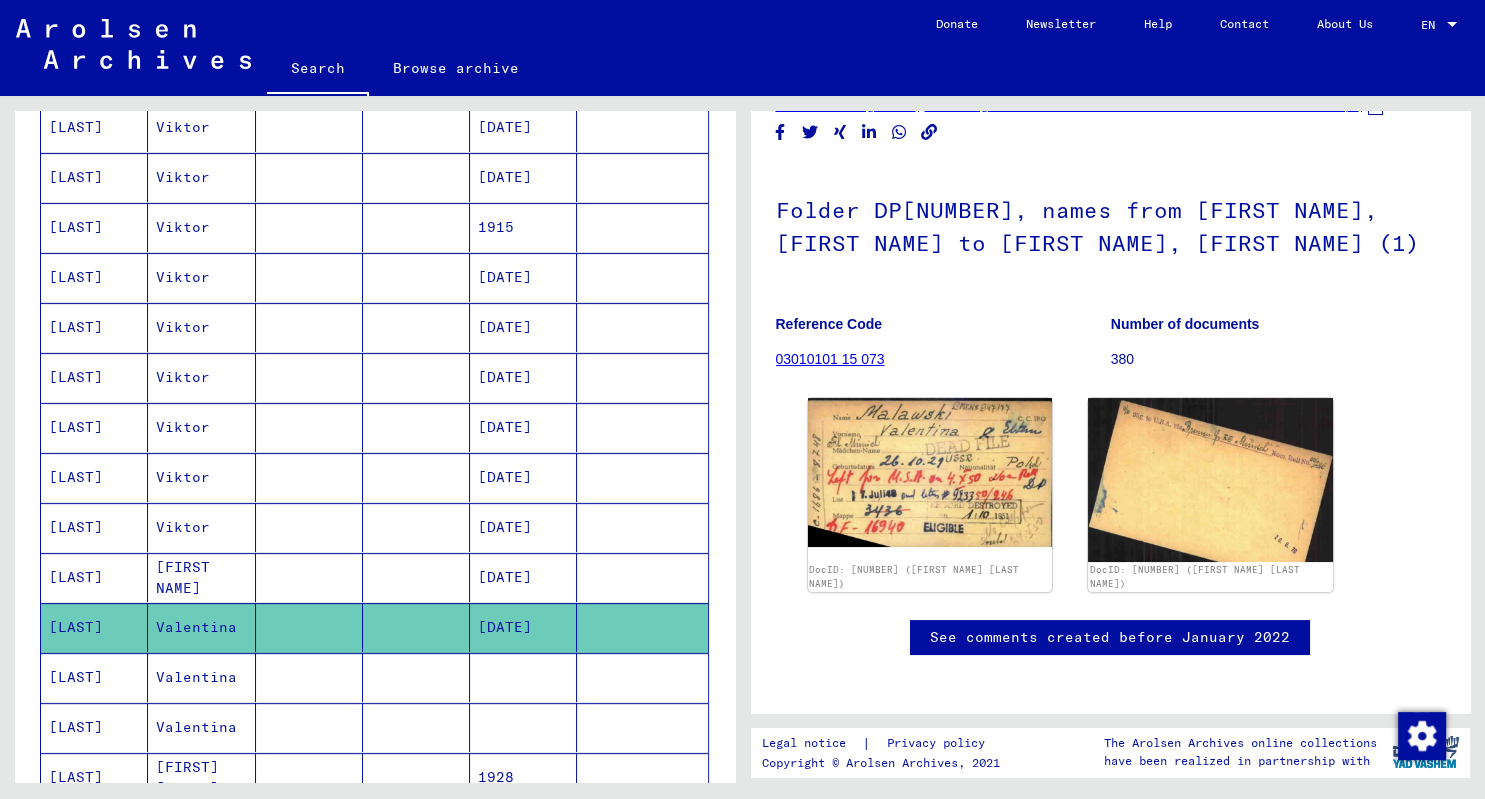scroll, scrollTop: 110, scrollLeft: 0, axis: vertical 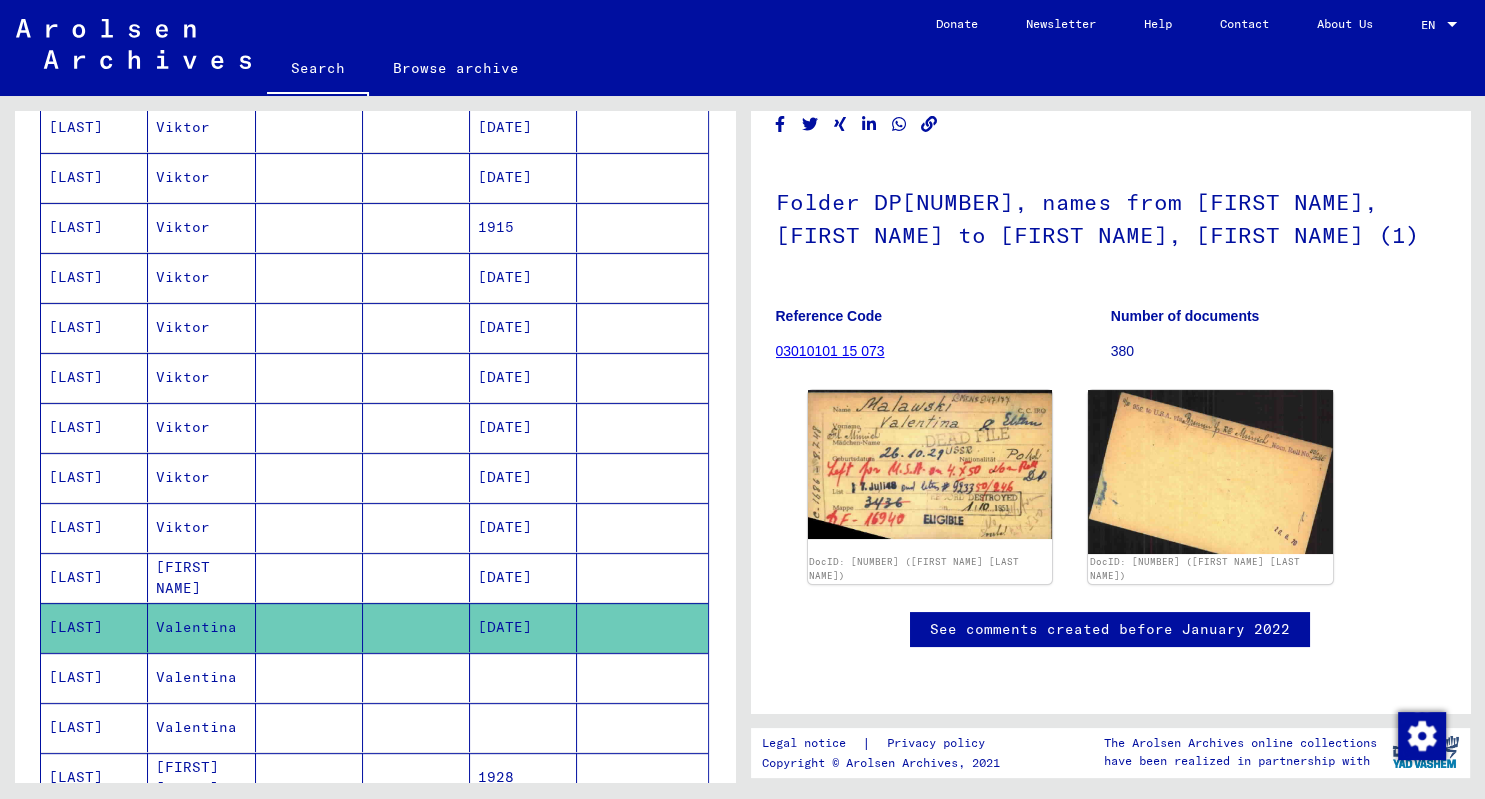click on "[LAST]" at bounding box center (94, 727) 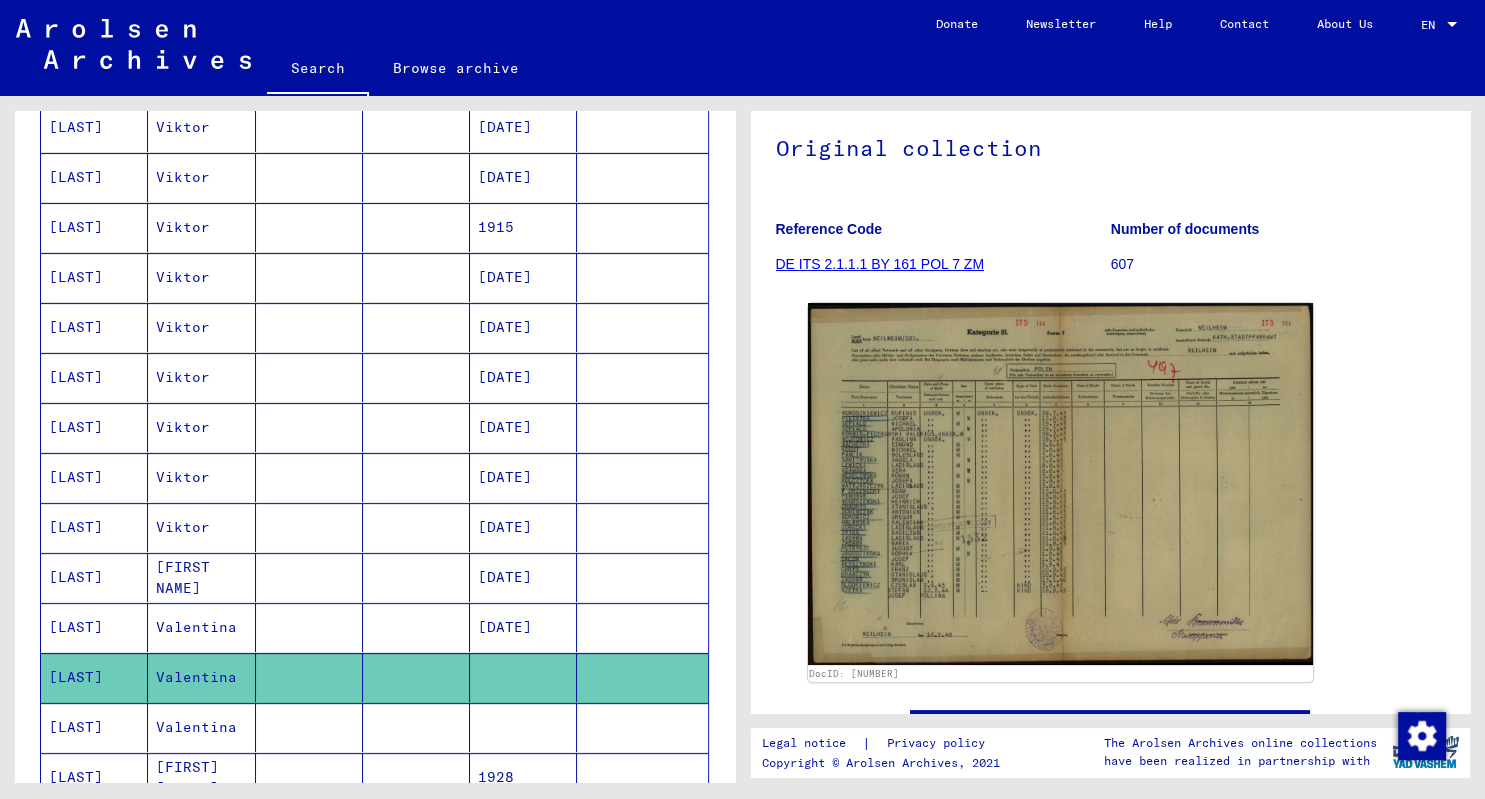 scroll, scrollTop: 331, scrollLeft: 0, axis: vertical 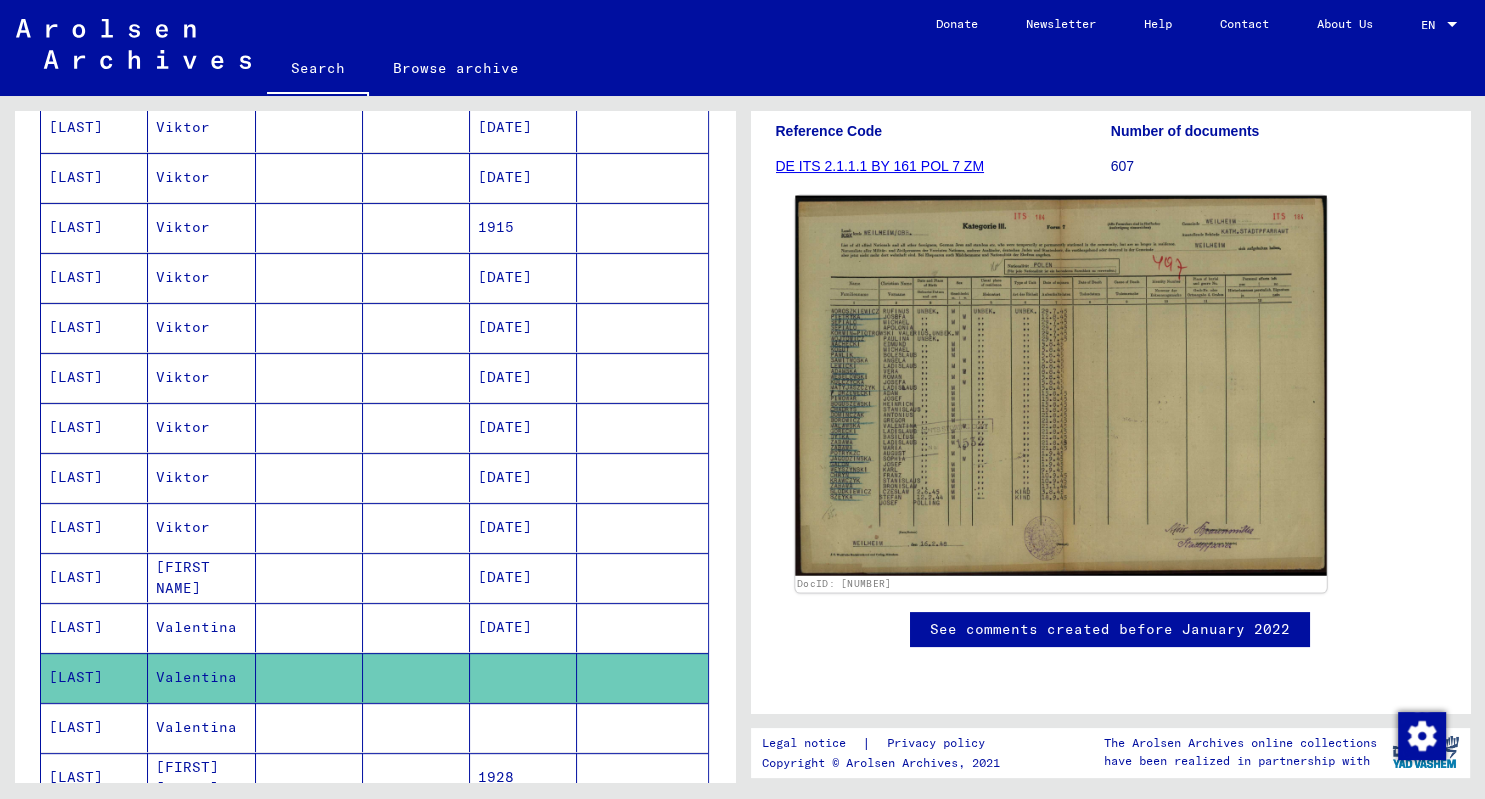 click 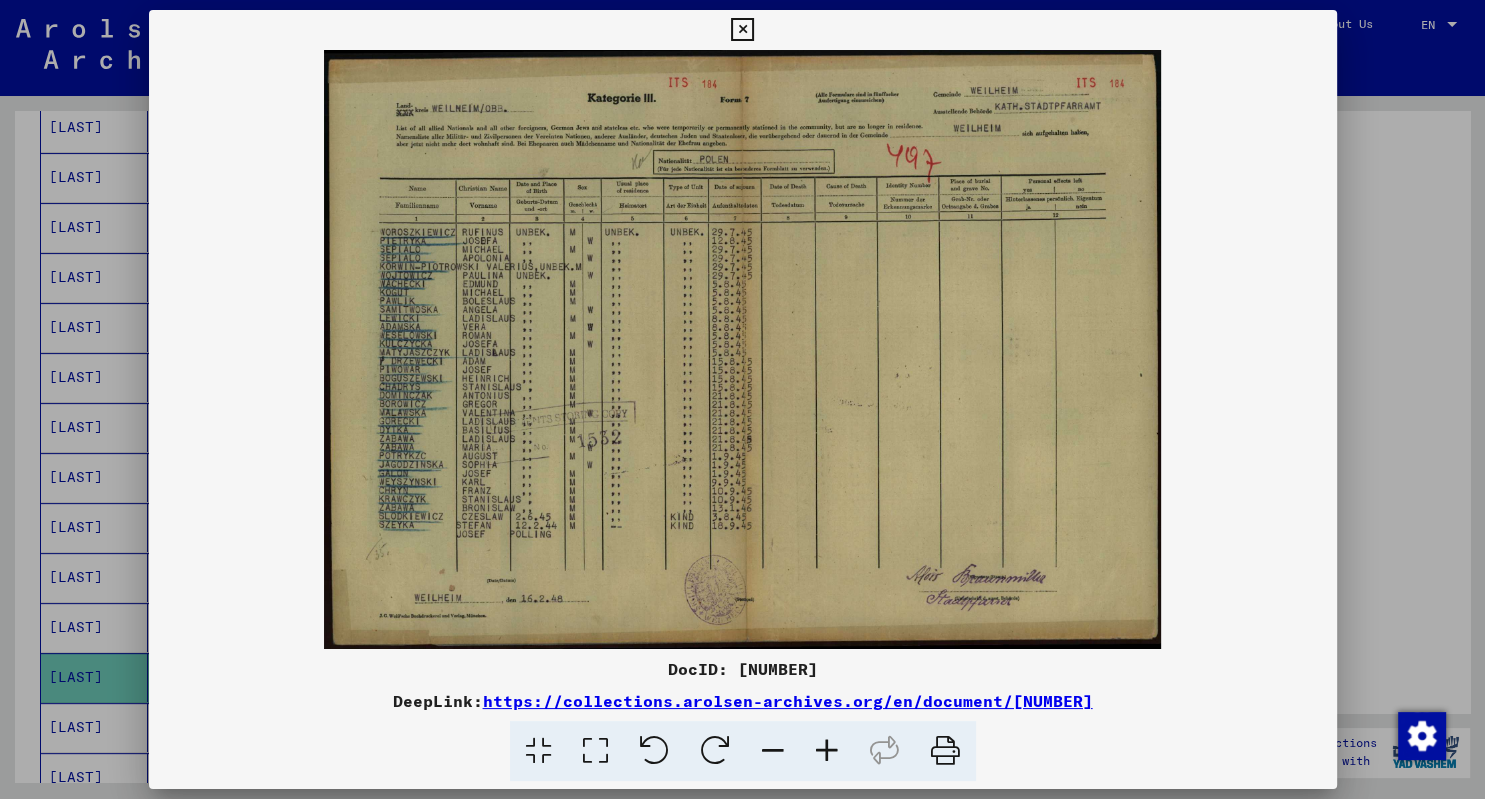 click at bounding box center (827, 751) 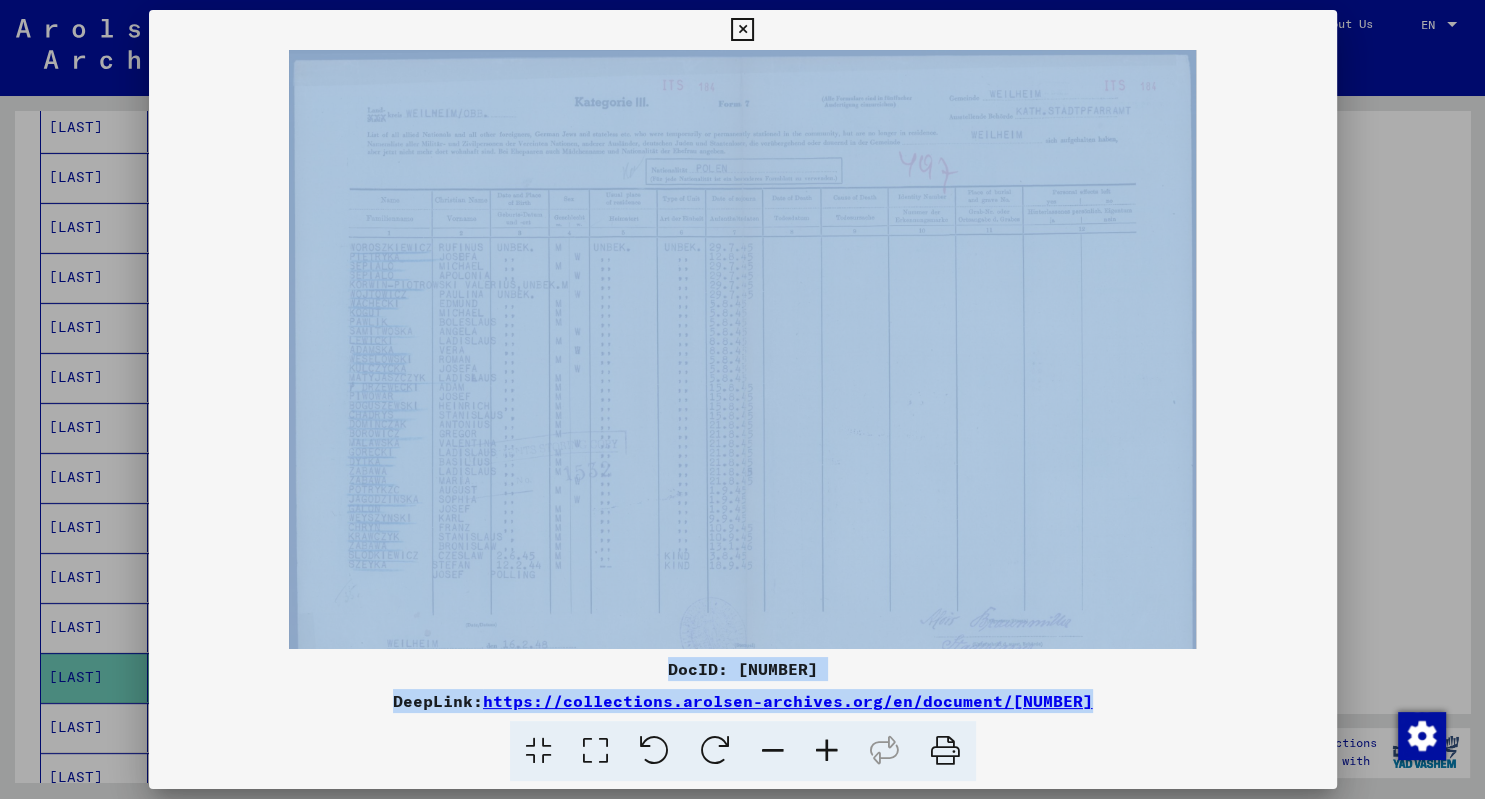 click at bounding box center [827, 751] 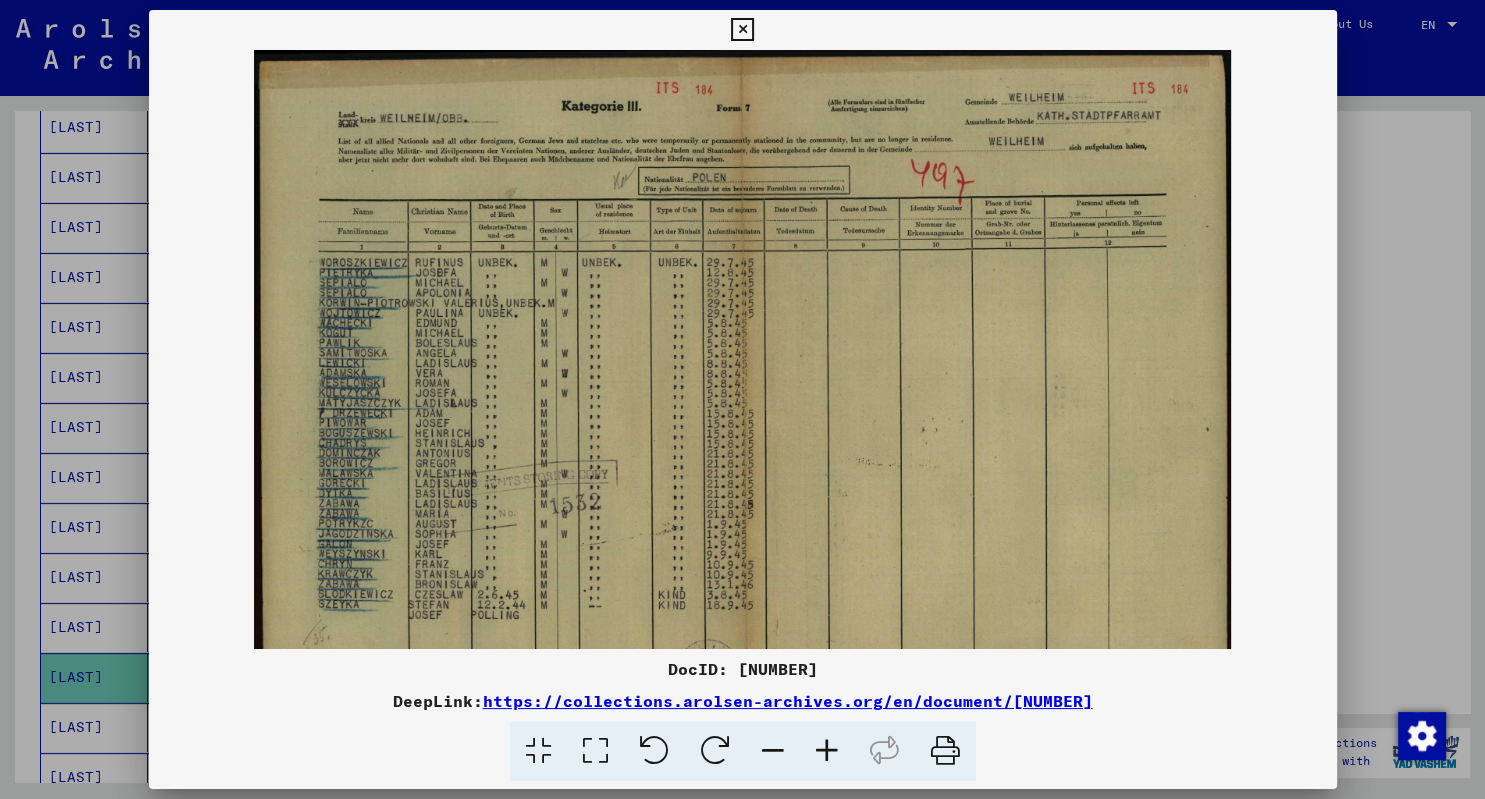 click at bounding box center (827, 751) 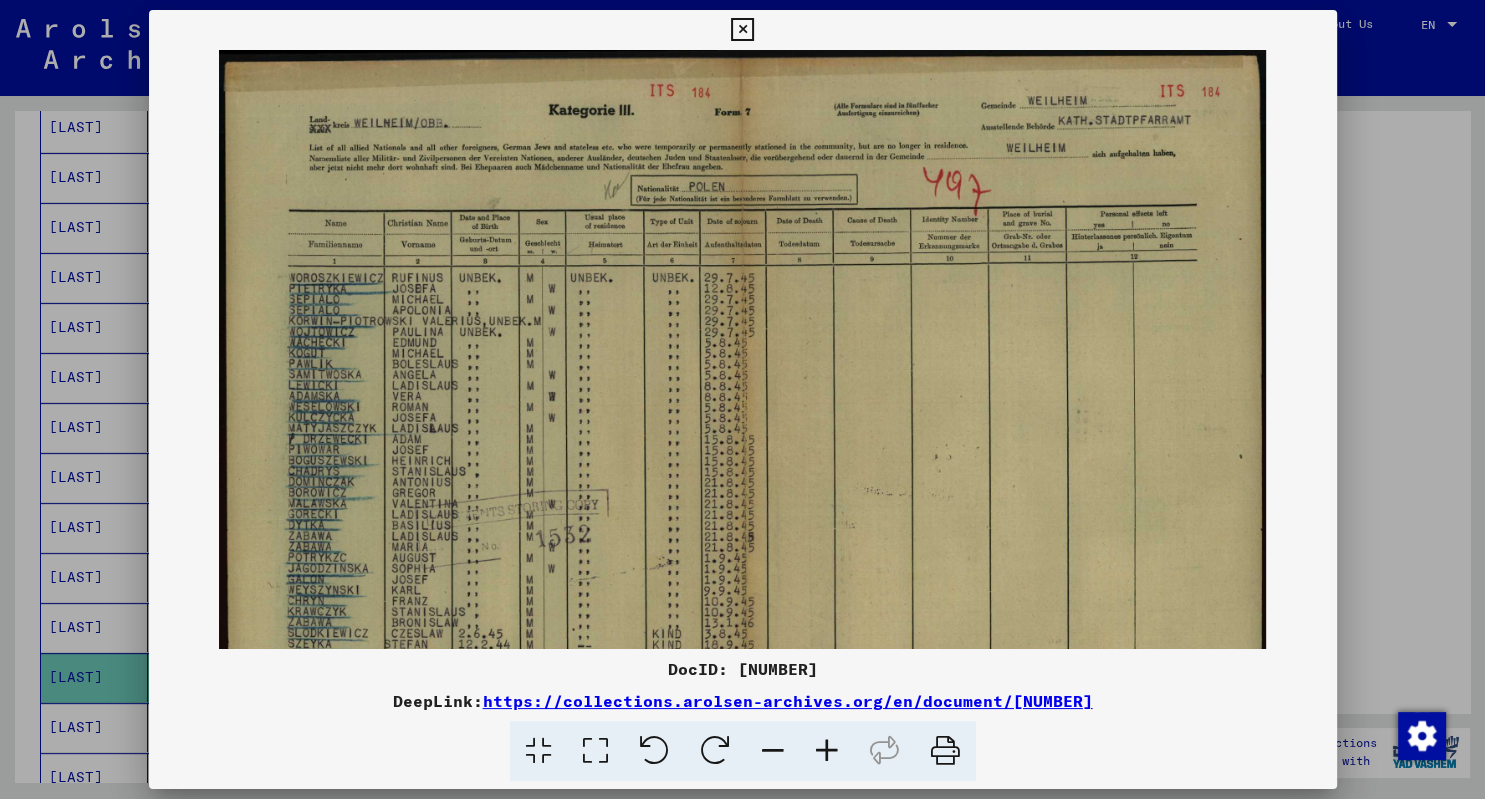 click at bounding box center (827, 751) 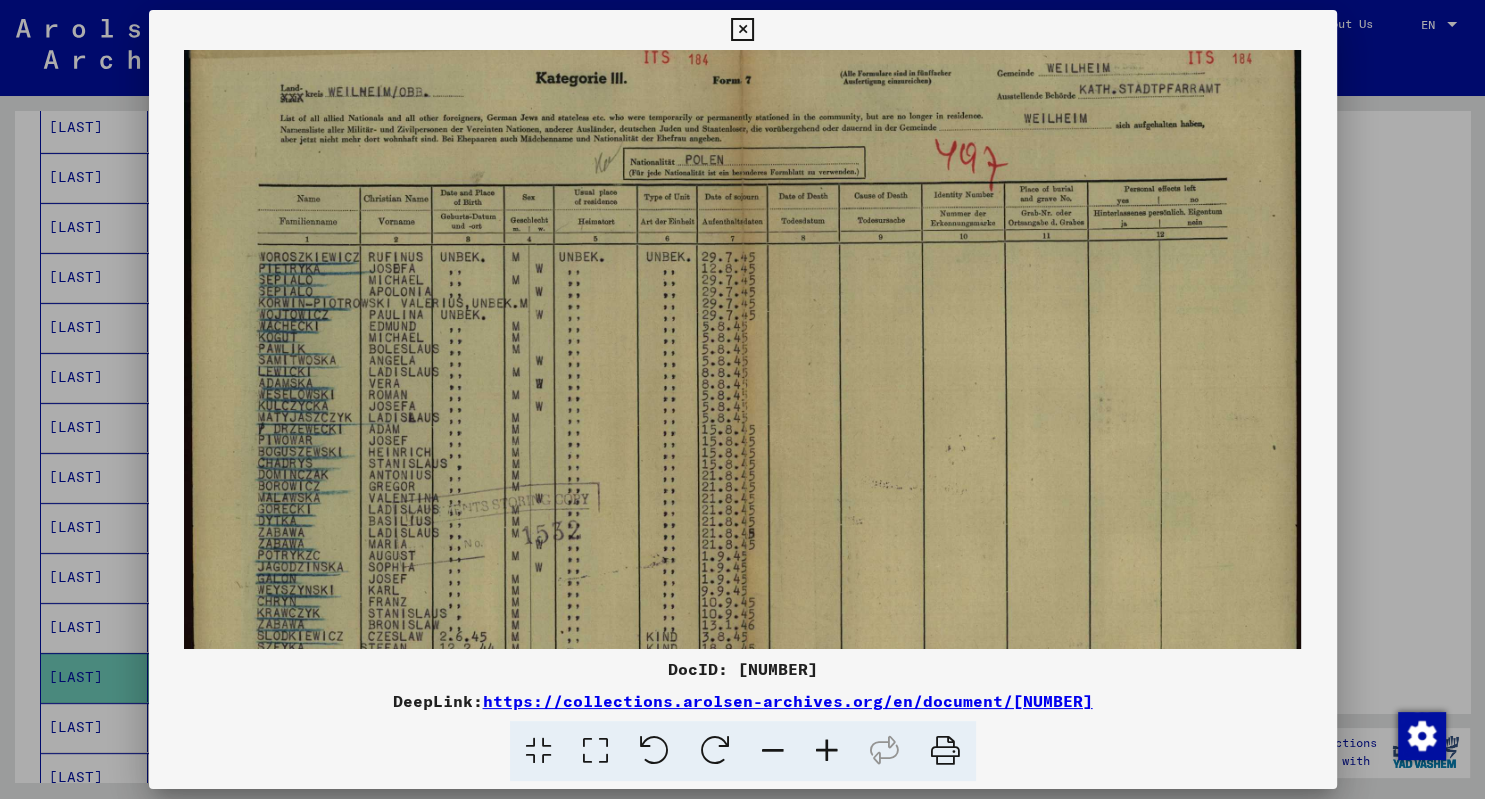 scroll, scrollTop: 70, scrollLeft: 0, axis: vertical 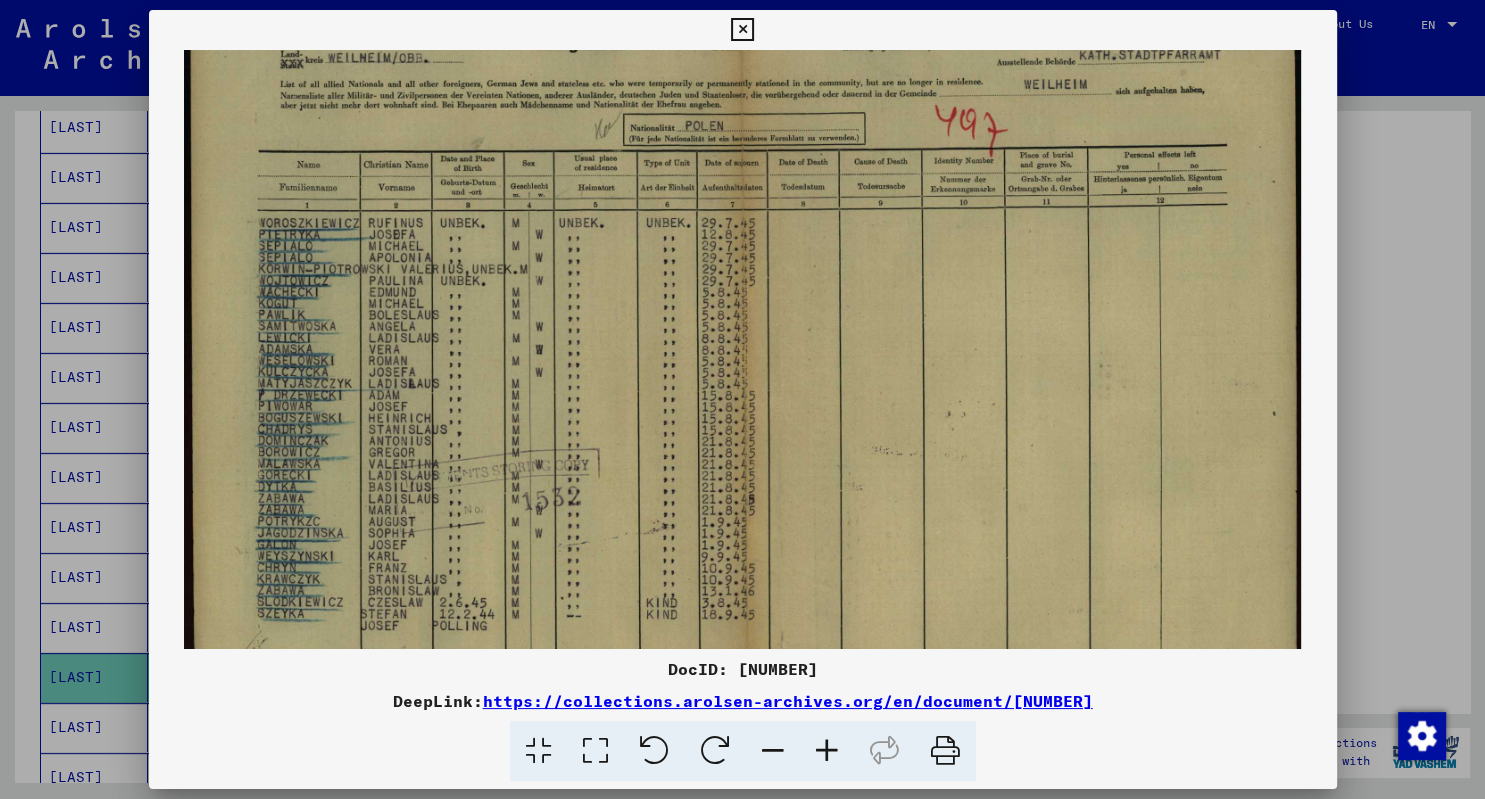 drag, startPoint x: 691, startPoint y: 559, endPoint x: 702, endPoint y: 489, distance: 70.85902 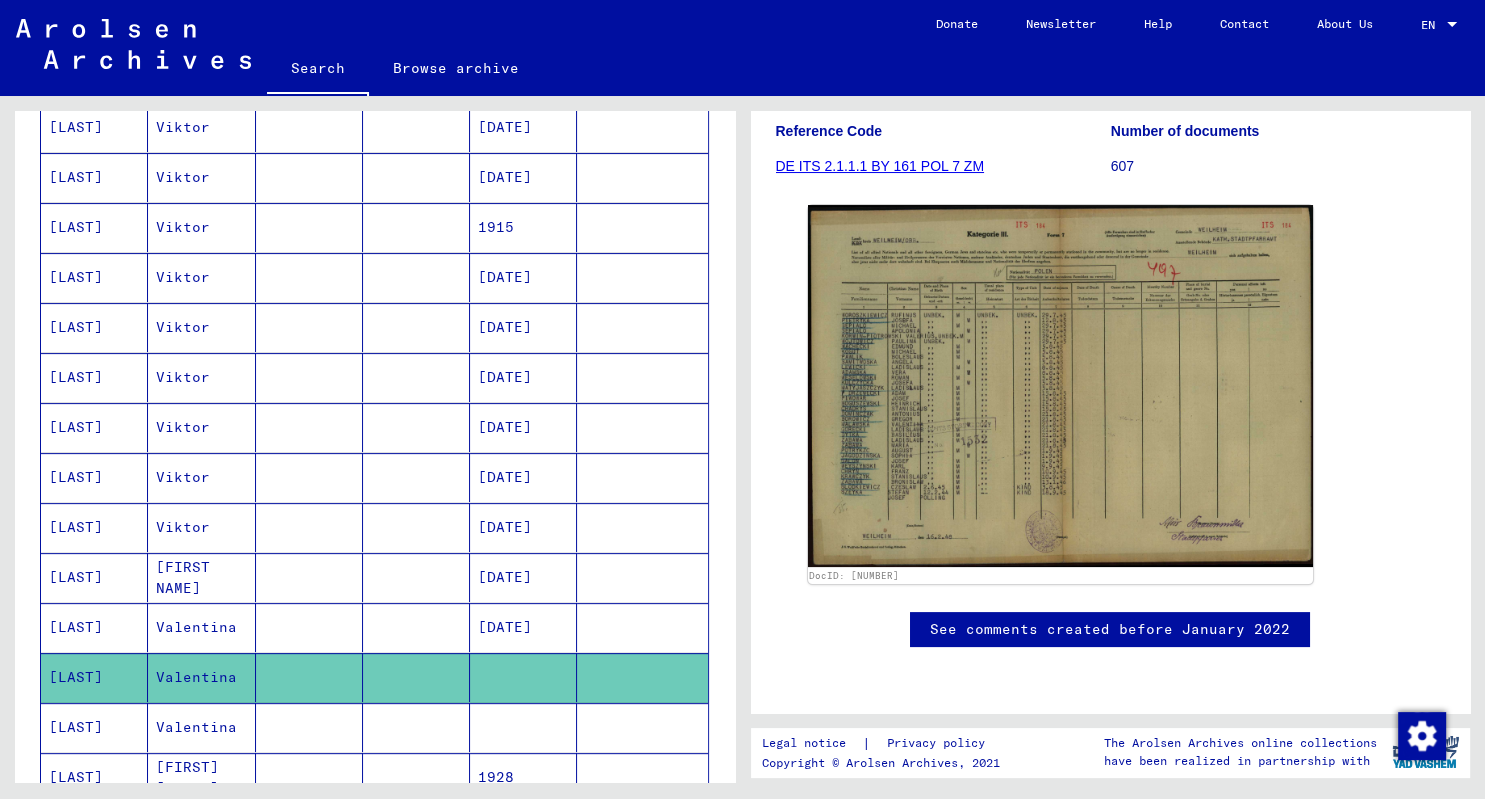 click on "[LAST]" at bounding box center (94, 777) 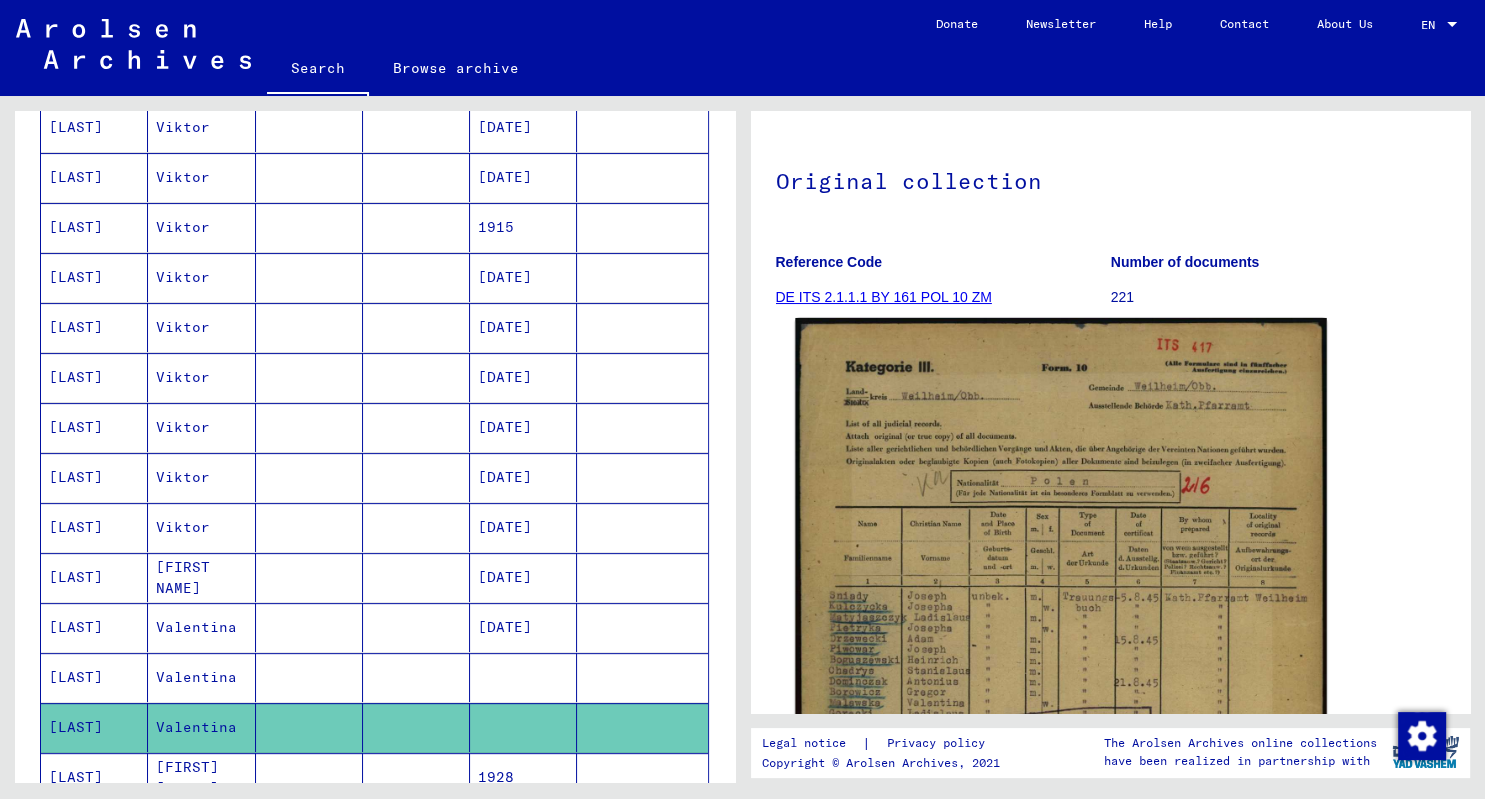 scroll, scrollTop: 442, scrollLeft: 0, axis: vertical 